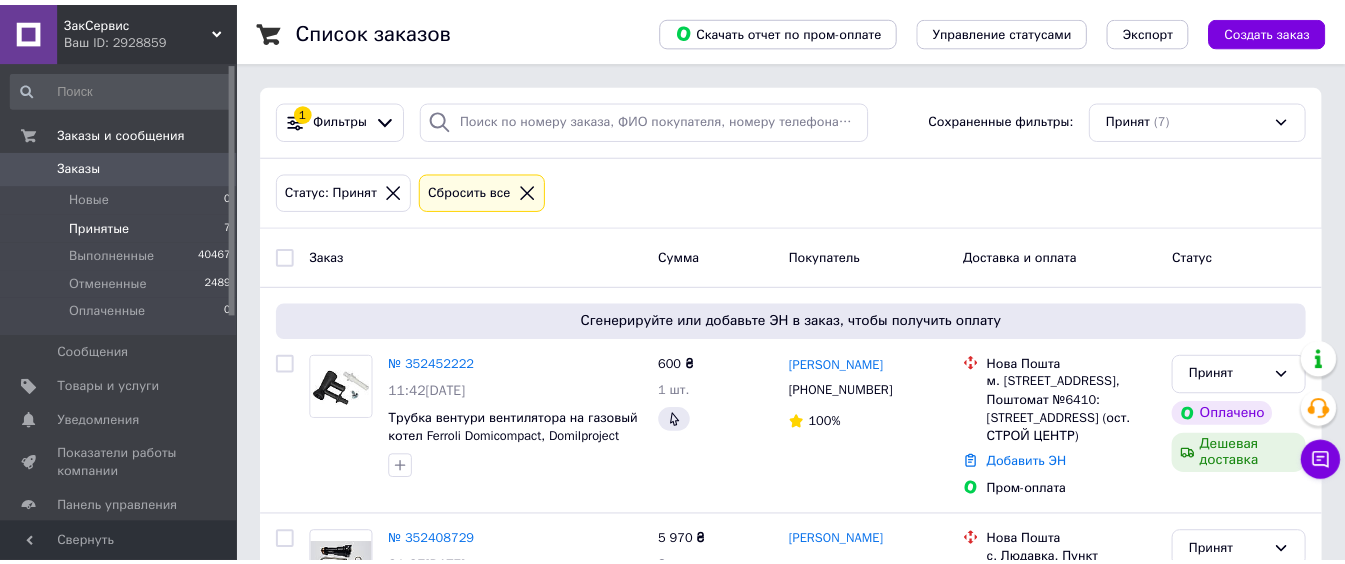scroll, scrollTop: 0, scrollLeft: 0, axis: both 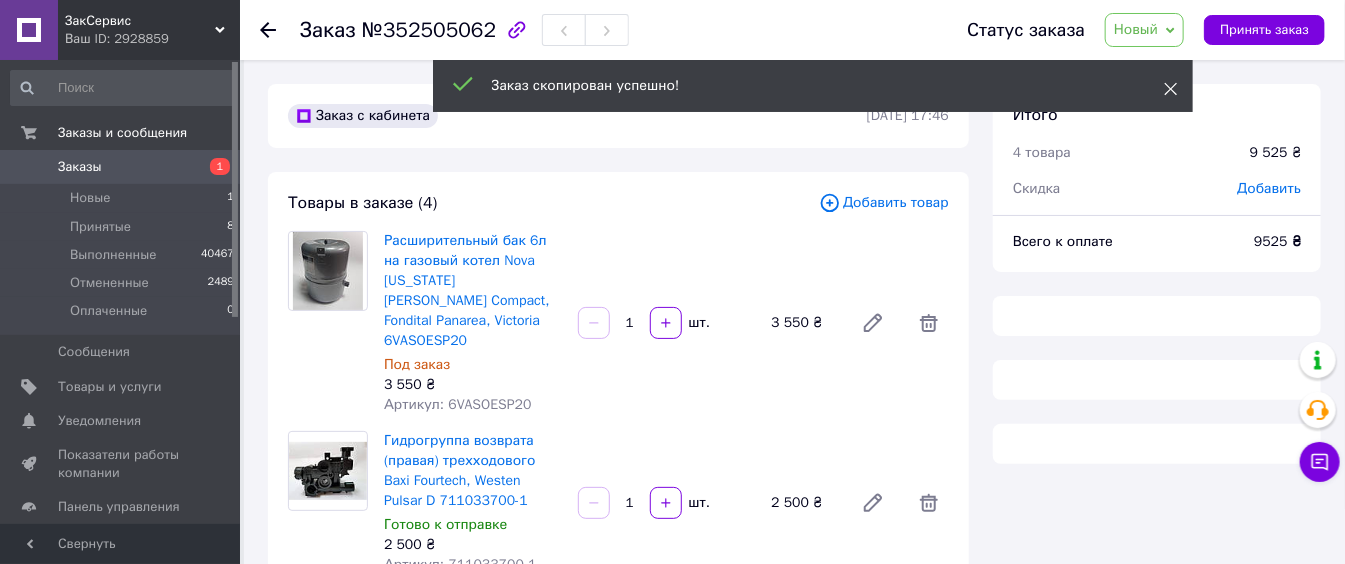 click at bounding box center [1171, 89] 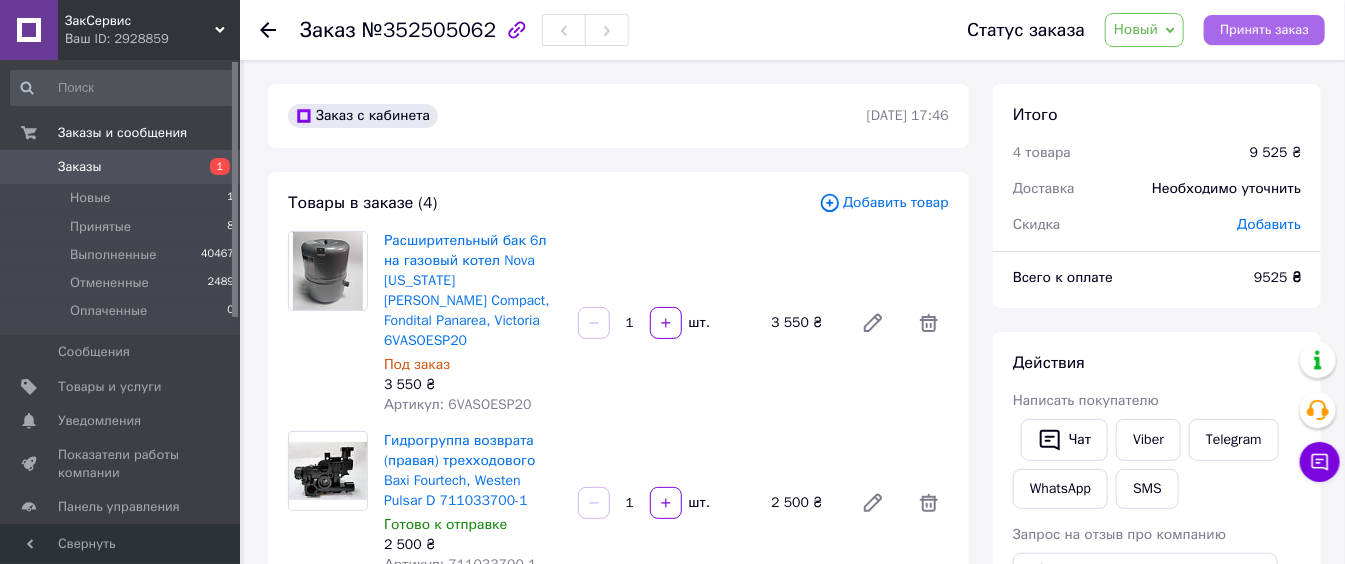 click on "Принять заказ" at bounding box center (1264, 30) 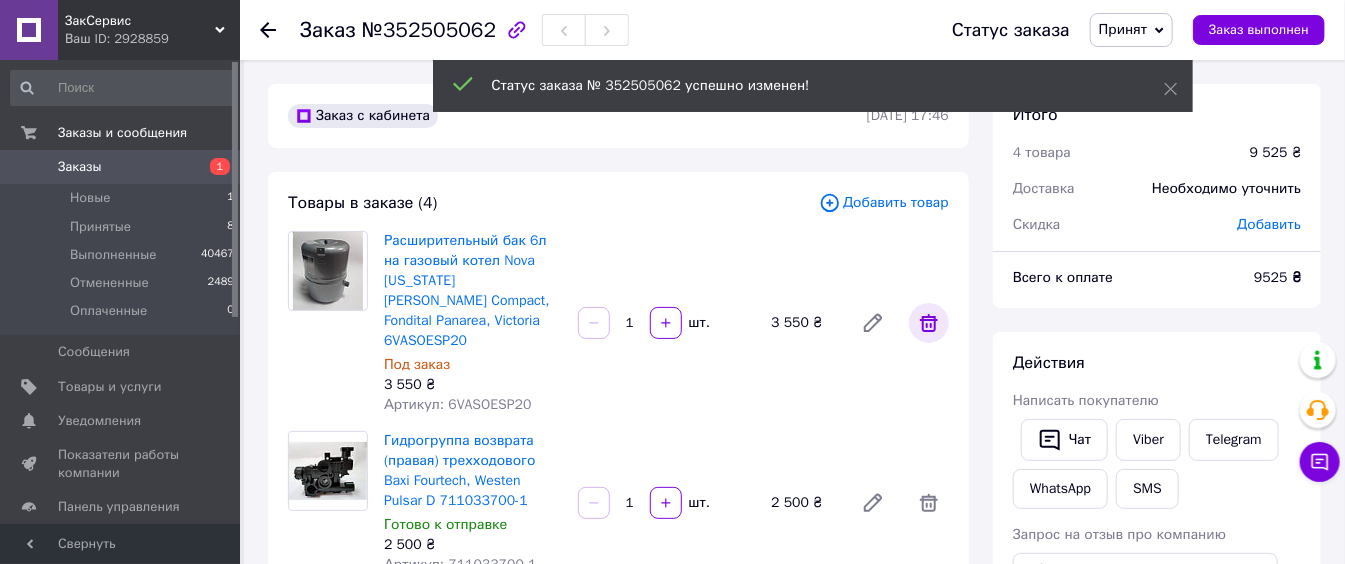 click 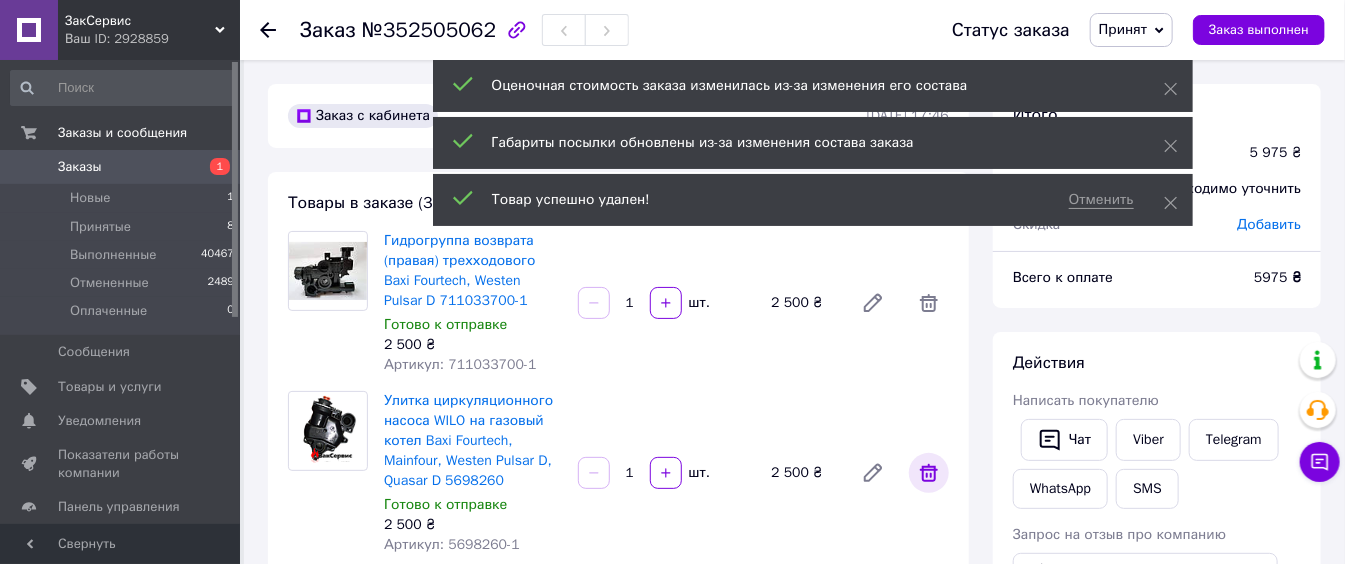 click 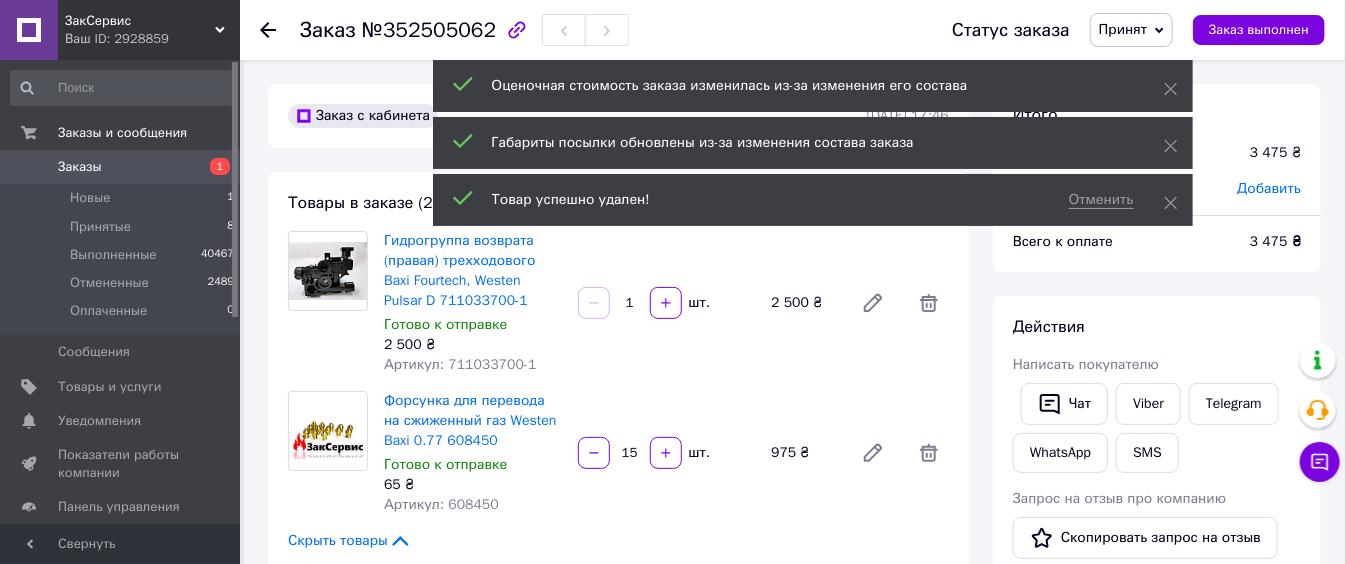 click on "Форсунка для перевода на сжиженный газ Westen Baxi 0.77 608450 Готово к отправке 65 ₴ Артикул: 608450 15   шт. 975 ₴" at bounding box center (666, 453) 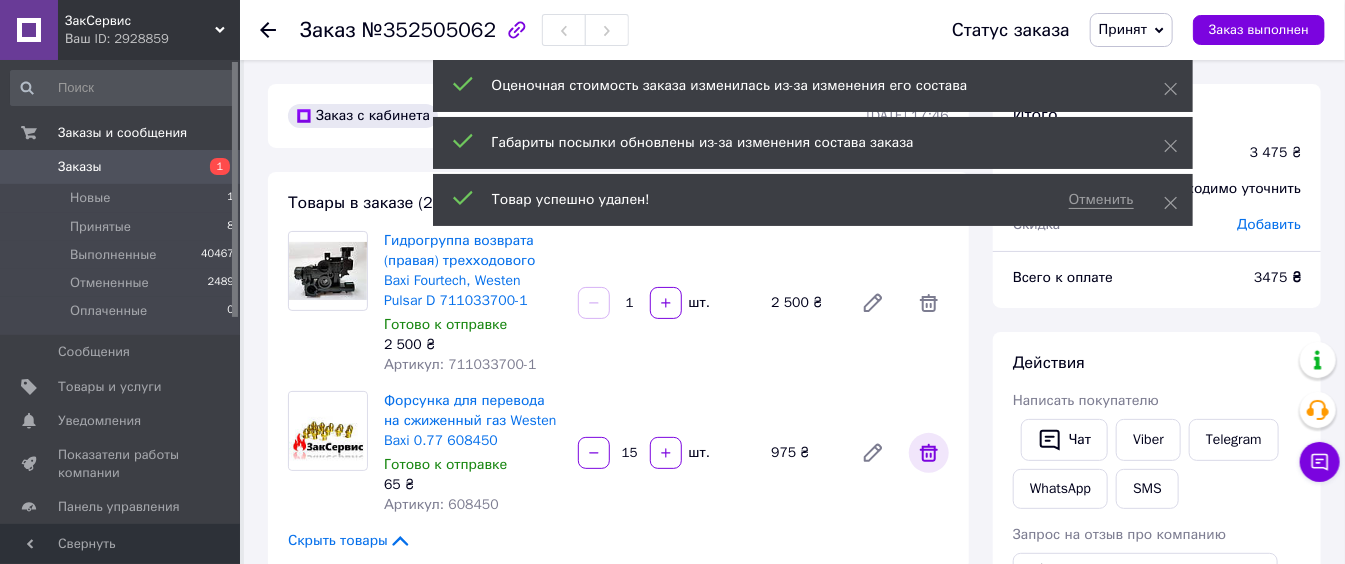 click 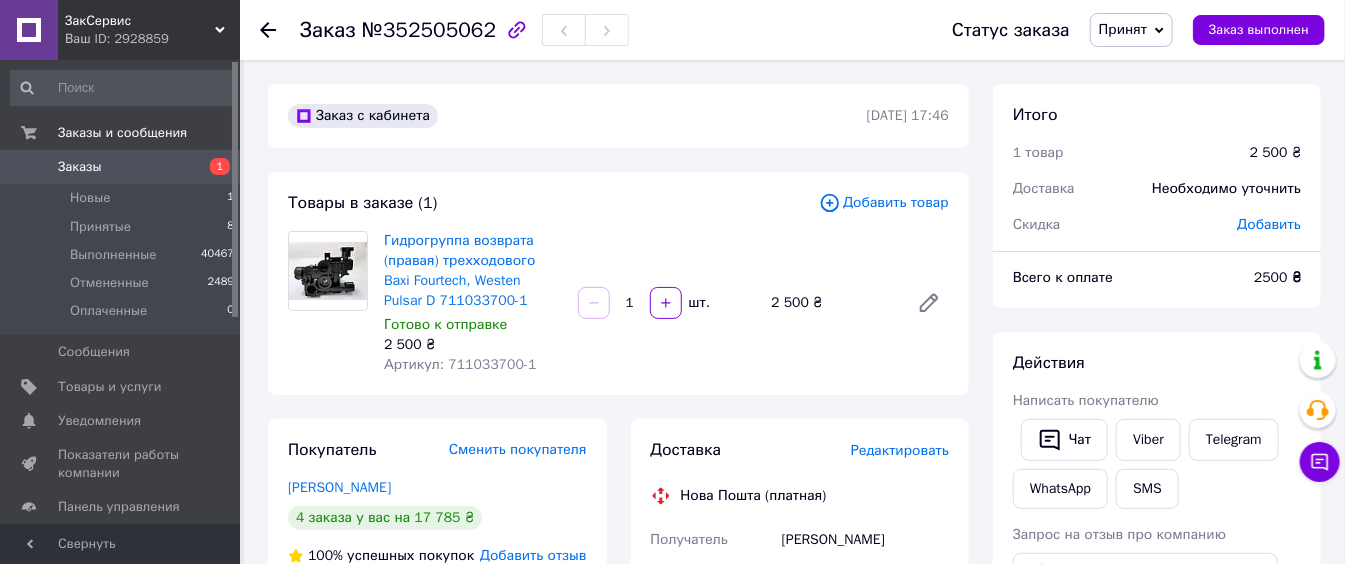 click on "Артикул: 711033700-1" at bounding box center (460, 364) 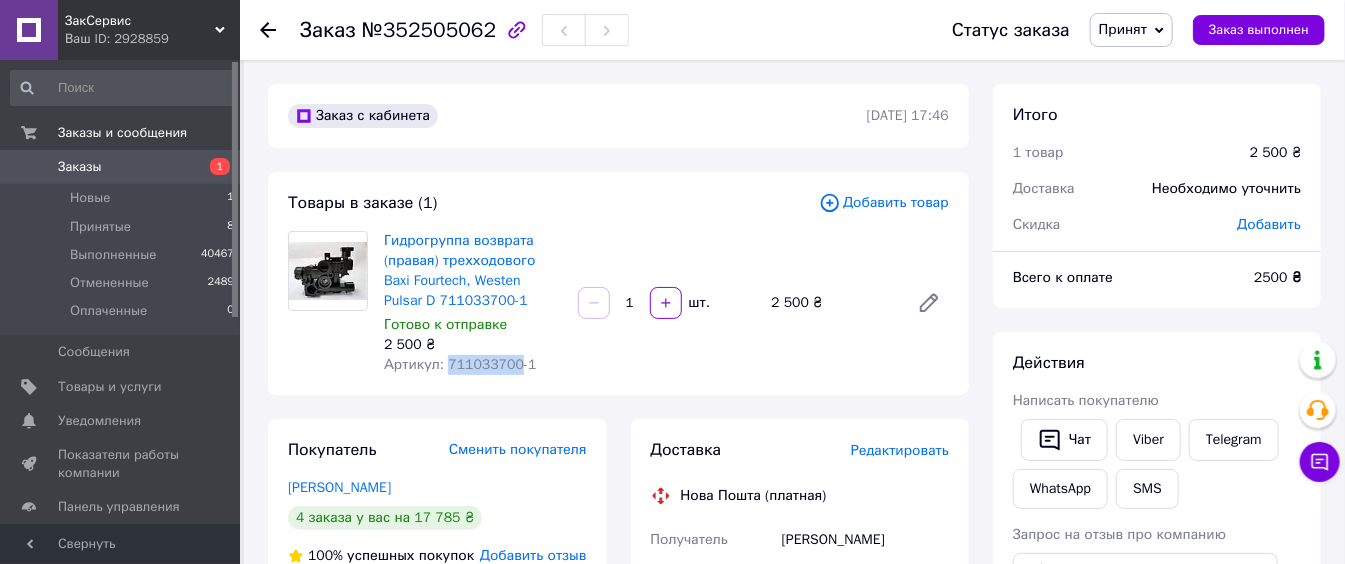 click on "Артикул: 711033700-1" at bounding box center (460, 364) 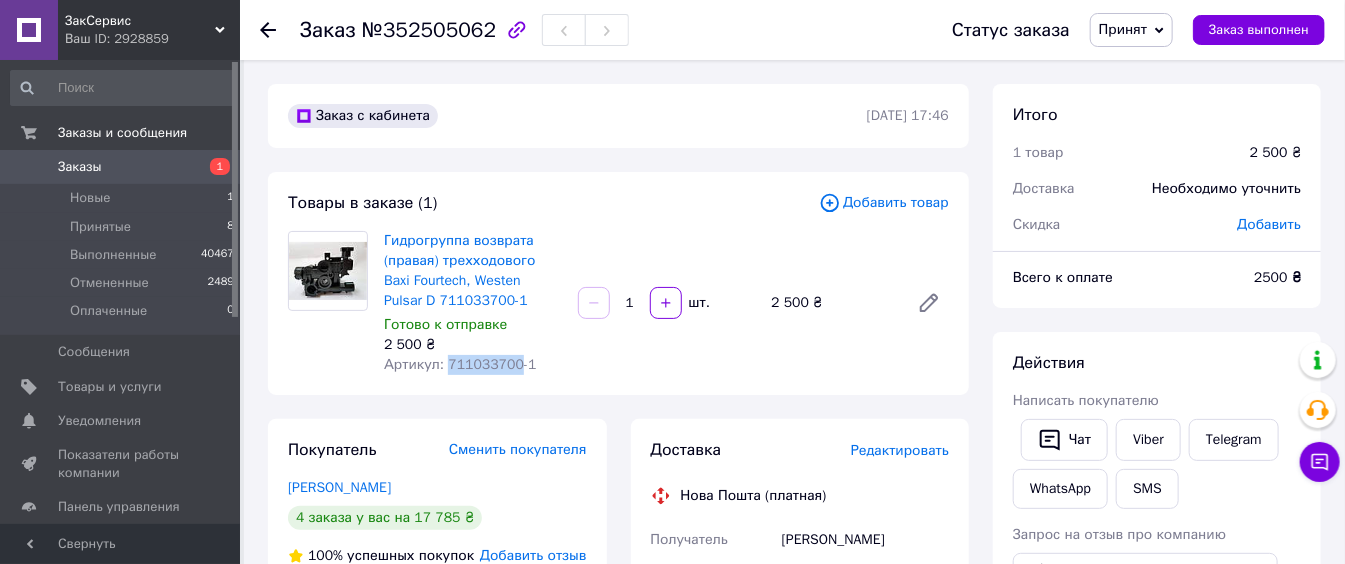 copy on "711033700" 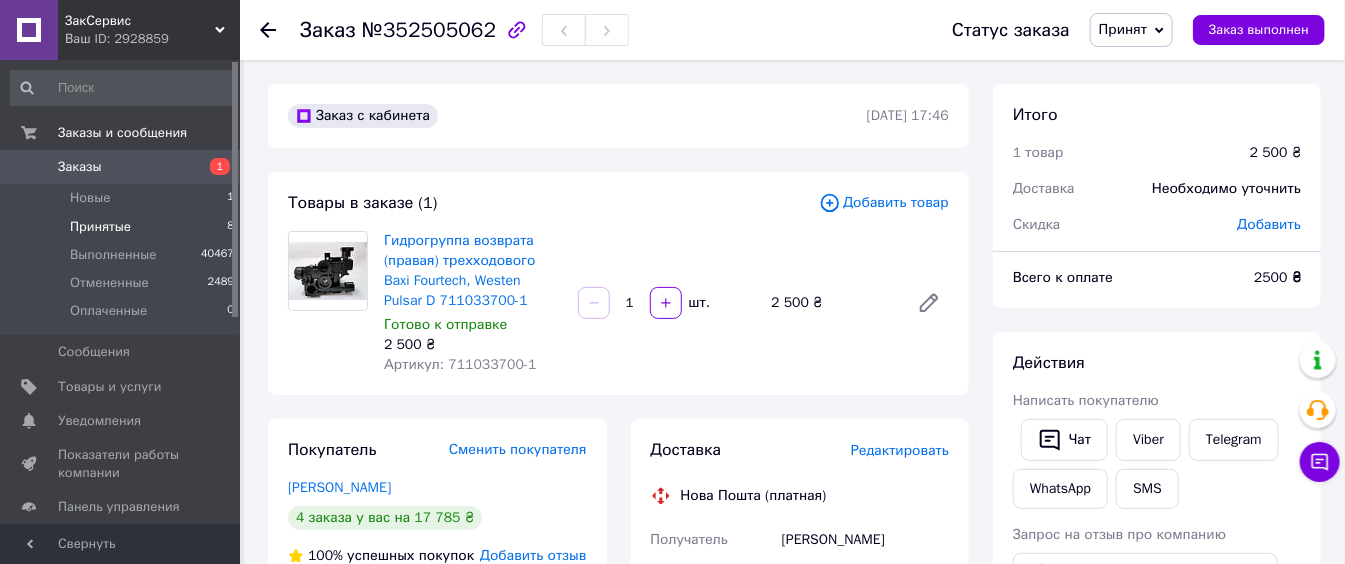 click on "Принятые 8" at bounding box center (123, 227) 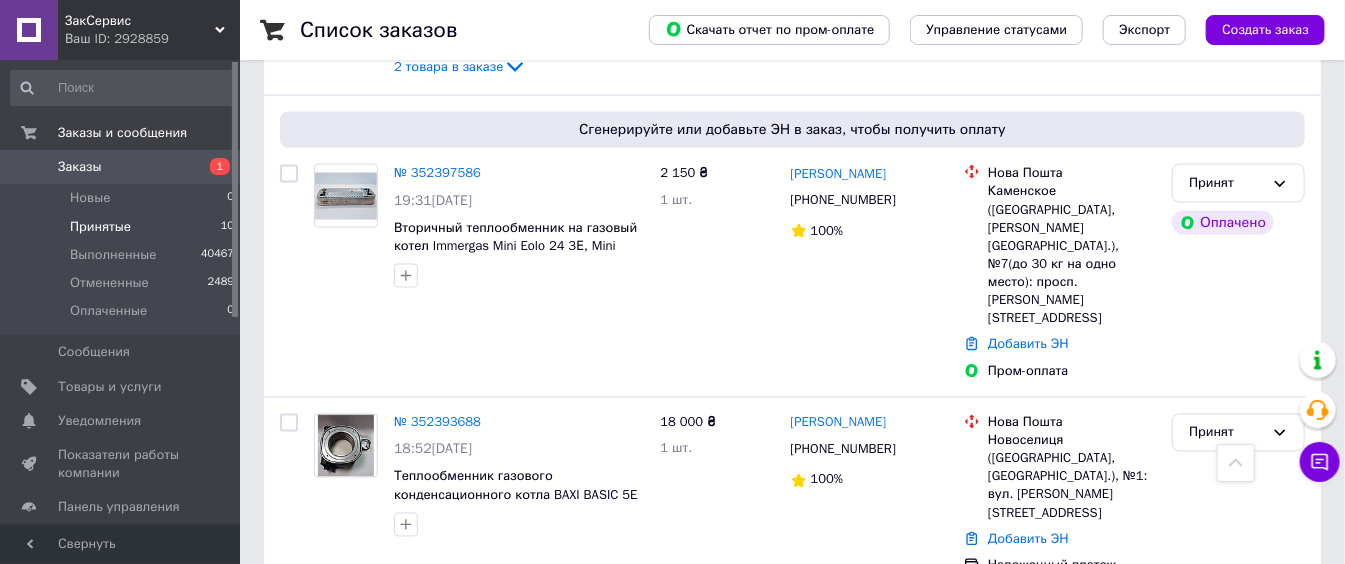 scroll, scrollTop: 1726, scrollLeft: 0, axis: vertical 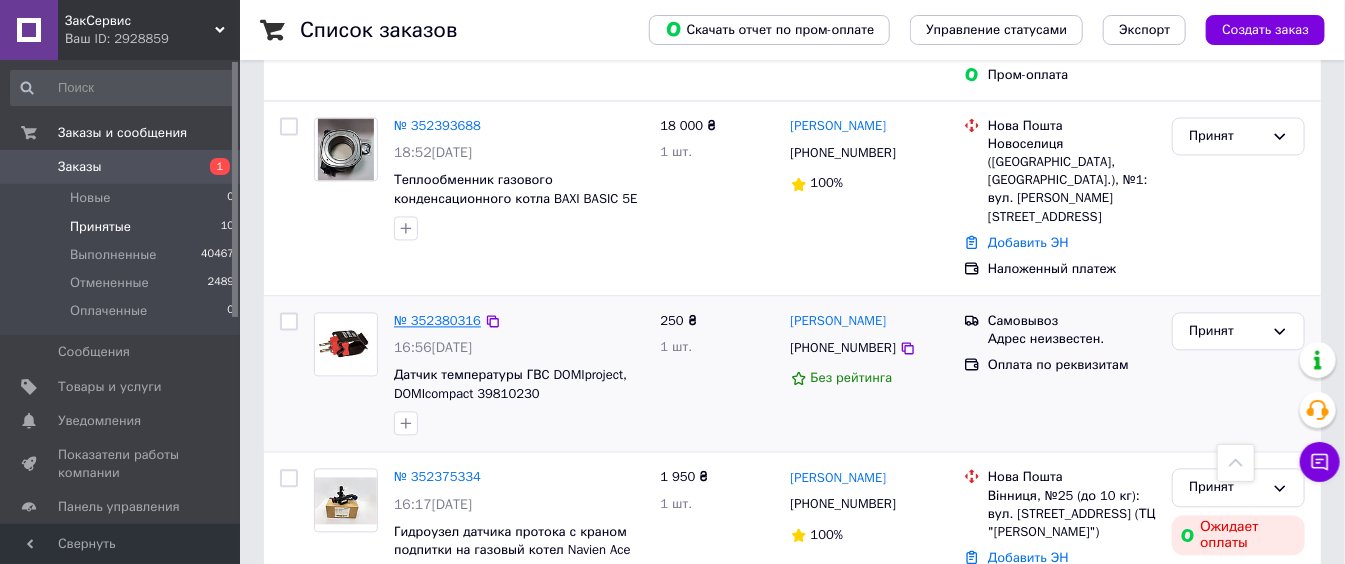 click on "№ 352380316" at bounding box center (437, 321) 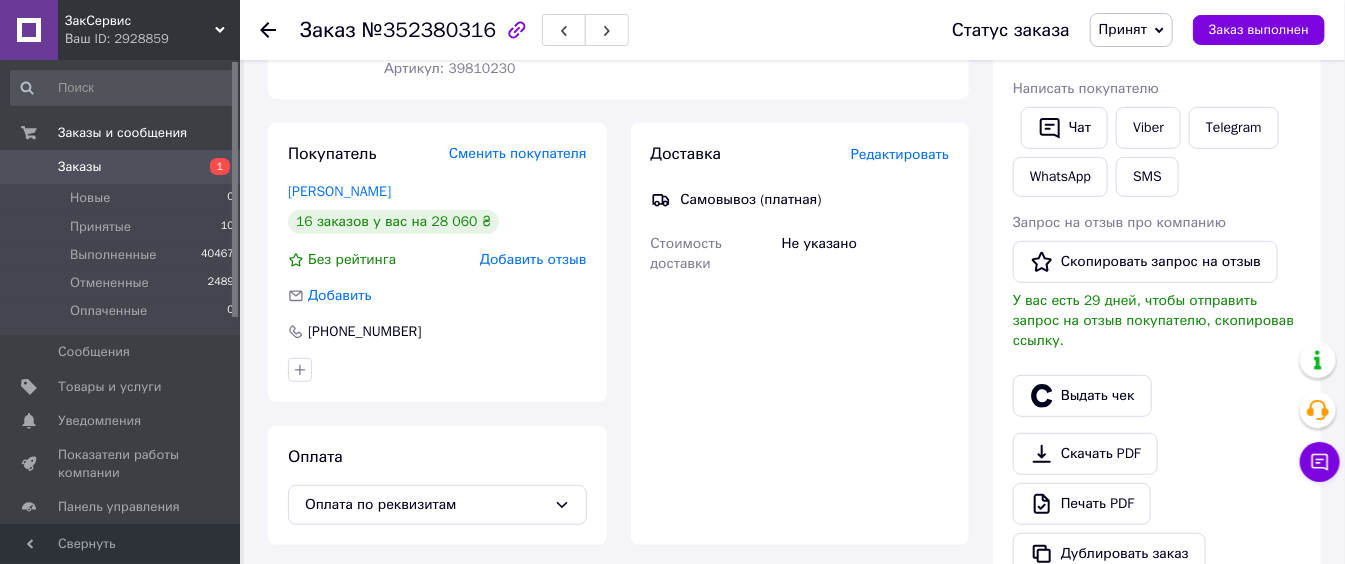 scroll, scrollTop: 111, scrollLeft: 0, axis: vertical 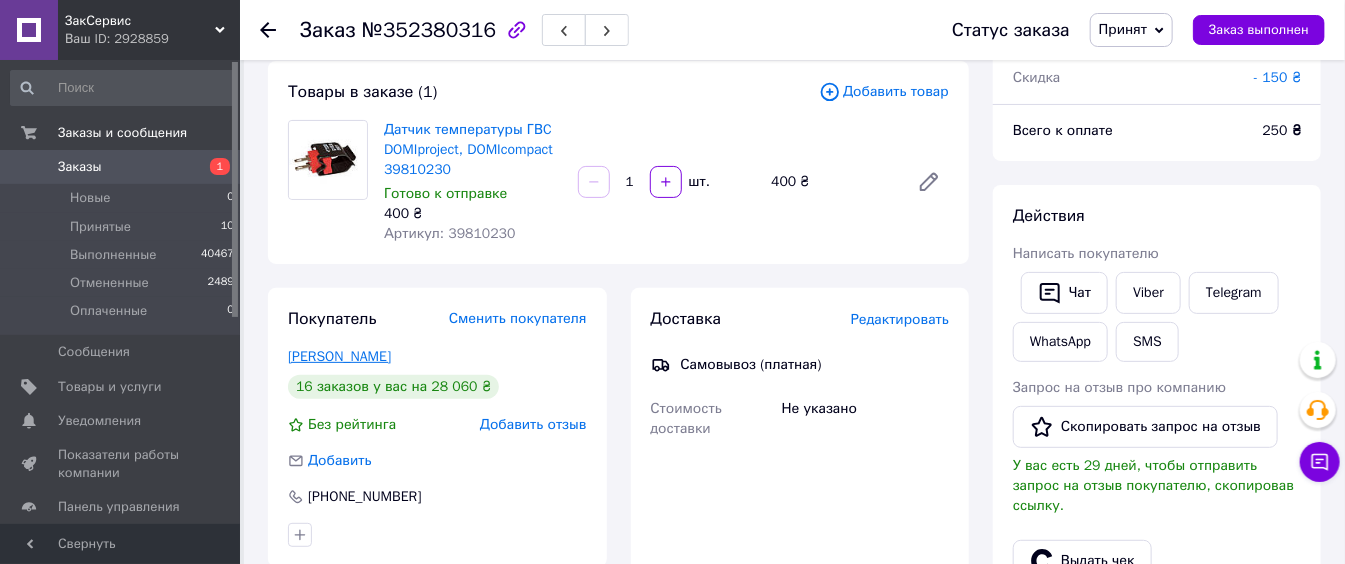 click on "[PERSON_NAME]" at bounding box center [339, 356] 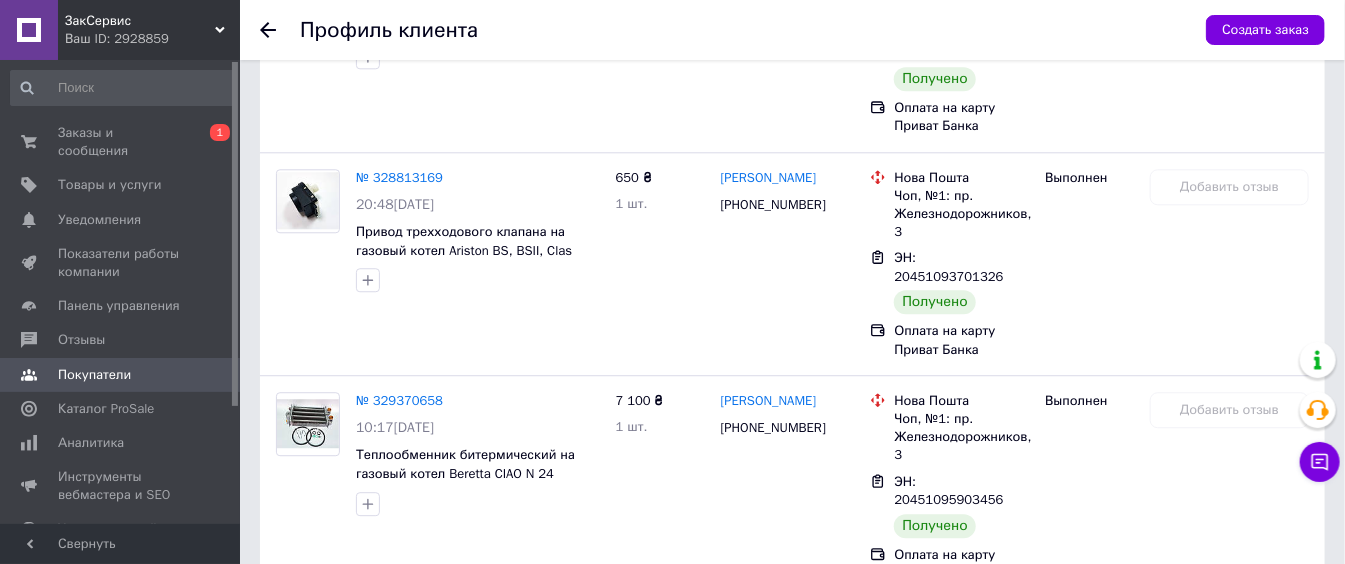scroll, scrollTop: 3595, scrollLeft: 0, axis: vertical 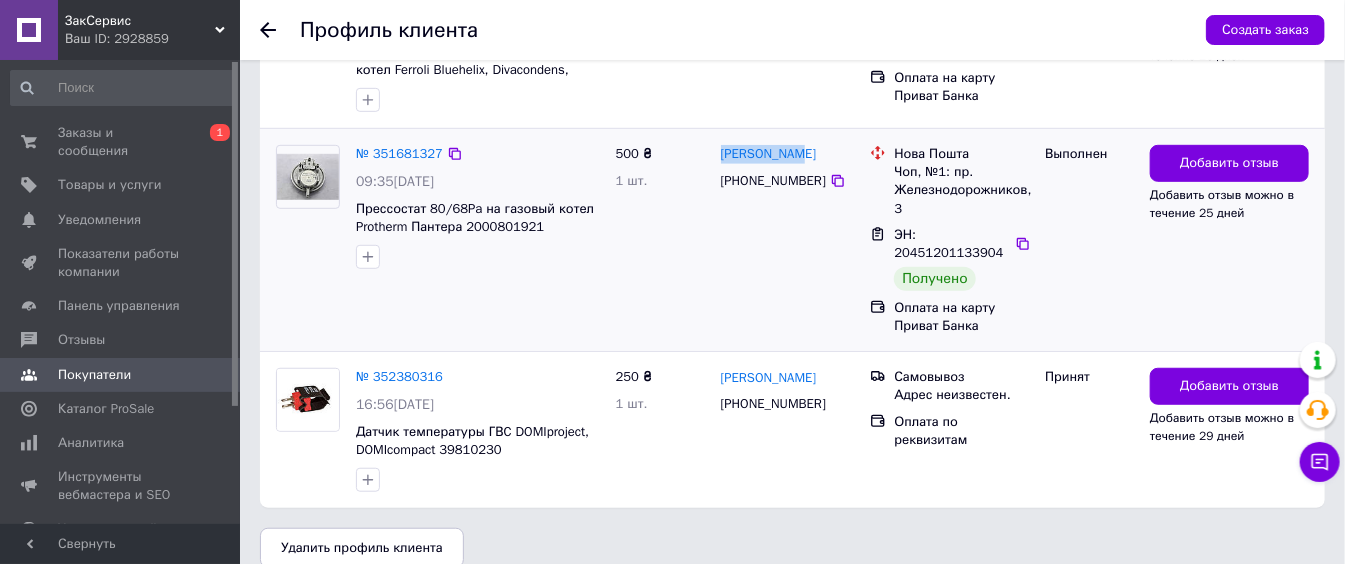 drag, startPoint x: 808, startPoint y: 128, endPoint x: 701, endPoint y: 144, distance: 108.18965 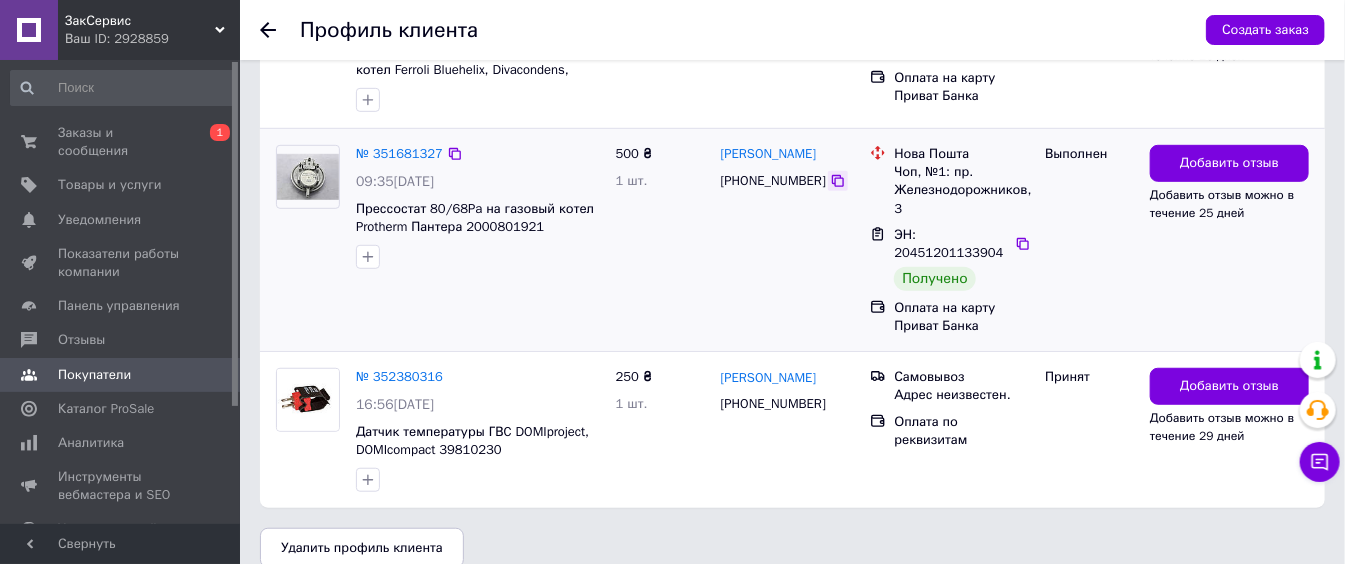 click 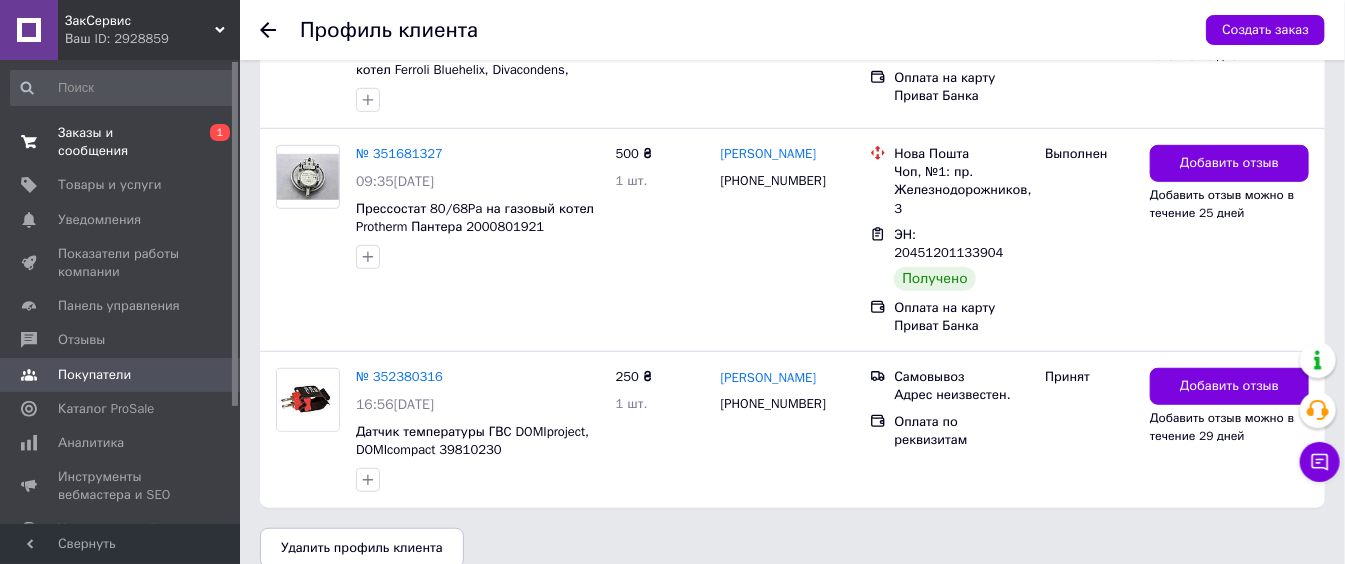 click on "0 1" at bounding box center [212, 142] 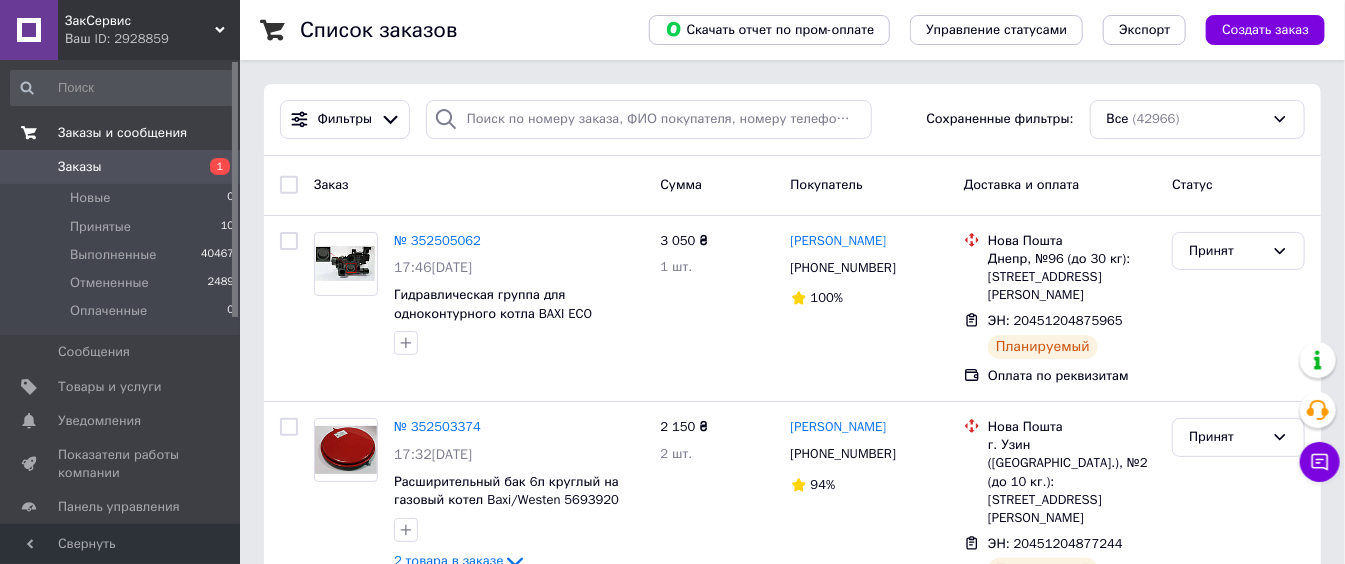 scroll, scrollTop: 18955, scrollLeft: 0, axis: vertical 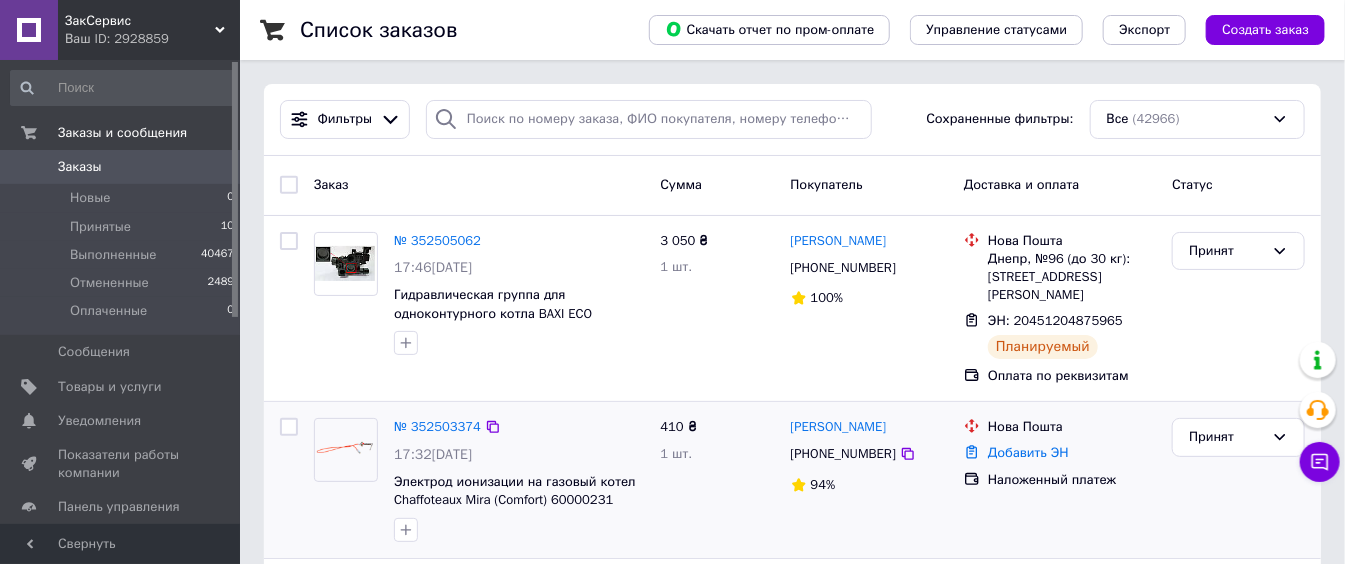 click on "№ 352503374" at bounding box center [437, 427] 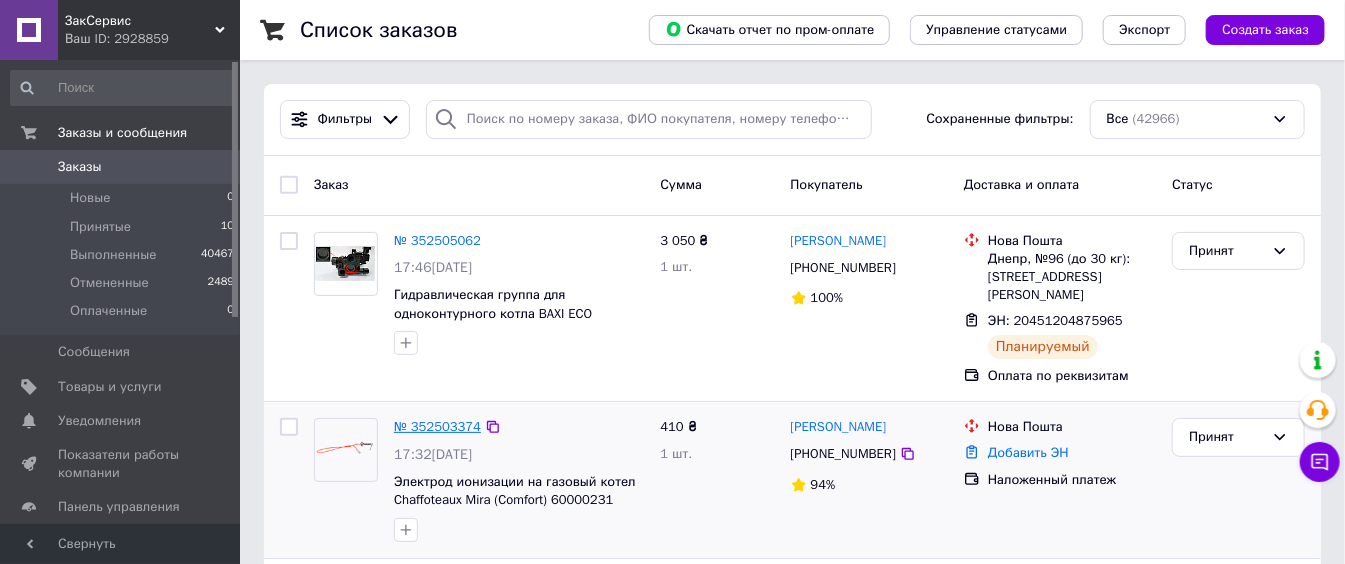 click on "№ 352503374" at bounding box center (437, 426) 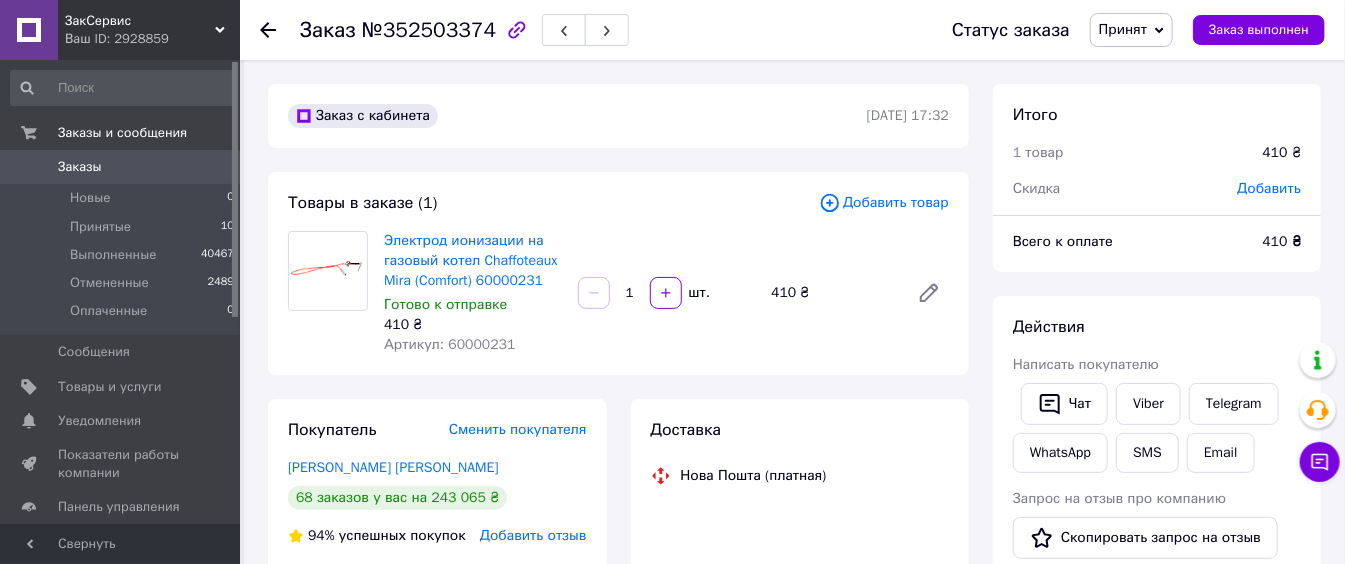 click on "Добавить товар" at bounding box center [884, 203] 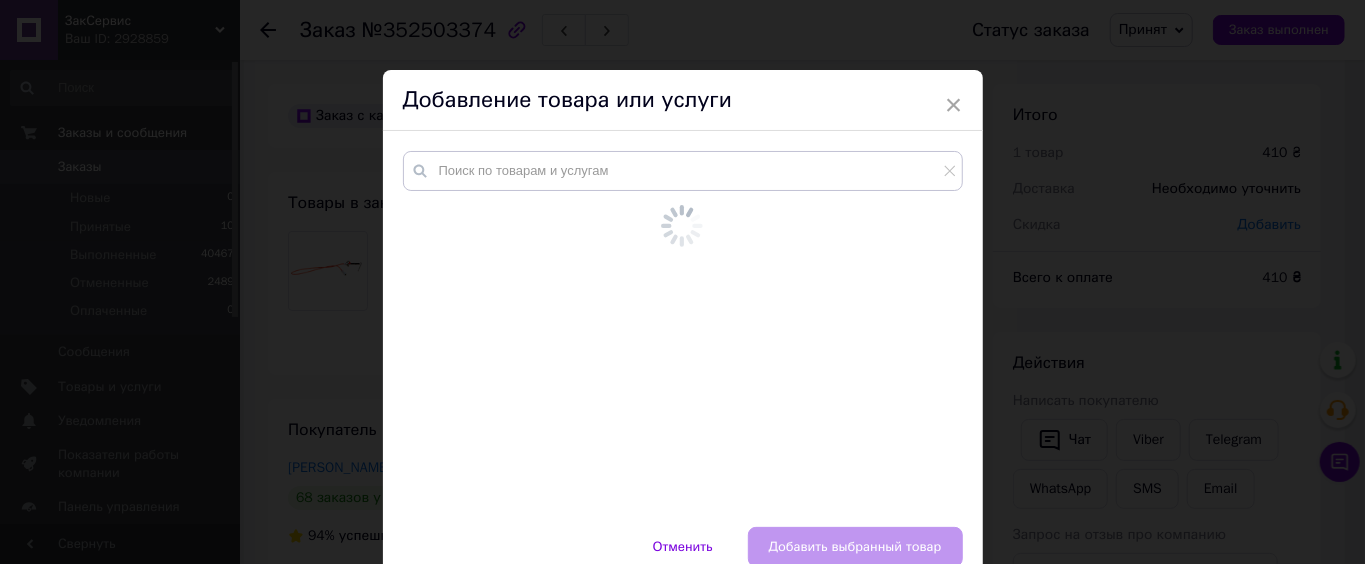 drag, startPoint x: 864, startPoint y: 205, endPoint x: 851, endPoint y: 201, distance: 13.601471 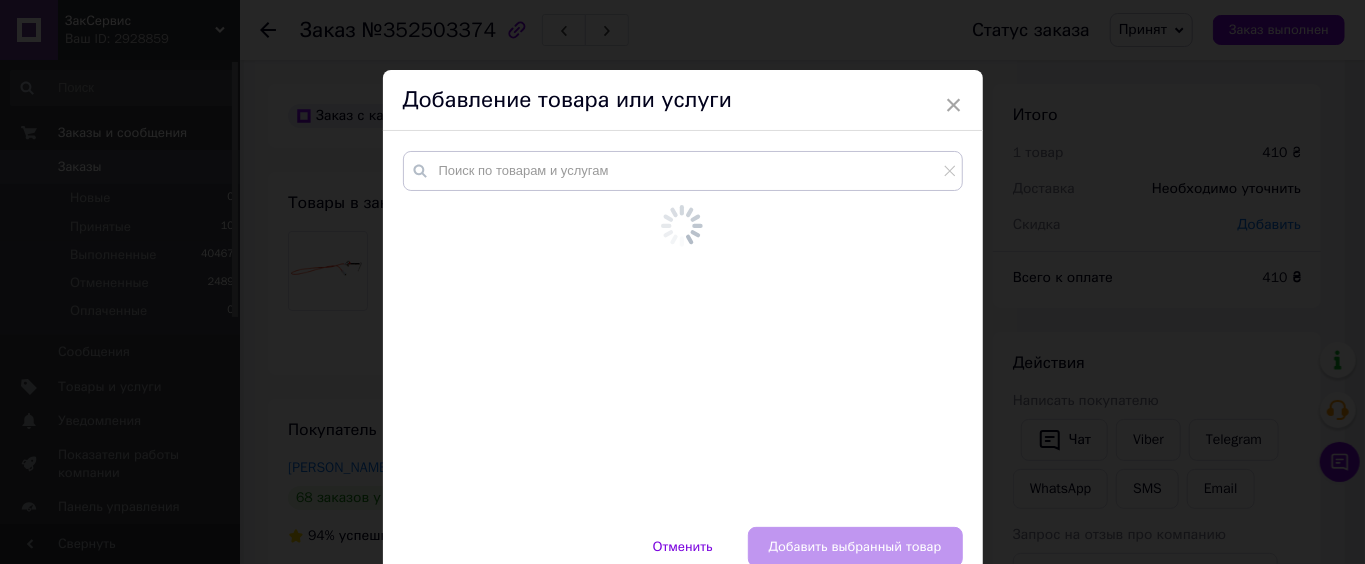 click at bounding box center [682, 226] 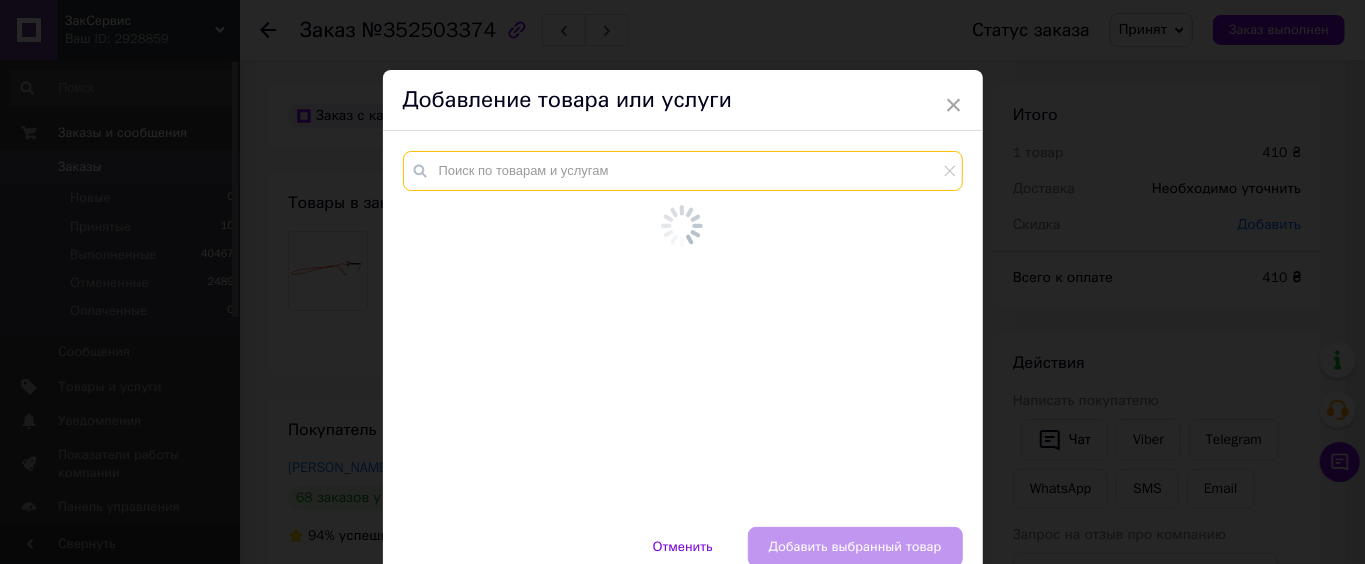 click at bounding box center [683, 171] 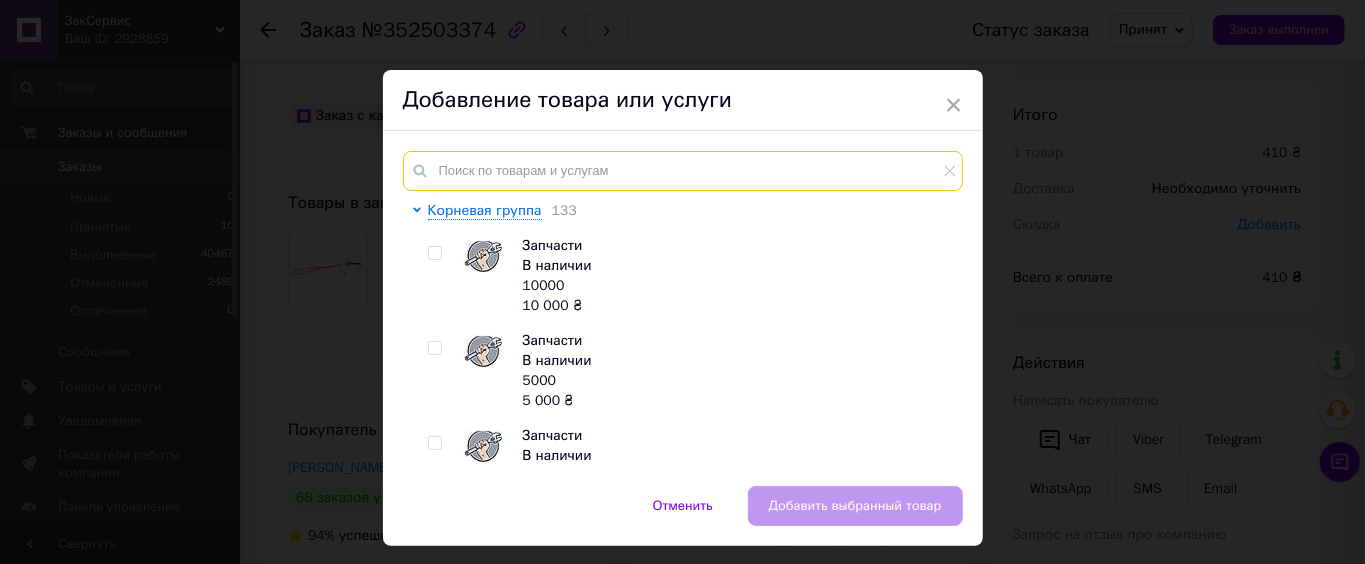 paste on "5693920" 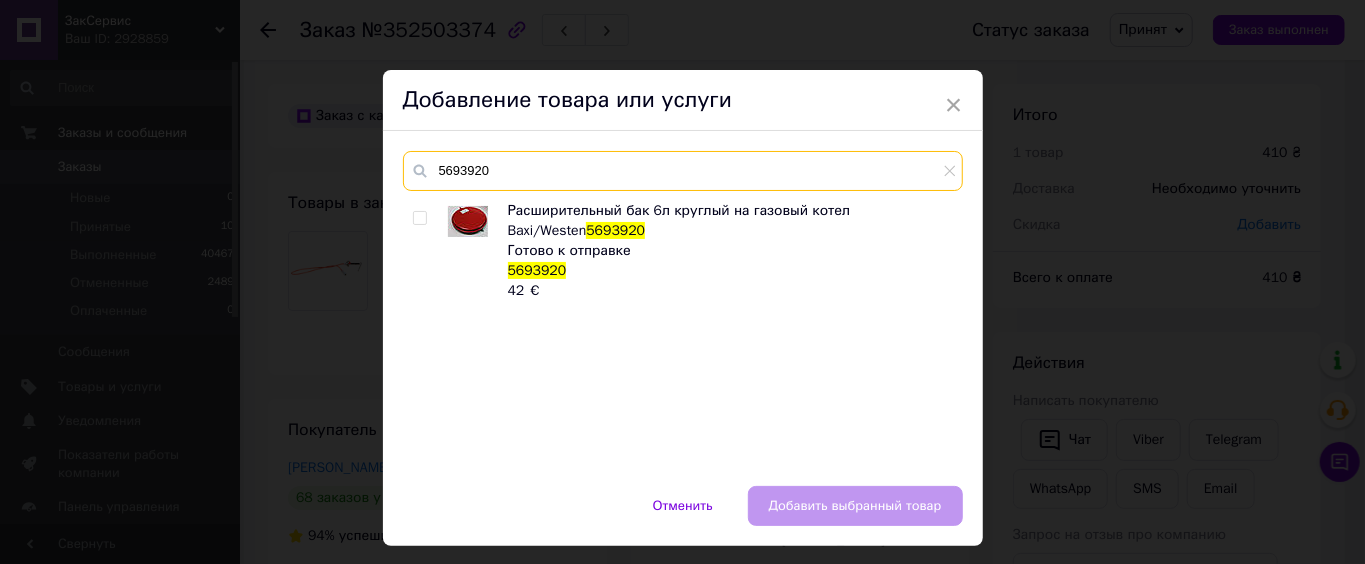 type on "5693920" 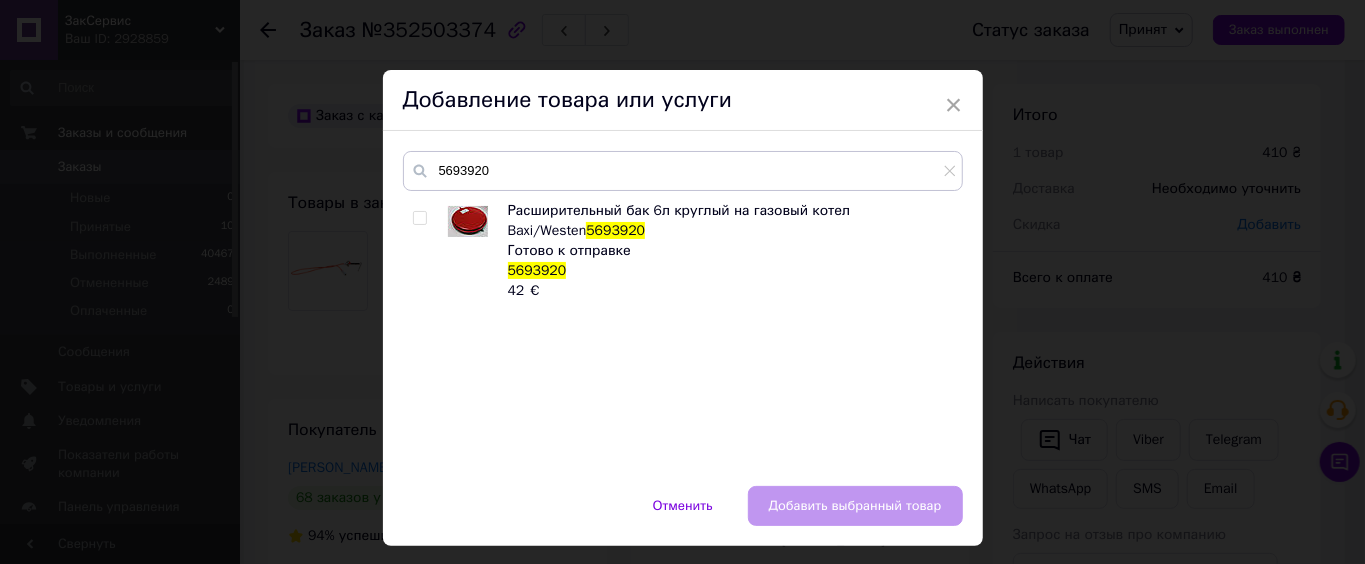 click at bounding box center (419, 218) 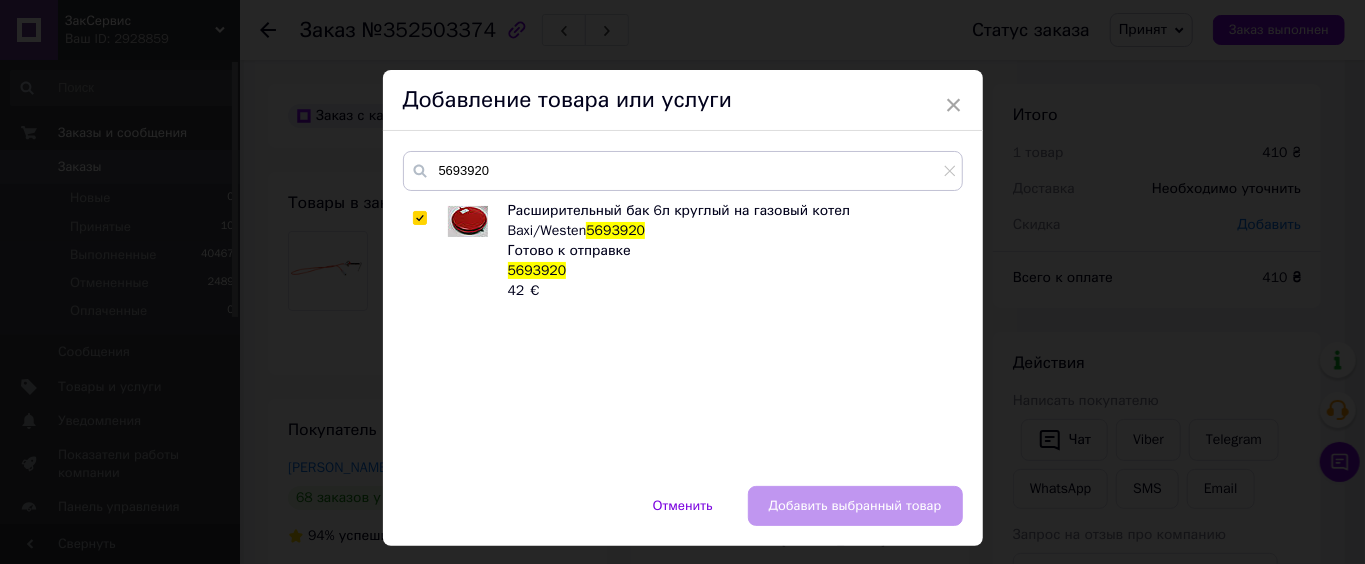 checkbox on "true" 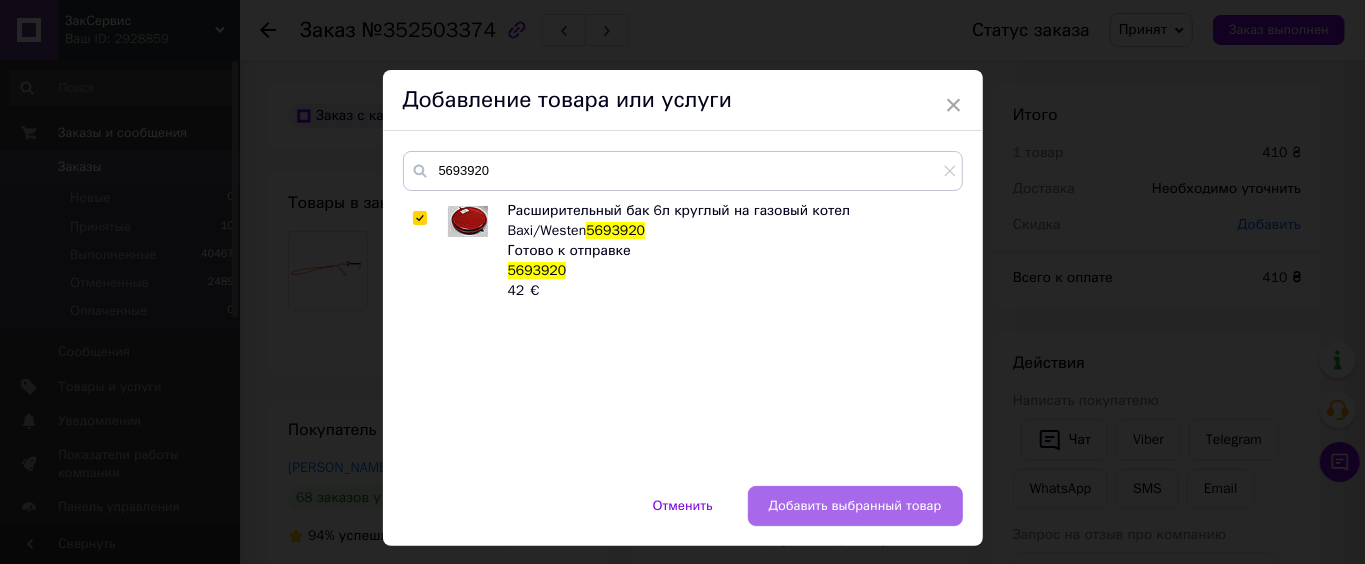 click on "Добавить выбранный товар" at bounding box center [855, 506] 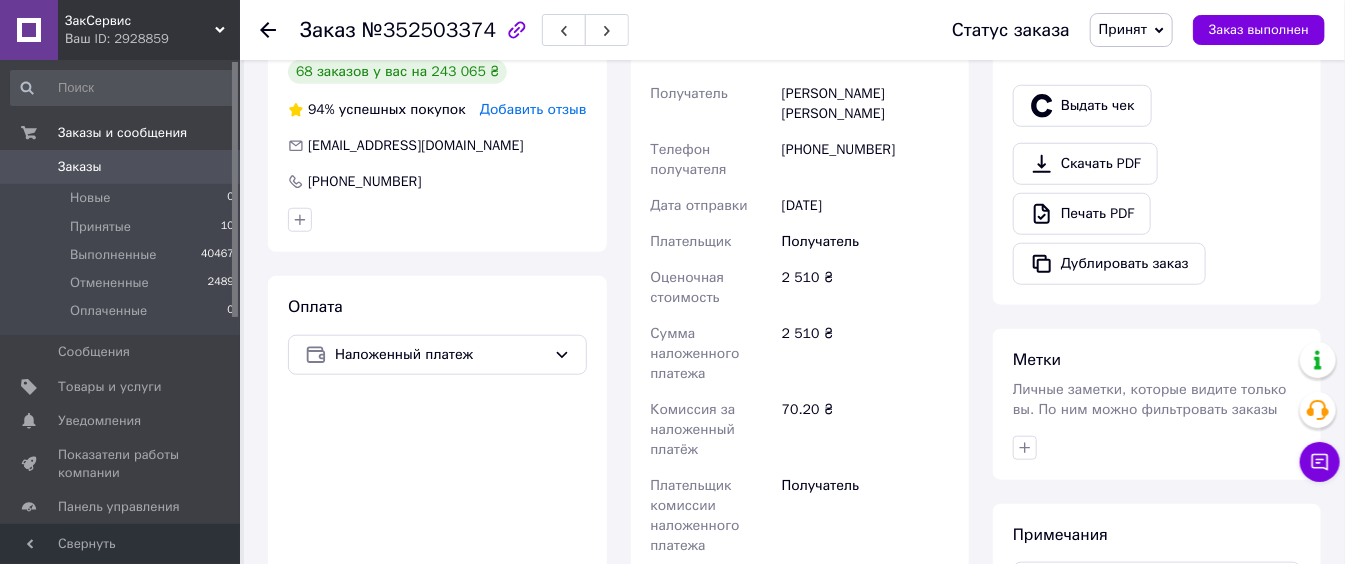 scroll, scrollTop: 667, scrollLeft: 0, axis: vertical 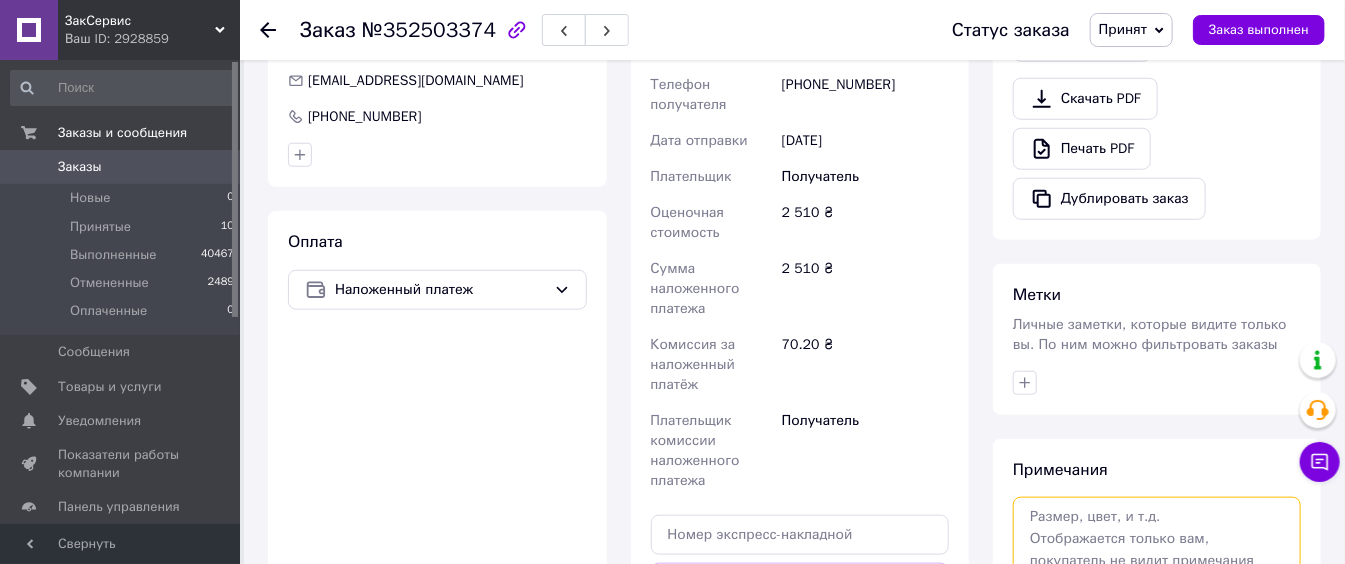 click at bounding box center [1157, 550] 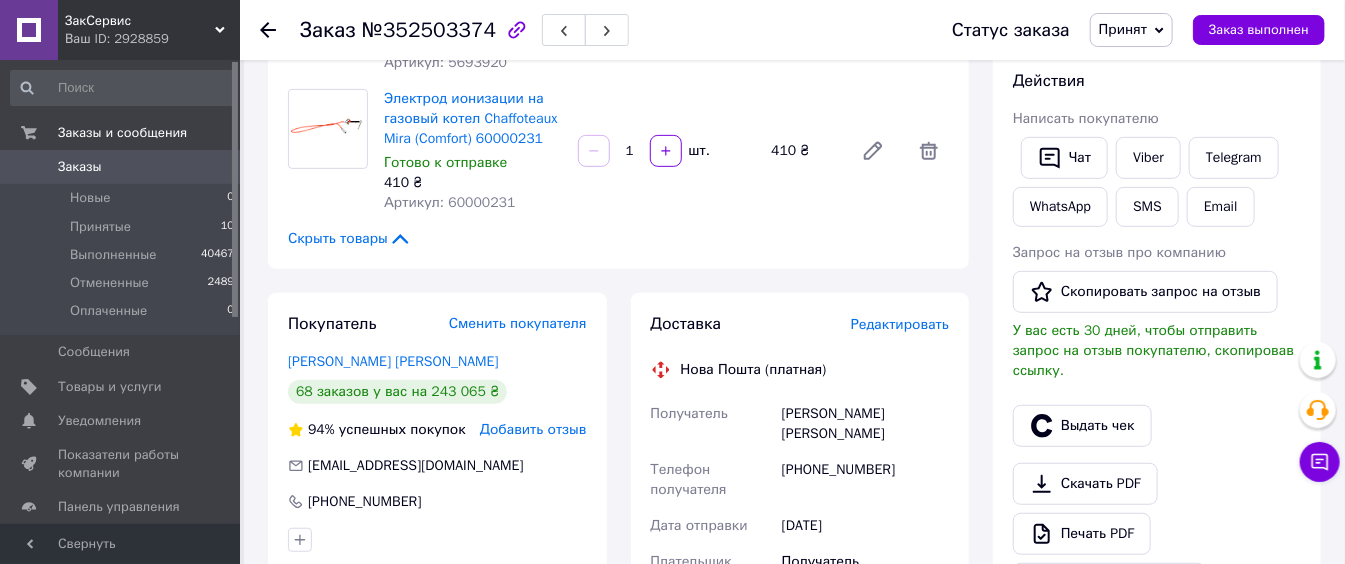 scroll, scrollTop: 0, scrollLeft: 0, axis: both 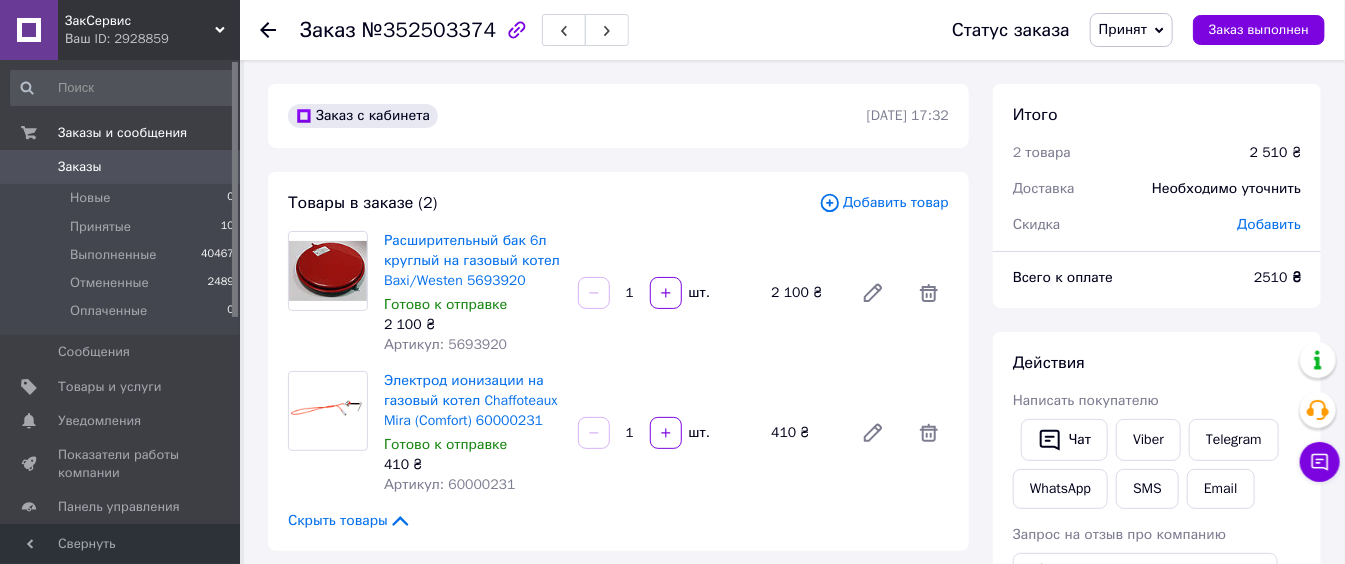 click on "Артикул: 60000231" at bounding box center (450, 484) 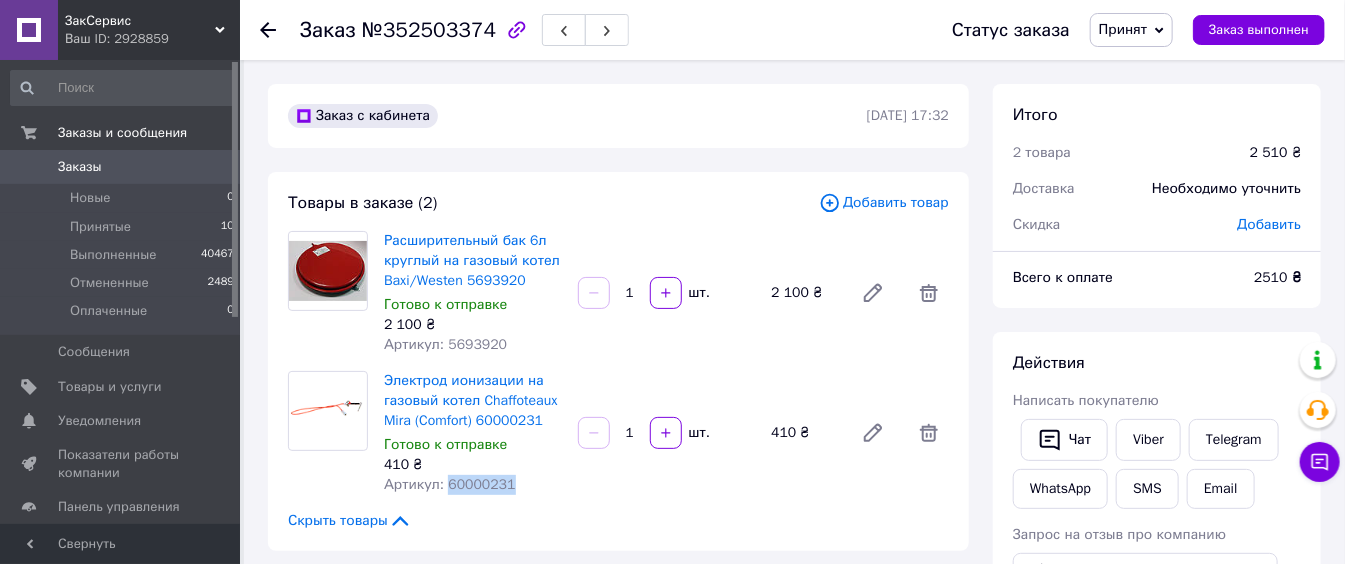 click on "Артикул: 60000231" at bounding box center (450, 484) 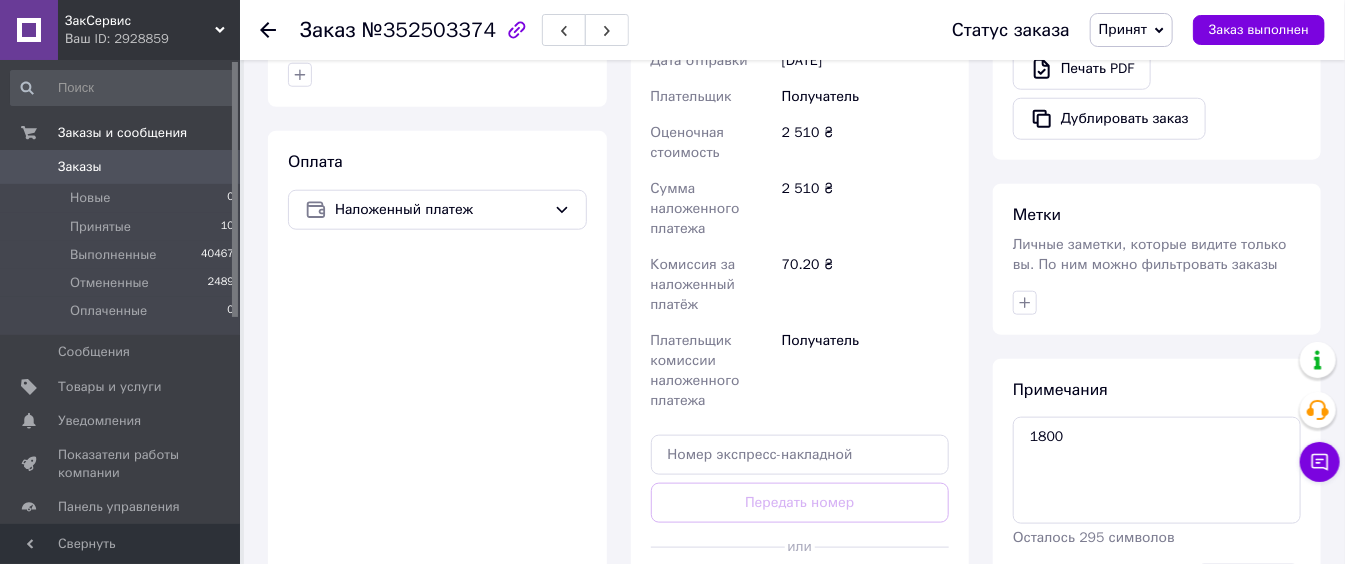 scroll, scrollTop: 800, scrollLeft: 0, axis: vertical 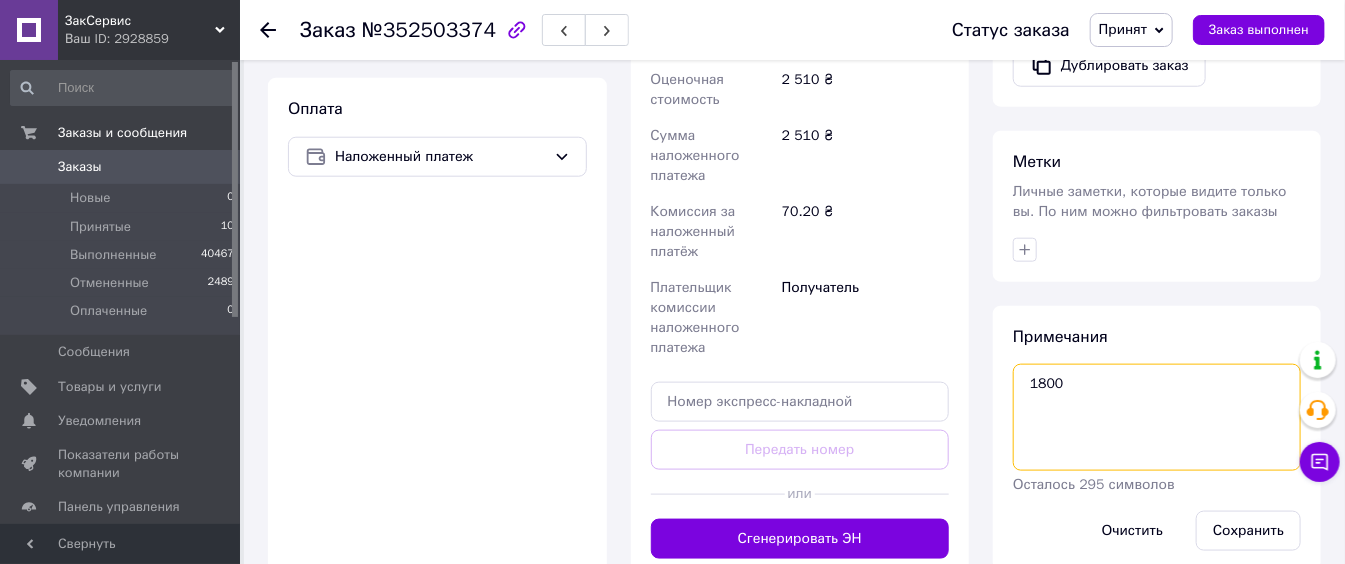 click on "1800" at bounding box center (1157, 417) 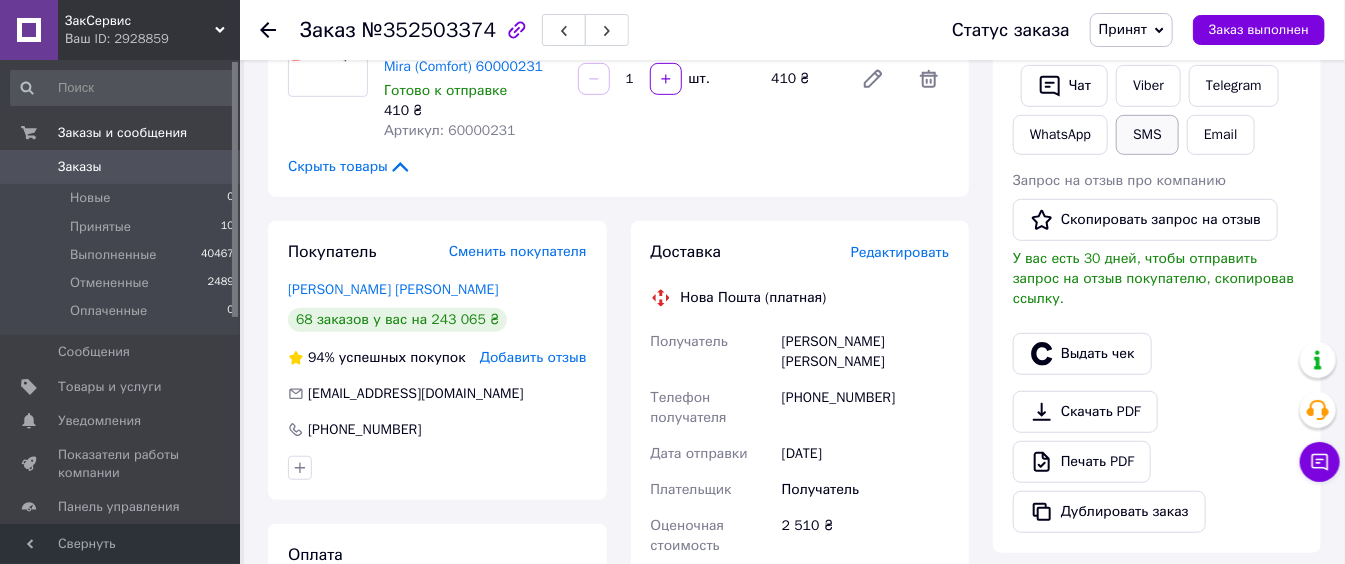 scroll, scrollTop: 667, scrollLeft: 0, axis: vertical 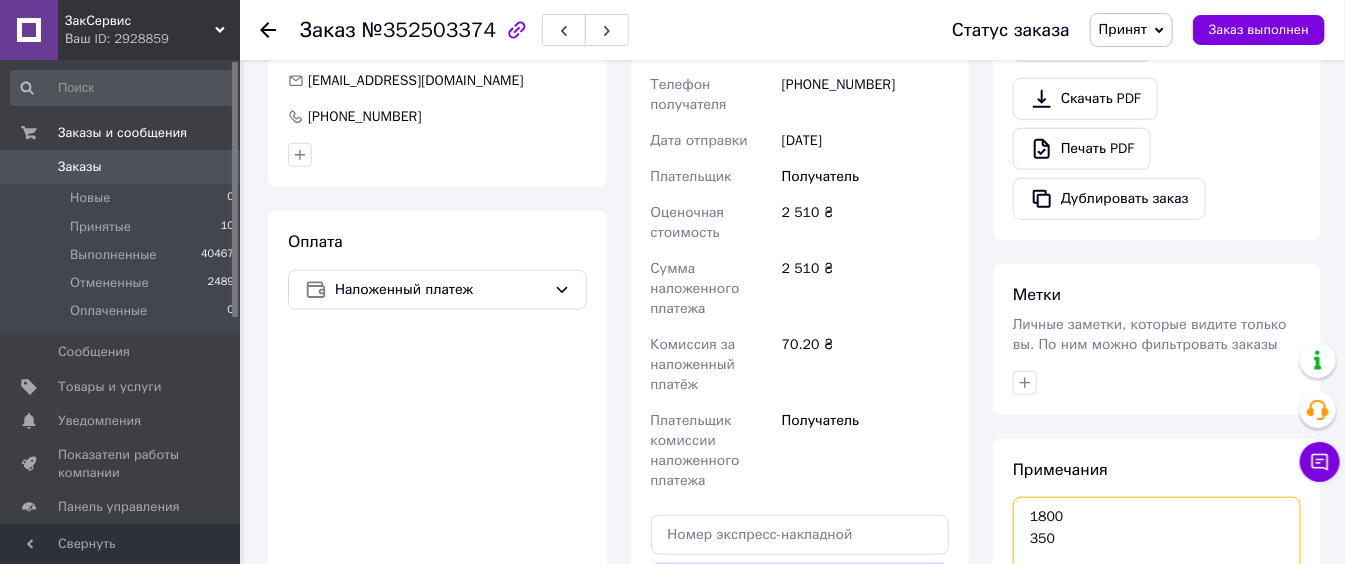 type on "1800
350" 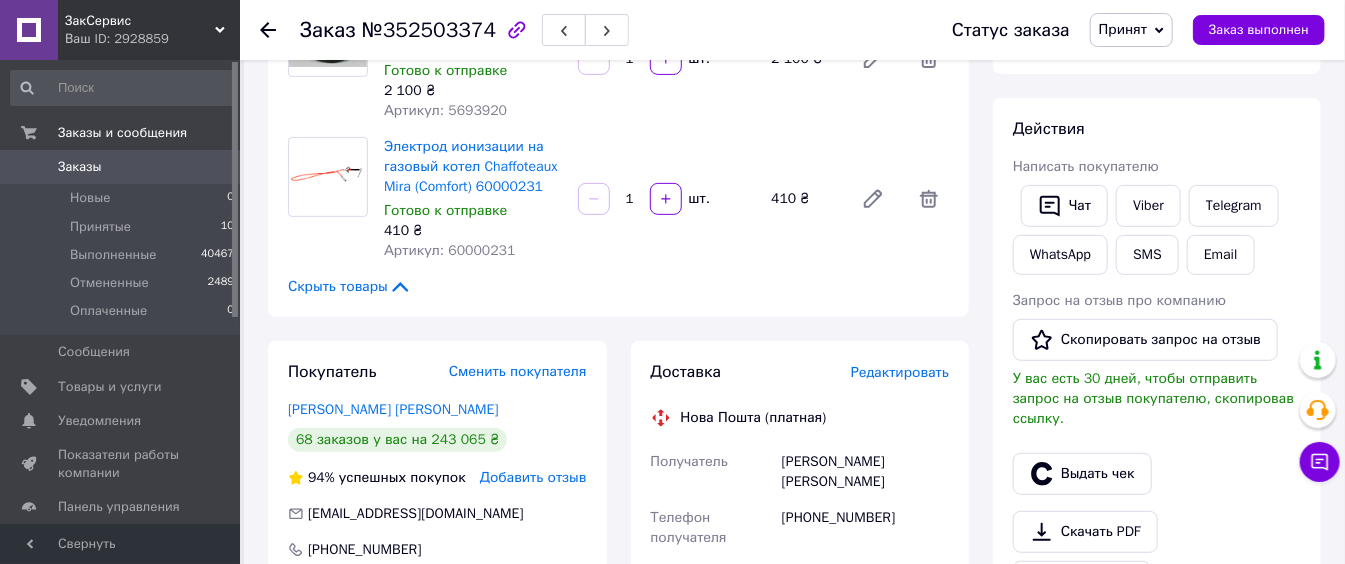 scroll, scrollTop: 0, scrollLeft: 0, axis: both 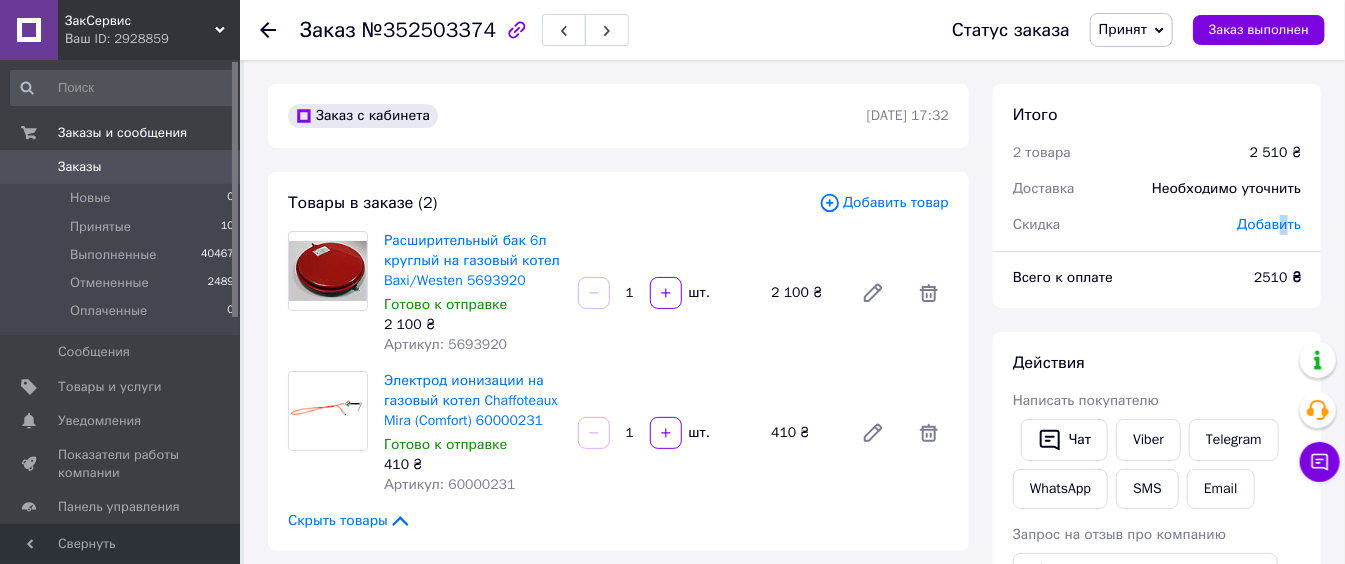 click on "Добавить" at bounding box center (1269, 225) 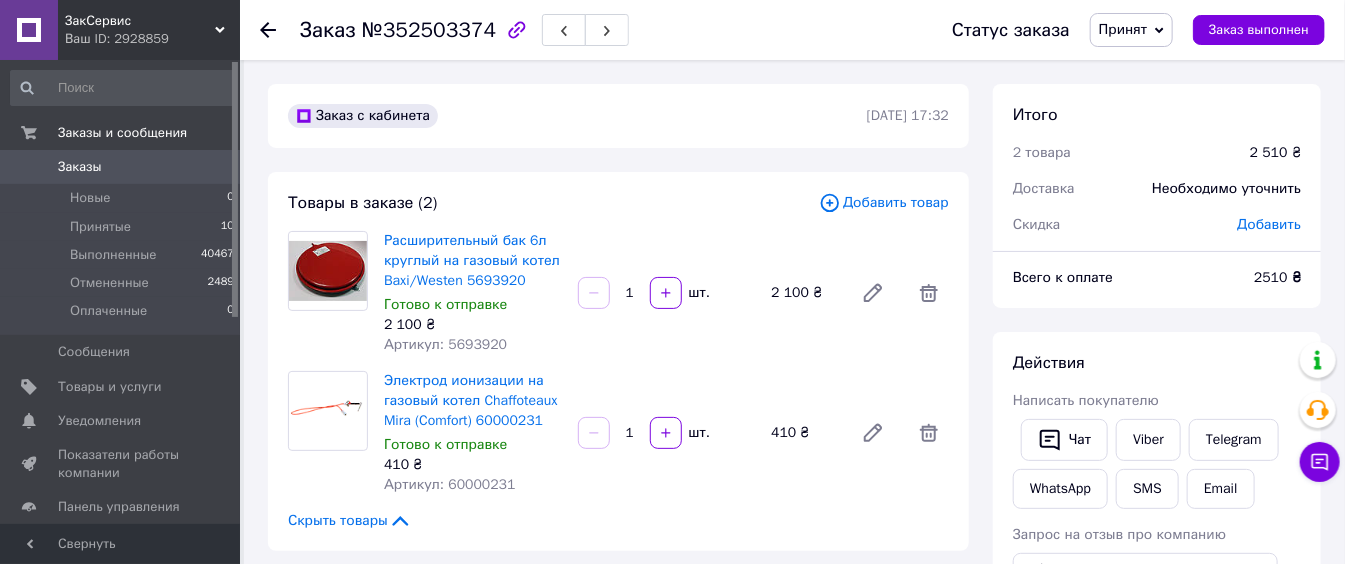 click on "Добавить" at bounding box center [1269, 224] 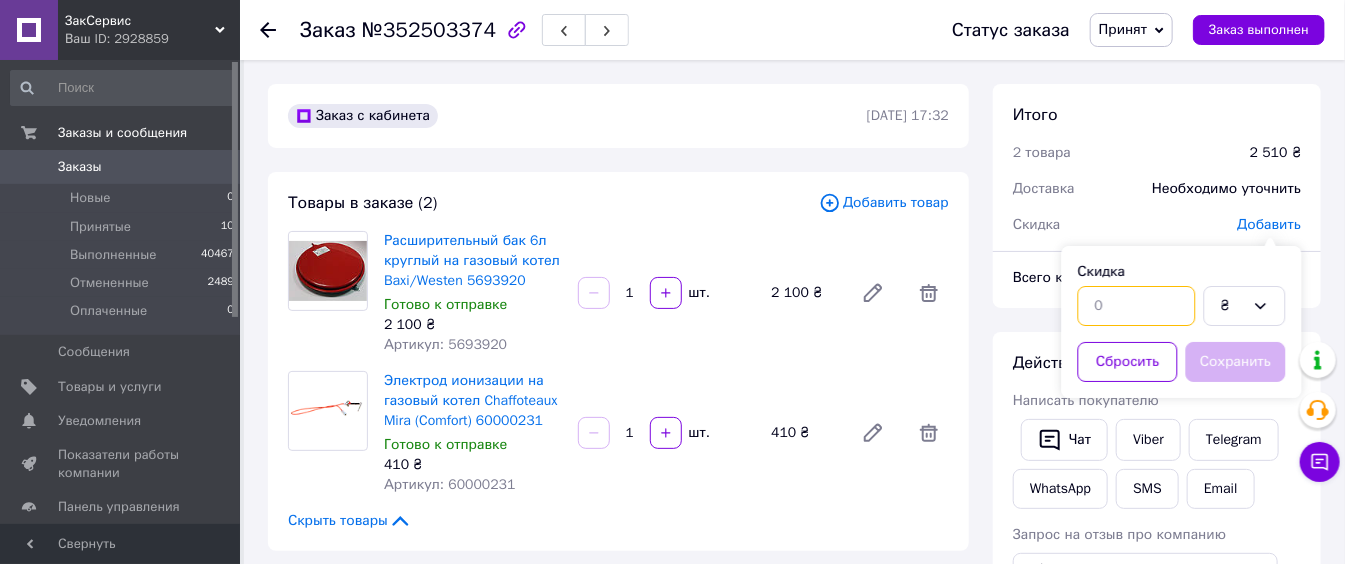 click at bounding box center (1137, 306) 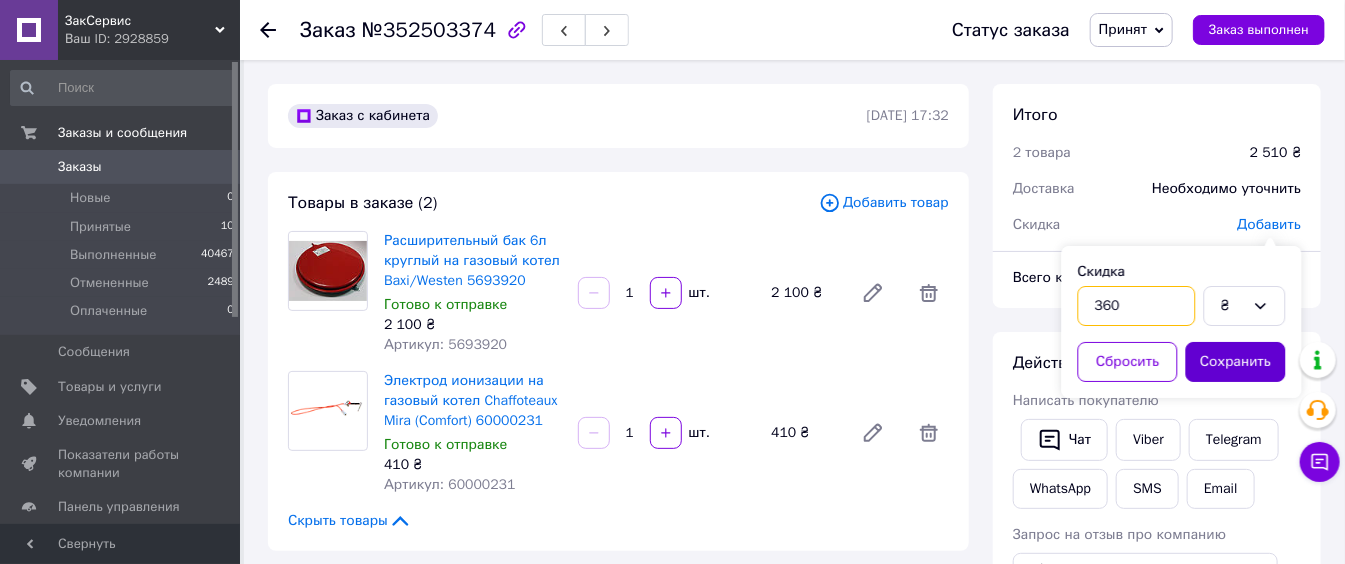 type on "360" 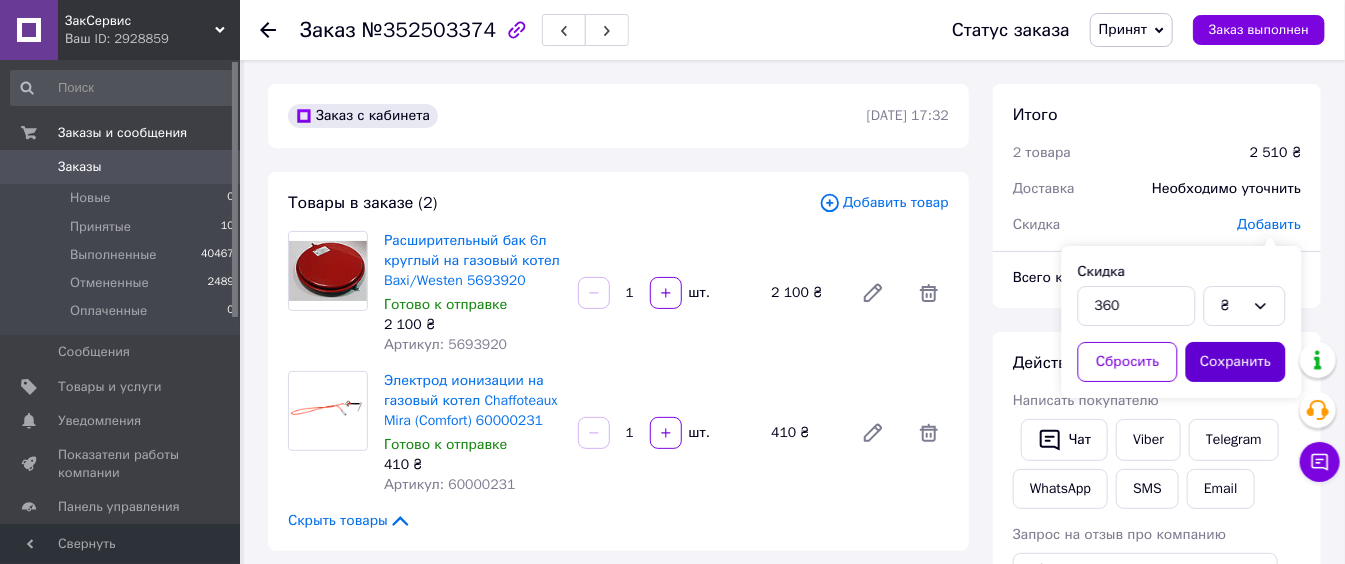 click on "Сохранить" at bounding box center (1236, 362) 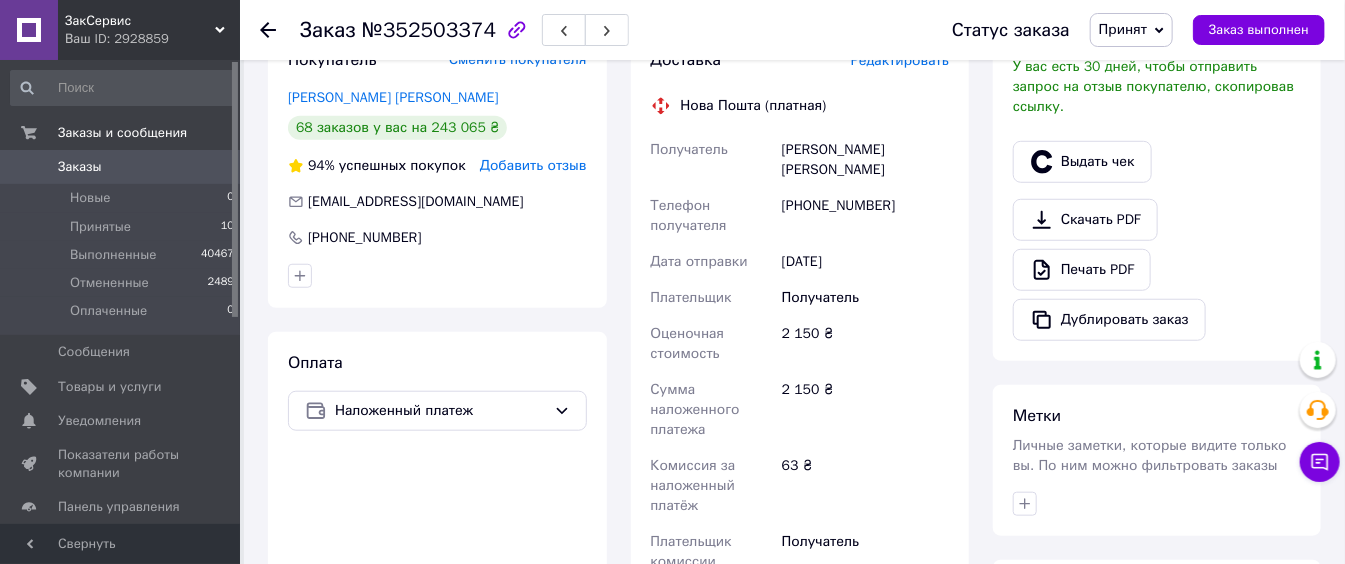 scroll, scrollTop: 536, scrollLeft: 0, axis: vertical 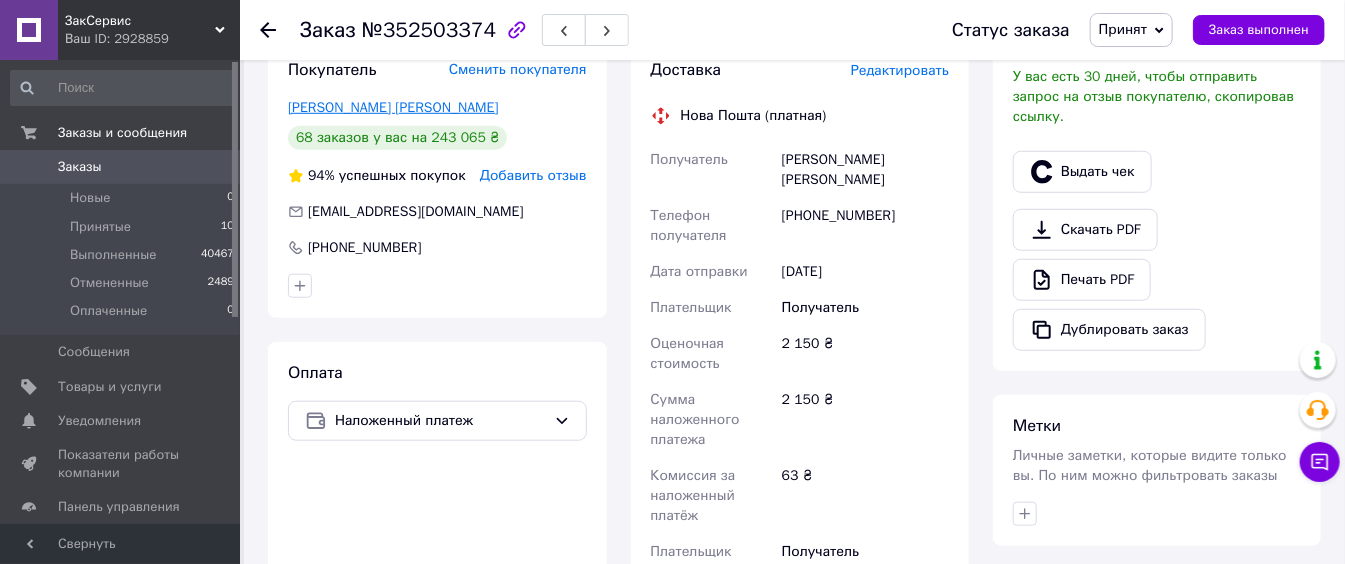 click on "Константинович Станислав Бойцов" at bounding box center (393, 107) 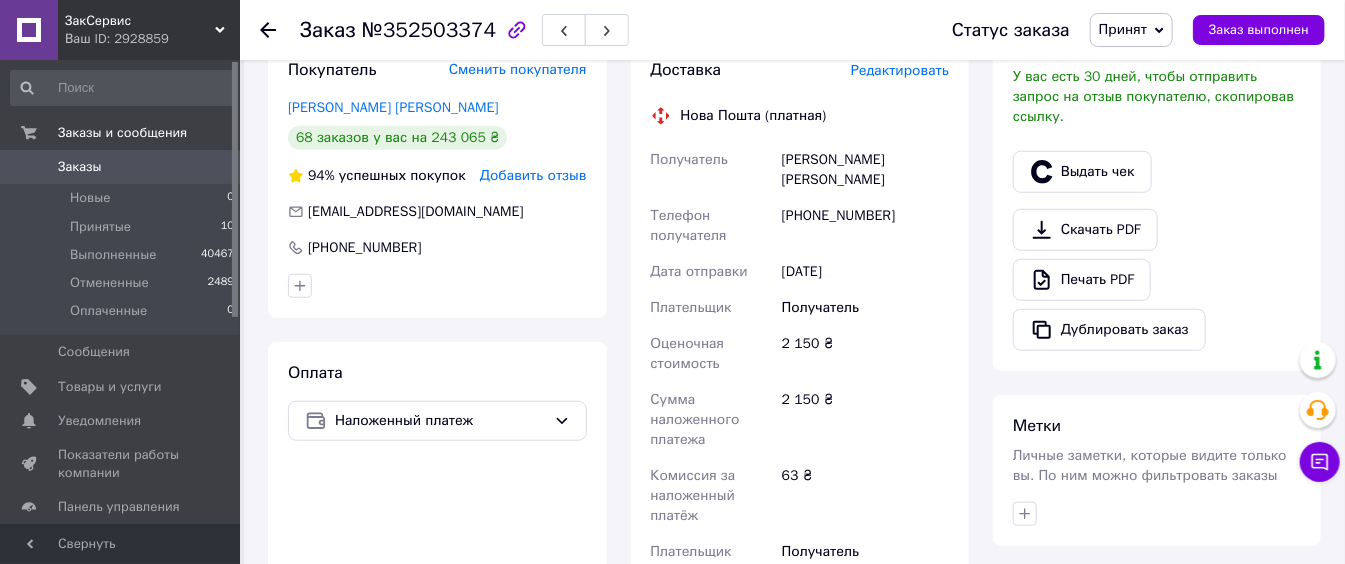 scroll, scrollTop: 0, scrollLeft: 0, axis: both 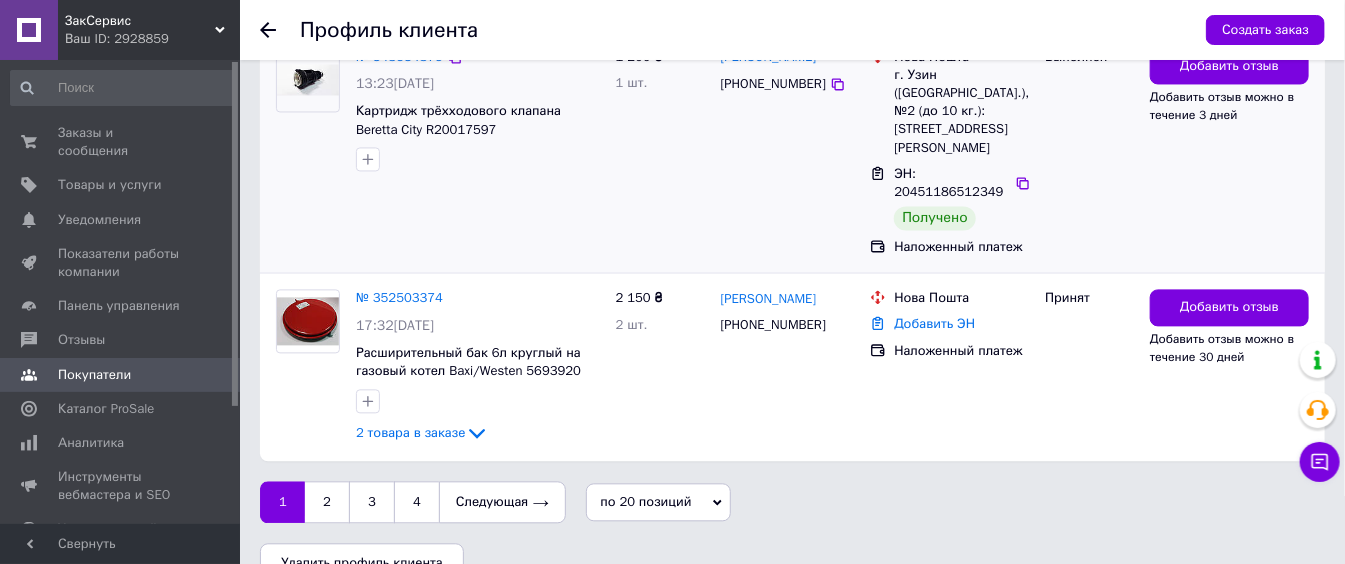 click on "г. Узин ([GEOGRAPHIC_DATA].), №2 (до 10 кг.):ул. [PERSON_NAME], 20Г" at bounding box center [961, 111] 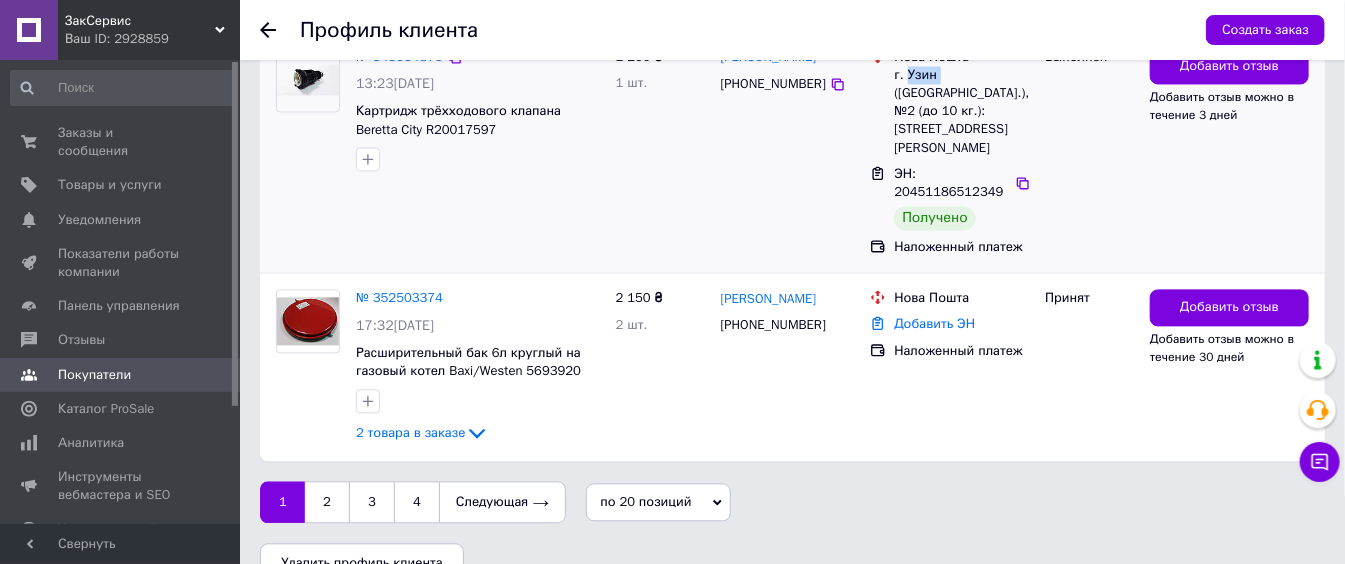 click on "г. Узин ([GEOGRAPHIC_DATA].), №2 (до 10 кг.):ул. [PERSON_NAME], 20Г" at bounding box center [961, 111] 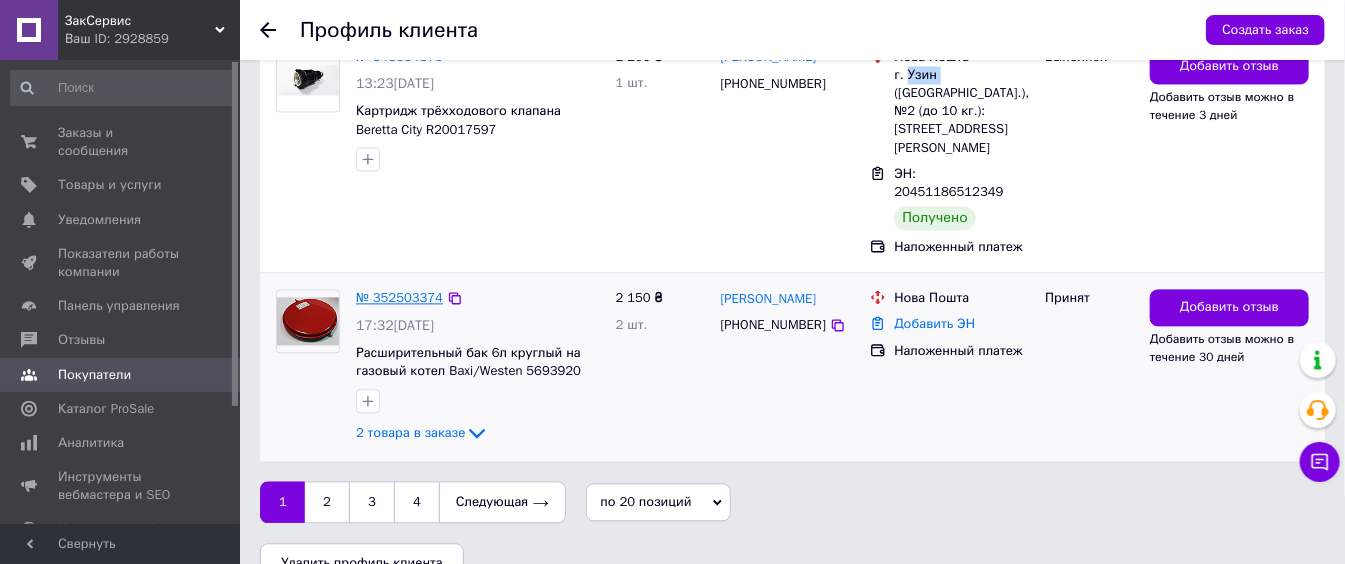 click on "№ 352503374" at bounding box center [399, 297] 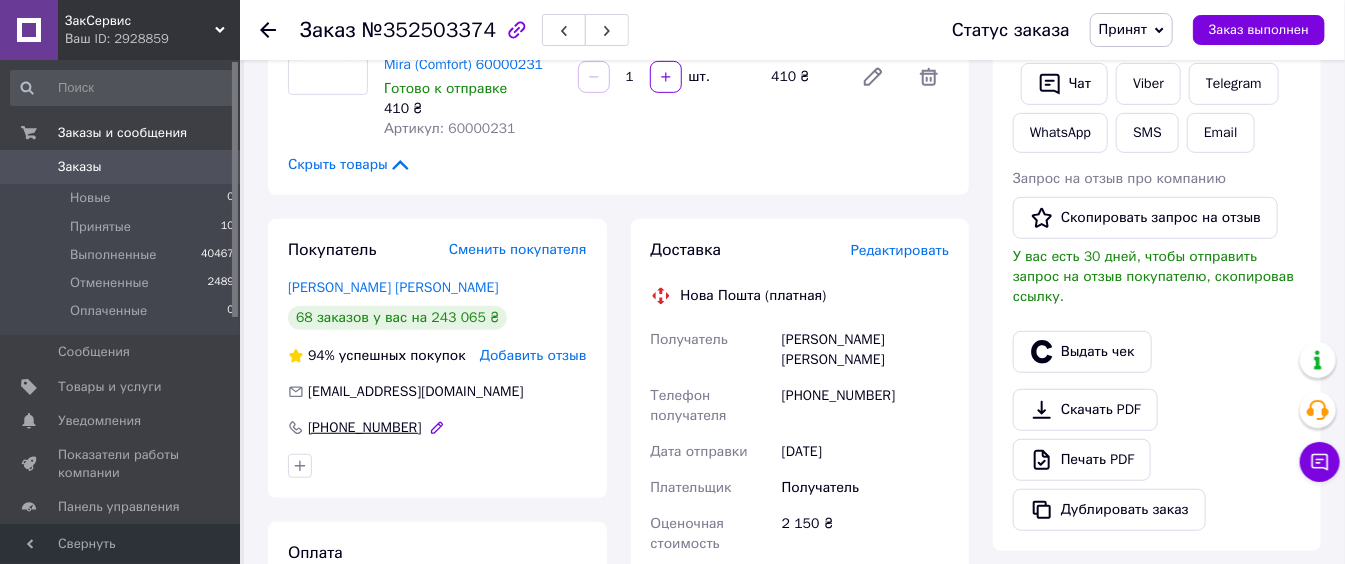 scroll, scrollTop: 445, scrollLeft: 0, axis: vertical 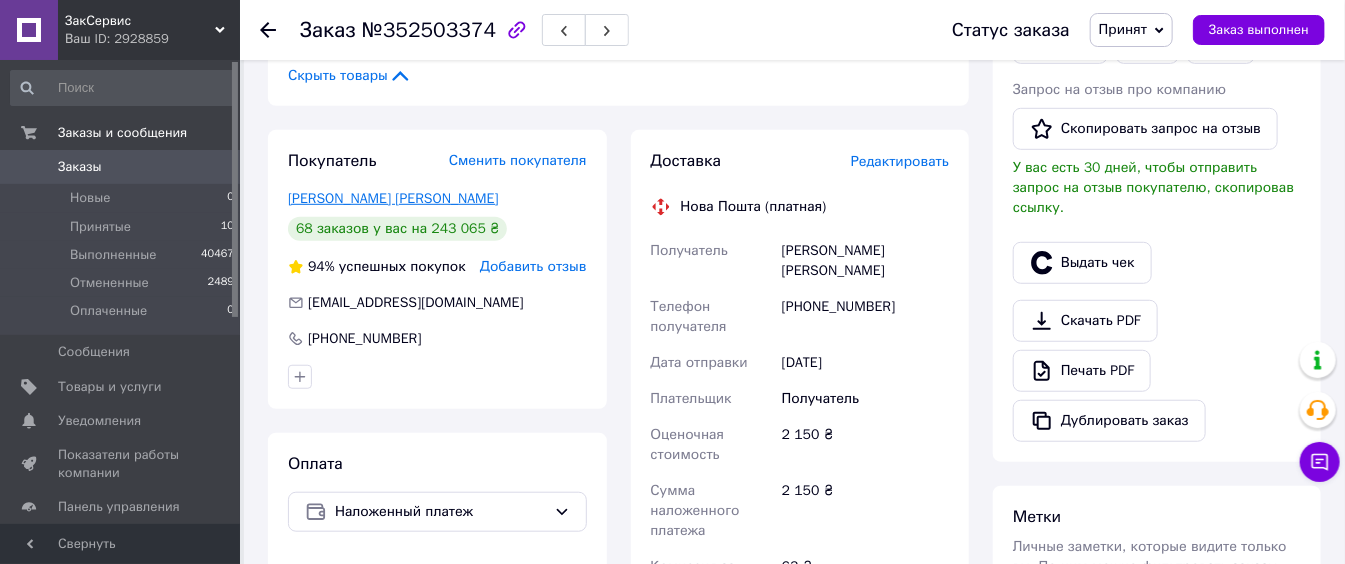 click on "Константинович Станислав Бойцов" at bounding box center [393, 198] 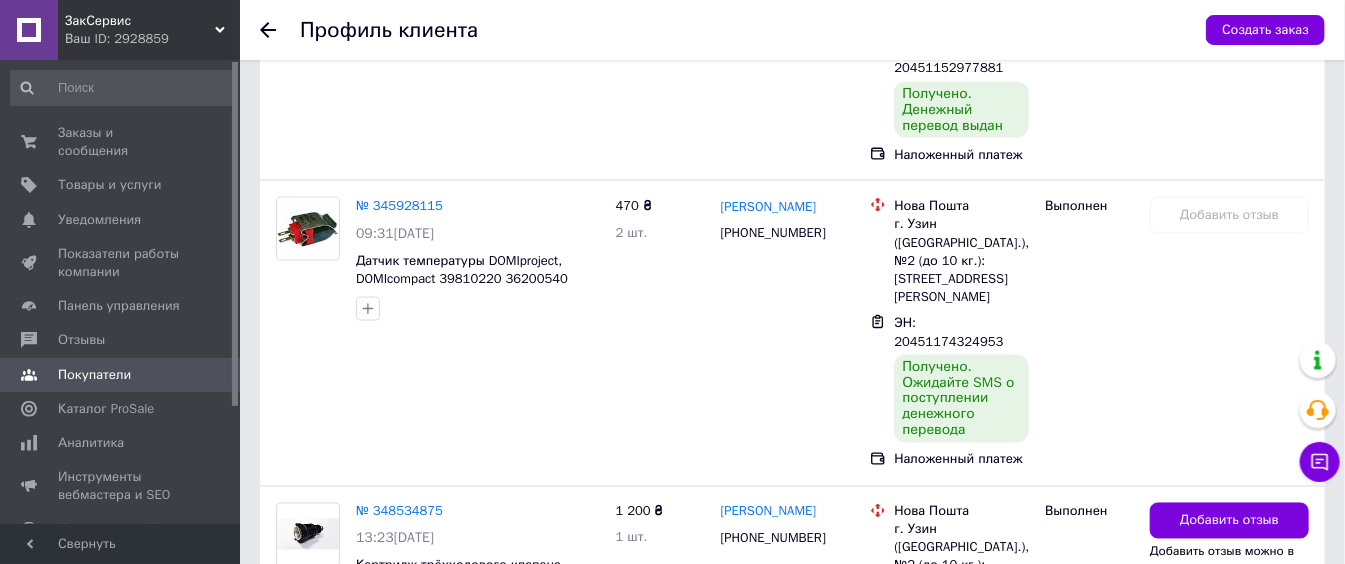 scroll, scrollTop: 4974, scrollLeft: 0, axis: vertical 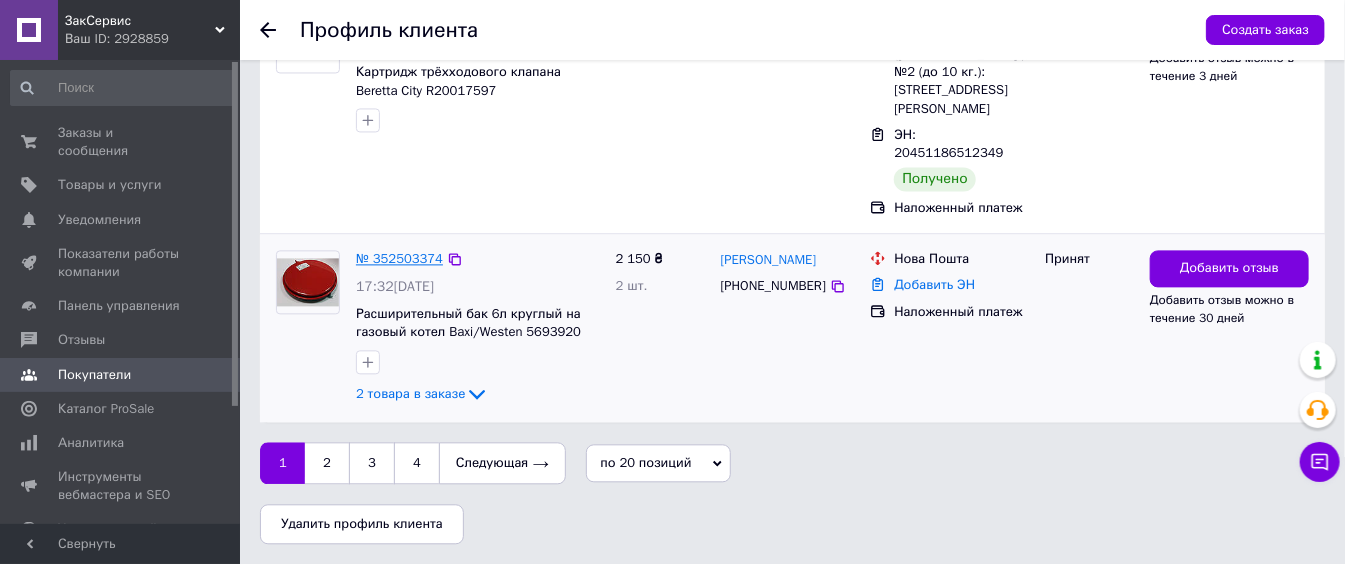 click on "№ 352503374" at bounding box center (399, 258) 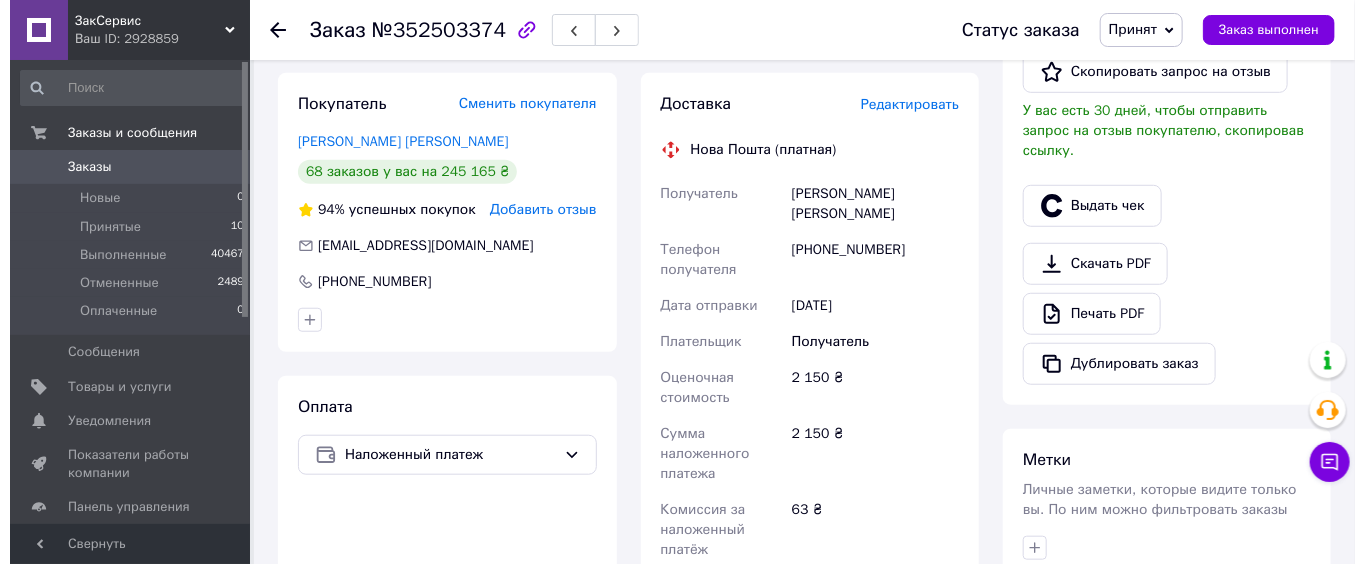 scroll, scrollTop: 471, scrollLeft: 0, axis: vertical 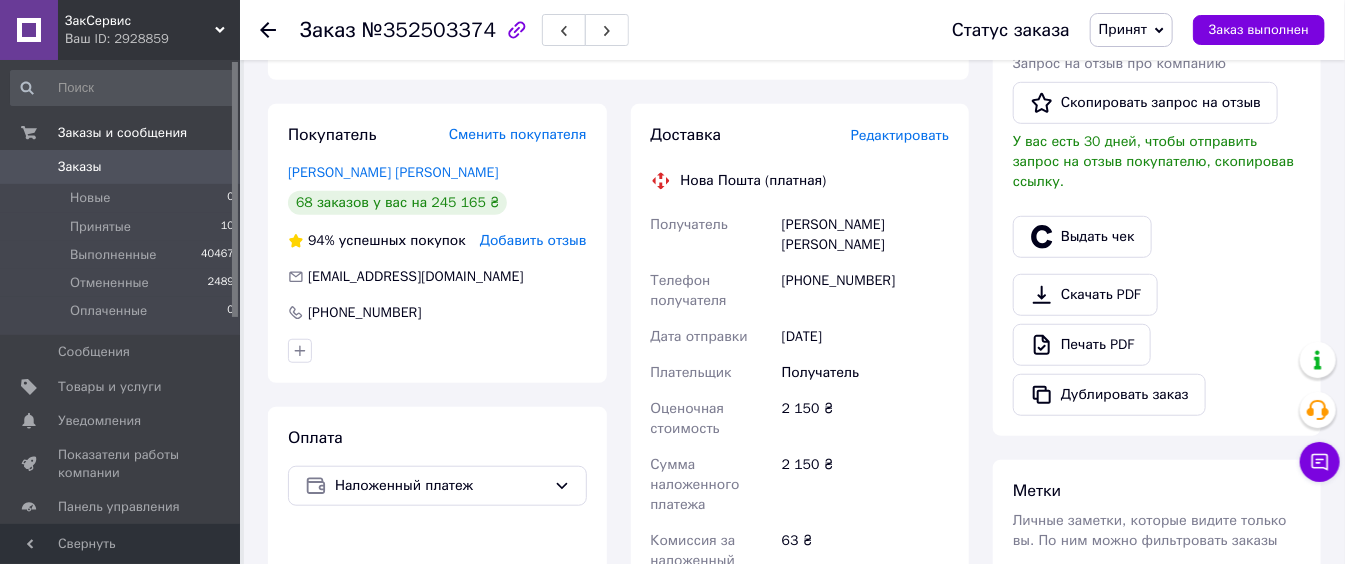 click on "Редактировать" at bounding box center [900, 135] 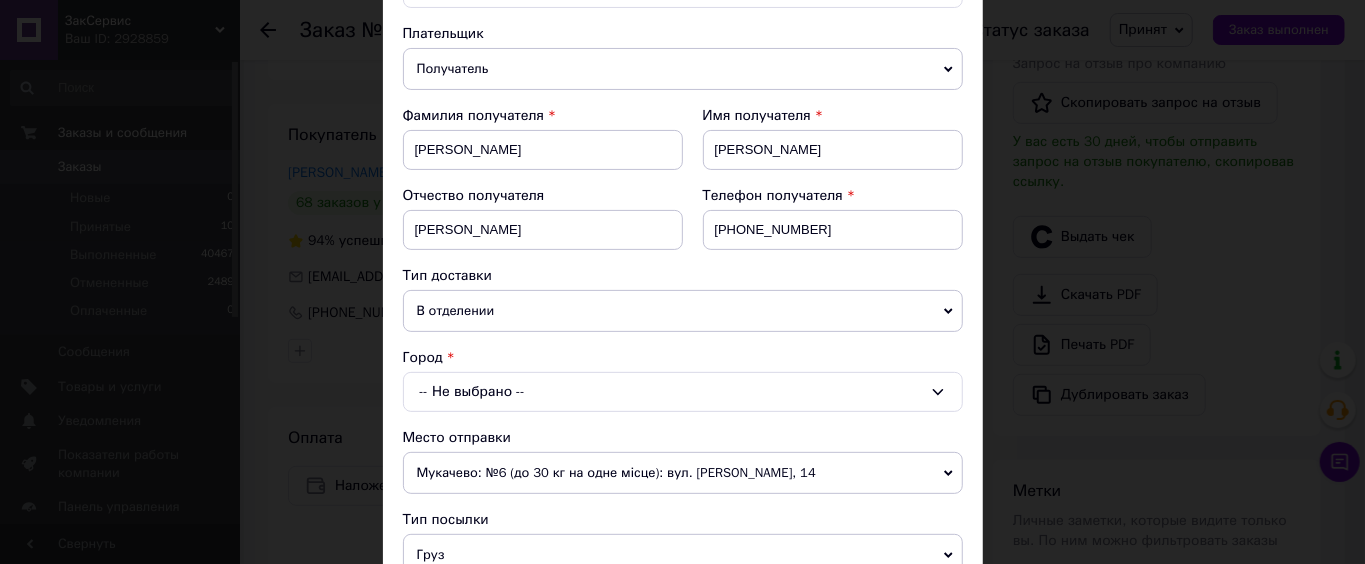scroll, scrollTop: 266, scrollLeft: 0, axis: vertical 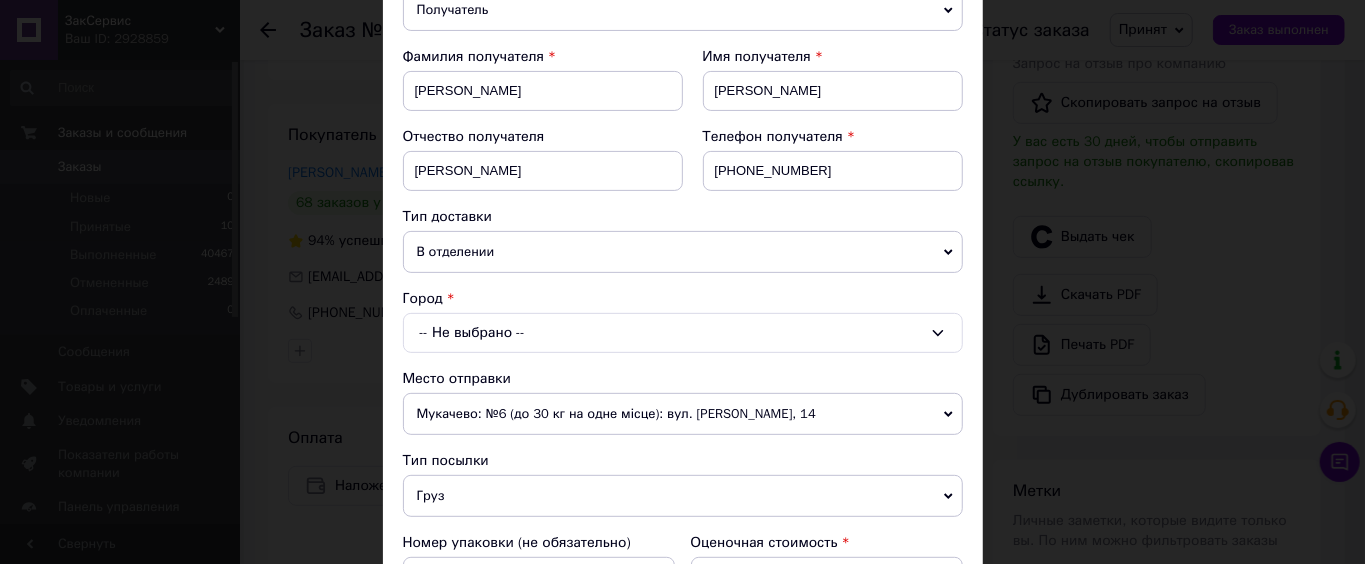 click on "-- Не выбрано --" at bounding box center [683, 333] 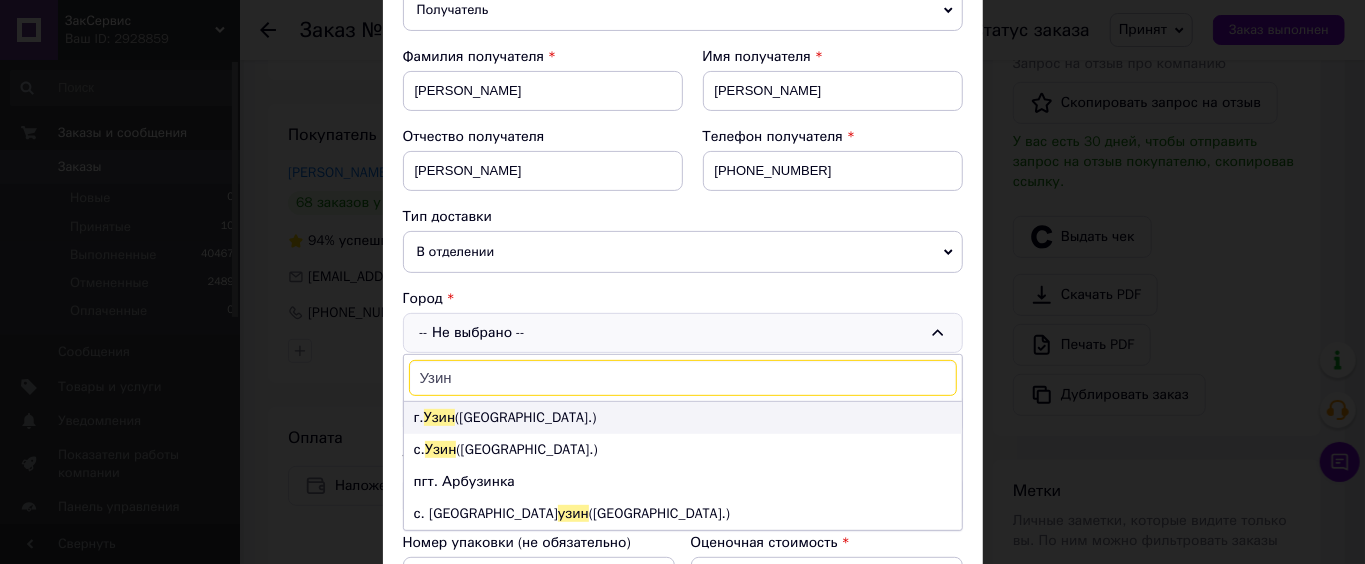 type on "Узин" 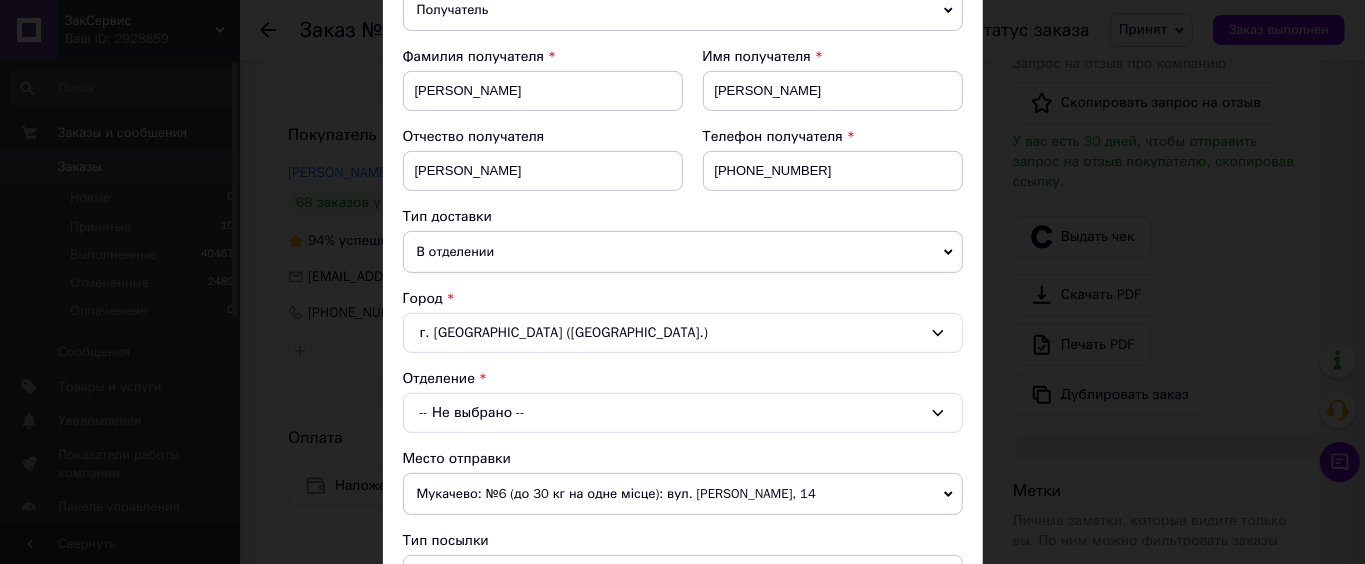 click on "-- Не выбрано --" at bounding box center (683, 413) 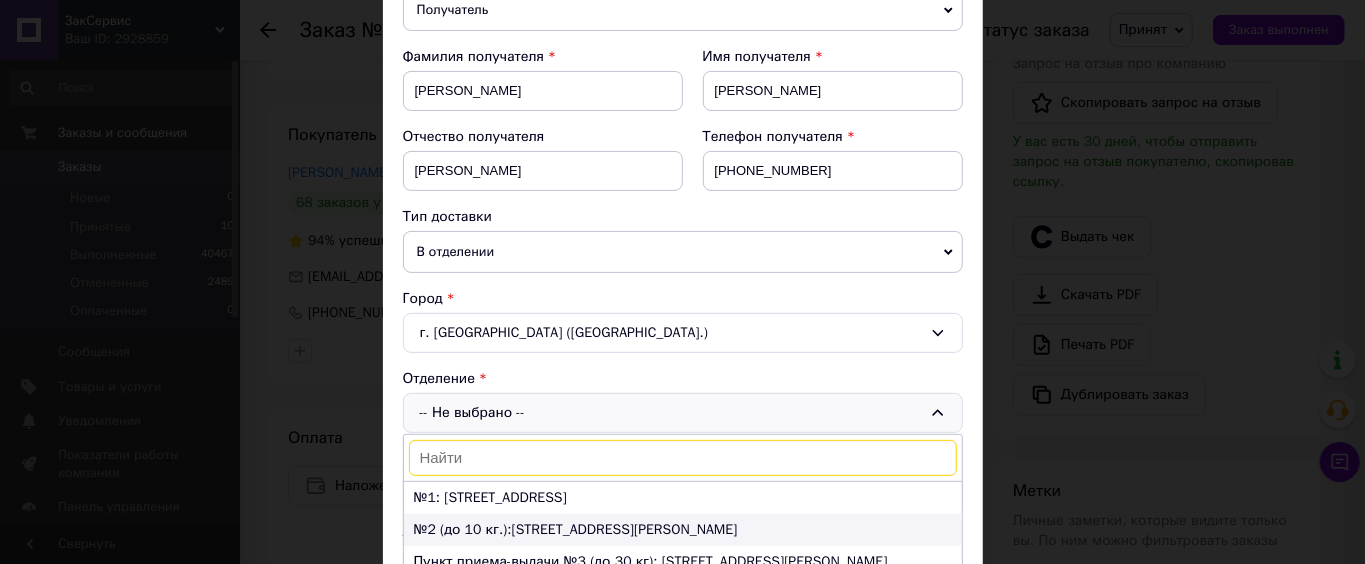 click on "№2 (до 10 кг.):ул. Леси Украинки, 20Г" at bounding box center (683, 530) 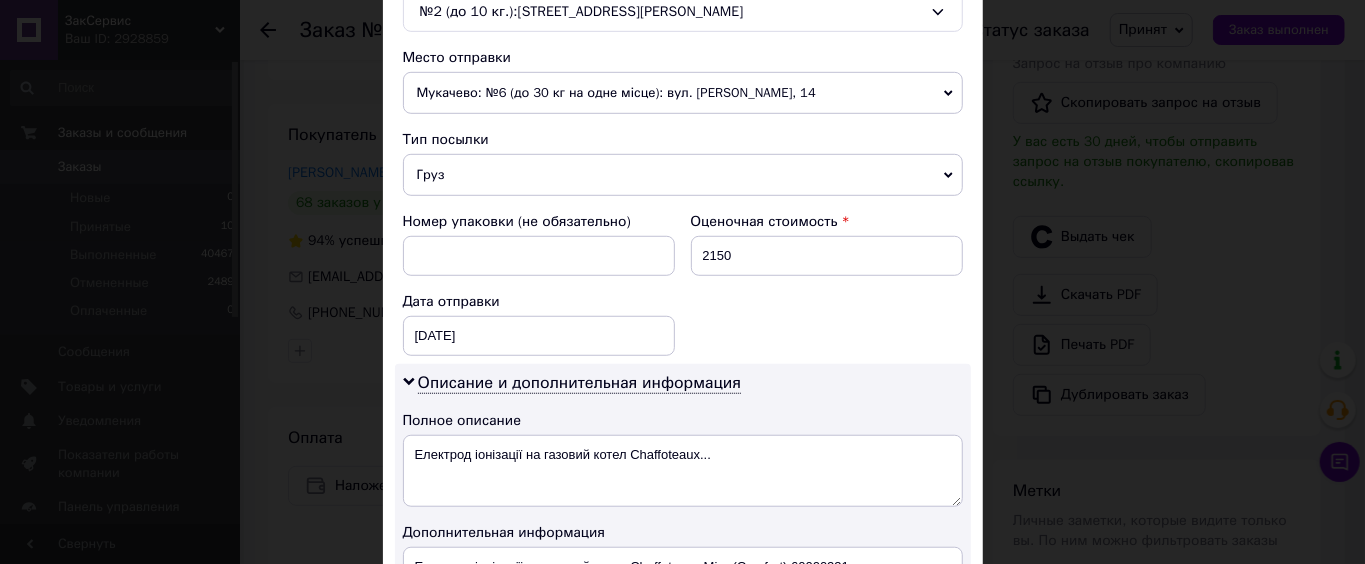 scroll, scrollTop: 933, scrollLeft: 0, axis: vertical 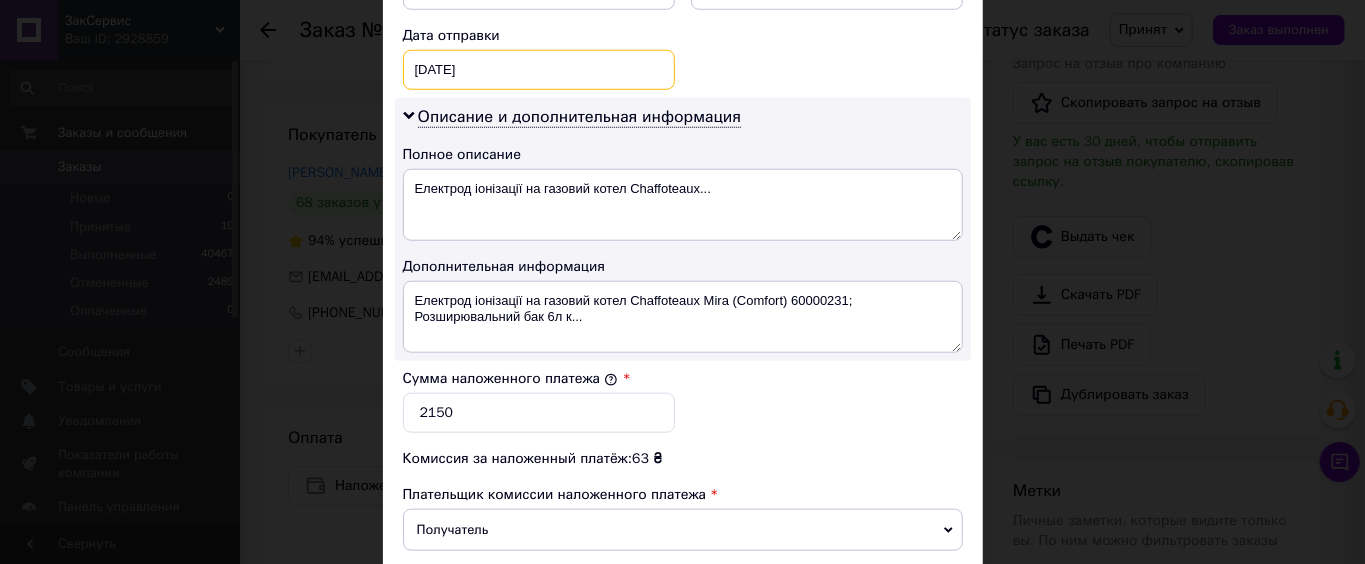 click on "[DATE] < 2025 > < Июль > Пн Вт Ср Чт Пт Сб Вс 30 1 2 3 4 5 6 7 8 9 10 11 12 13 14 15 16 17 18 19 20 21 22 23 24 25 26 27 28 29 30 31 1 2 3 4 5 6 7 8 9 10" at bounding box center (539, 70) 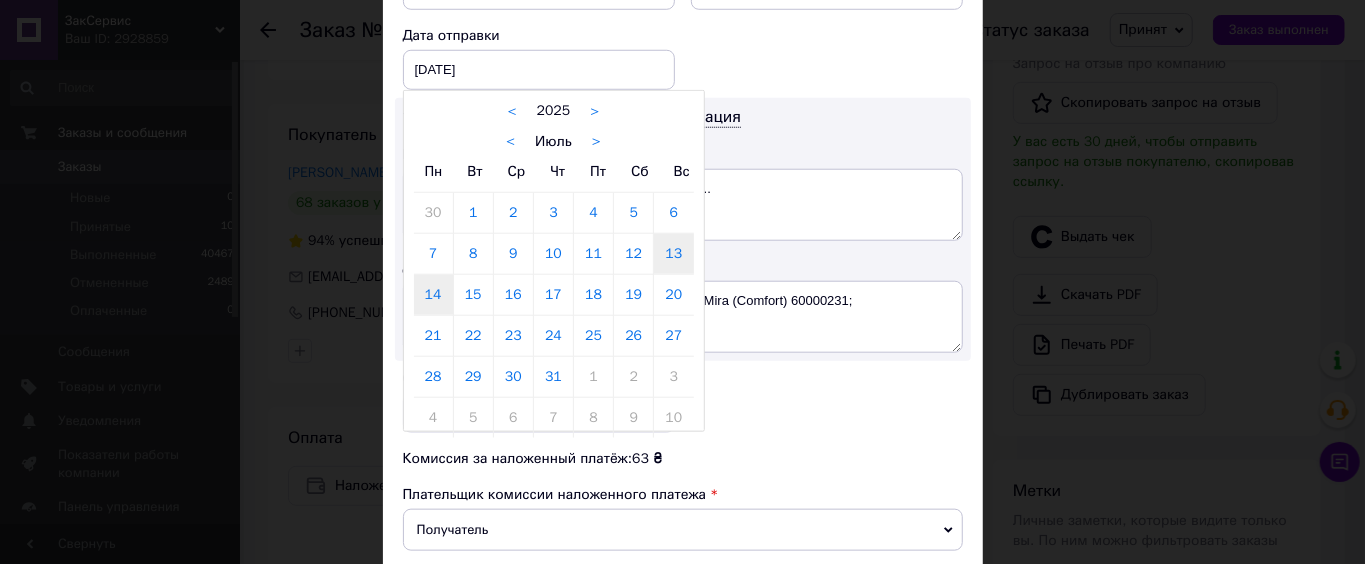 click on "14" at bounding box center [433, 295] 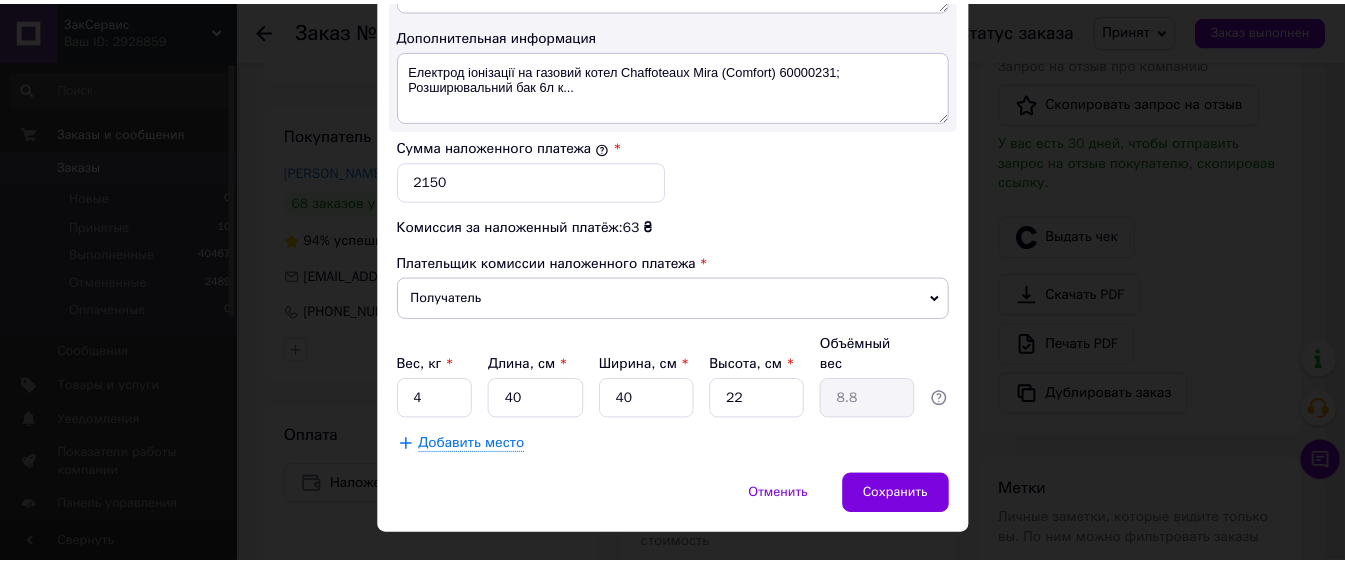 scroll, scrollTop: 1175, scrollLeft: 0, axis: vertical 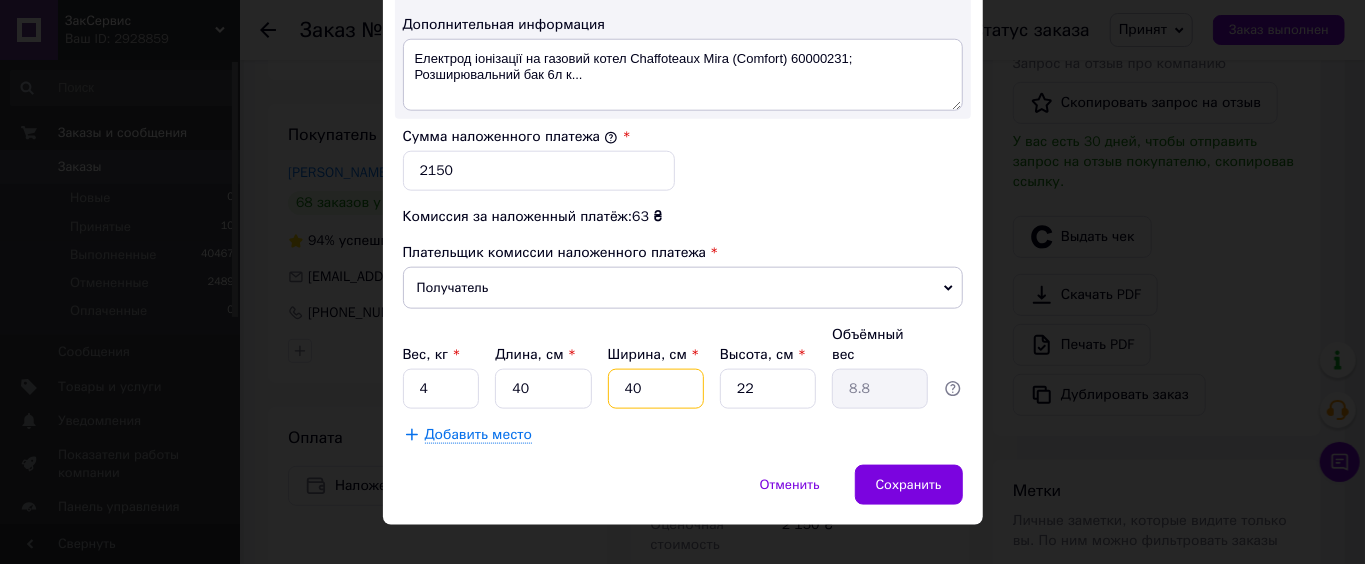 click on "40" at bounding box center (656, 389) 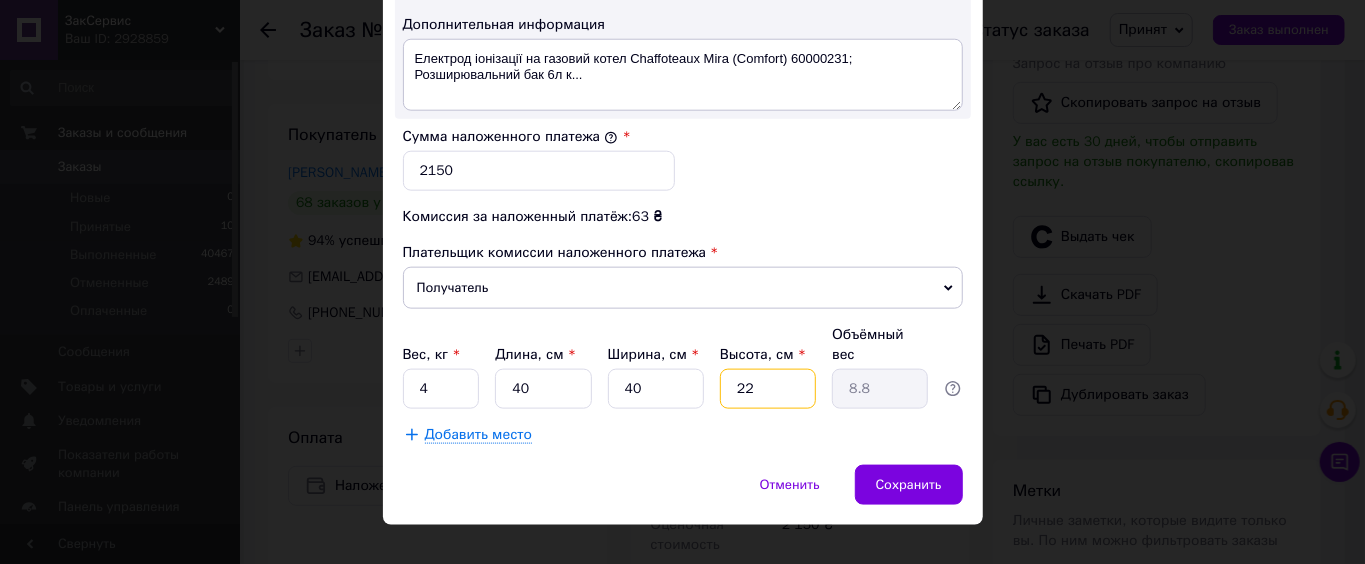 click on "22" at bounding box center [768, 389] 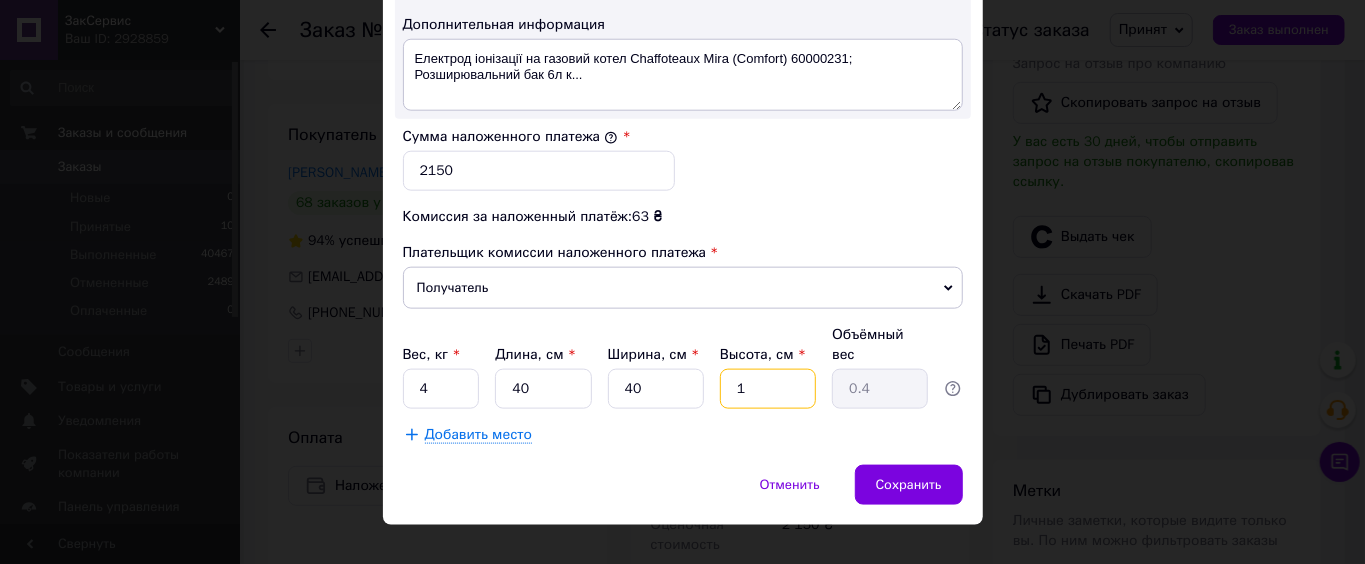 type on "10" 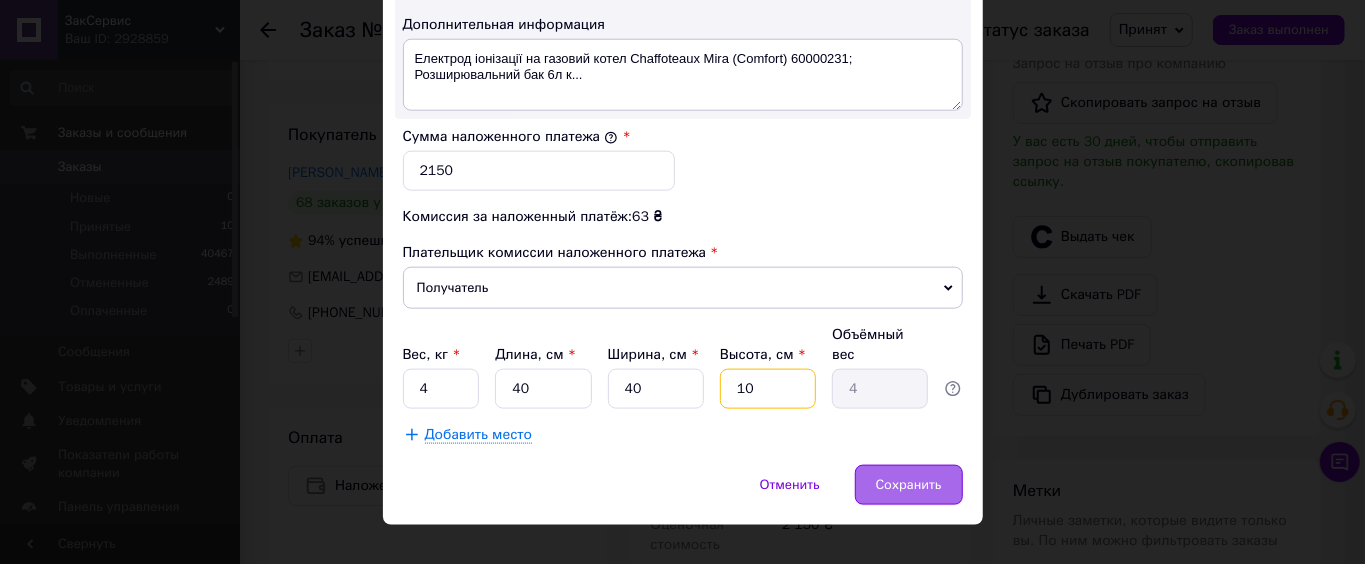 type on "10" 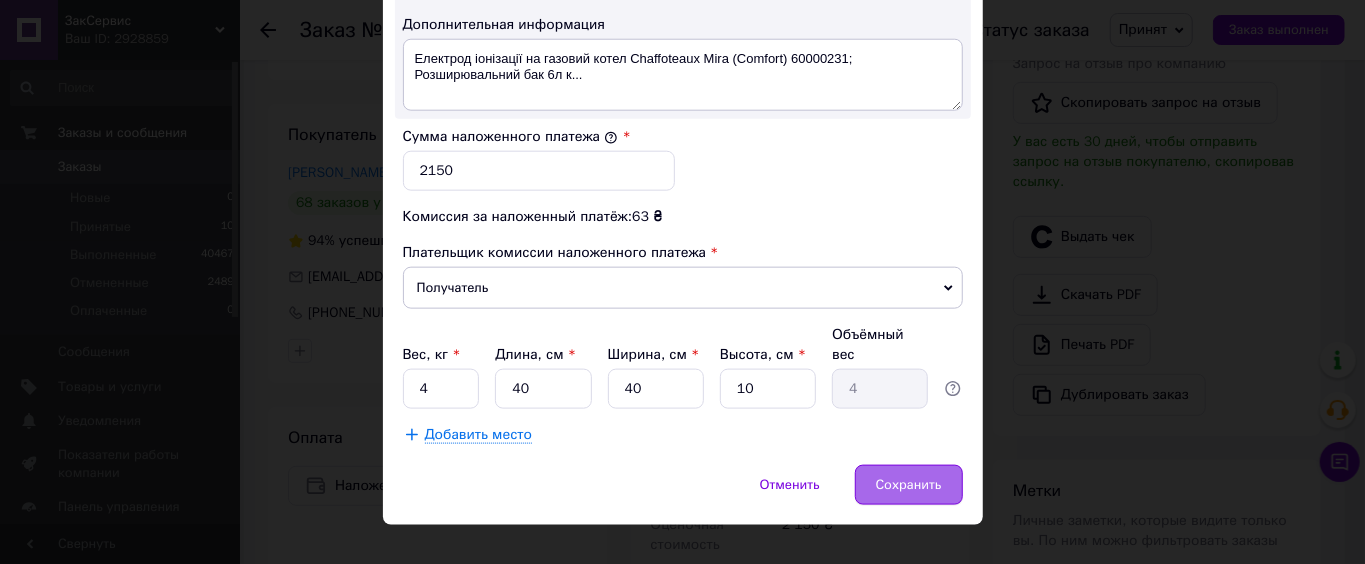 click on "Сохранить" at bounding box center (909, 485) 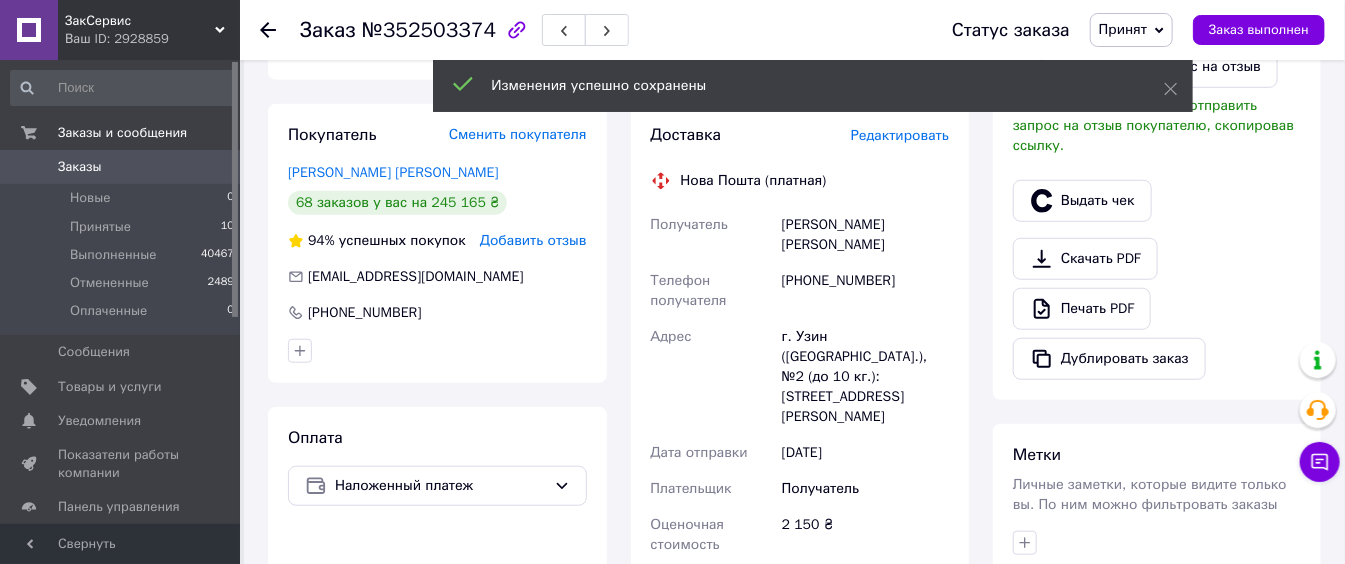 scroll, scrollTop: 1138, scrollLeft: 0, axis: vertical 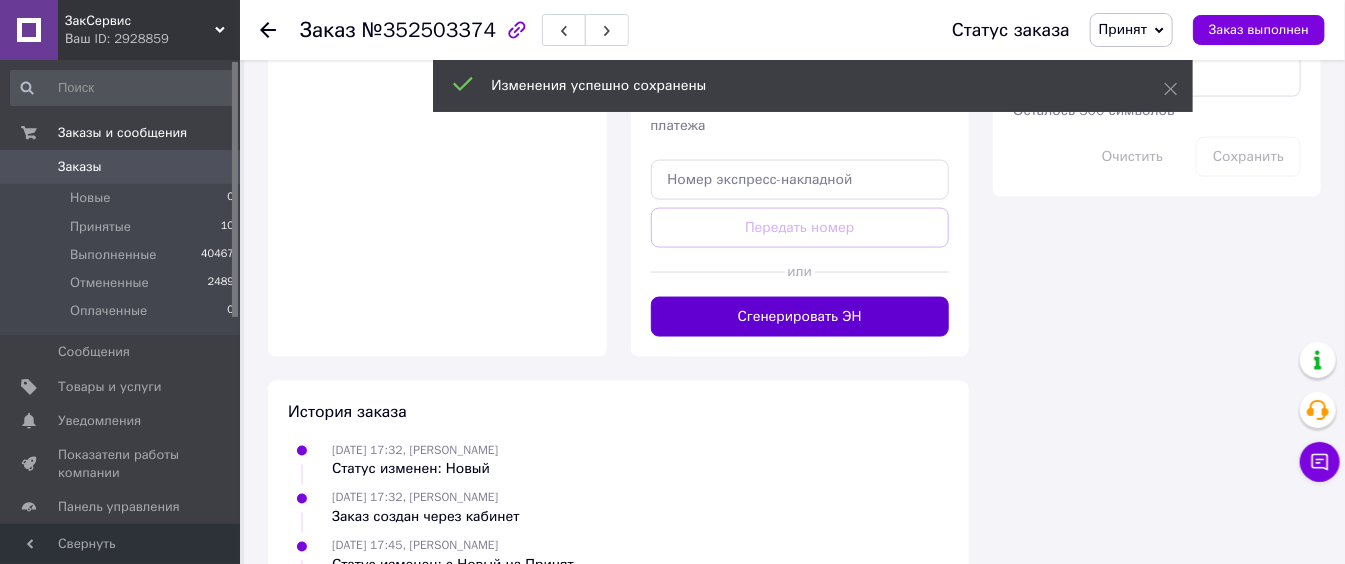 click on "Сгенерировать ЭН" at bounding box center (800, 317) 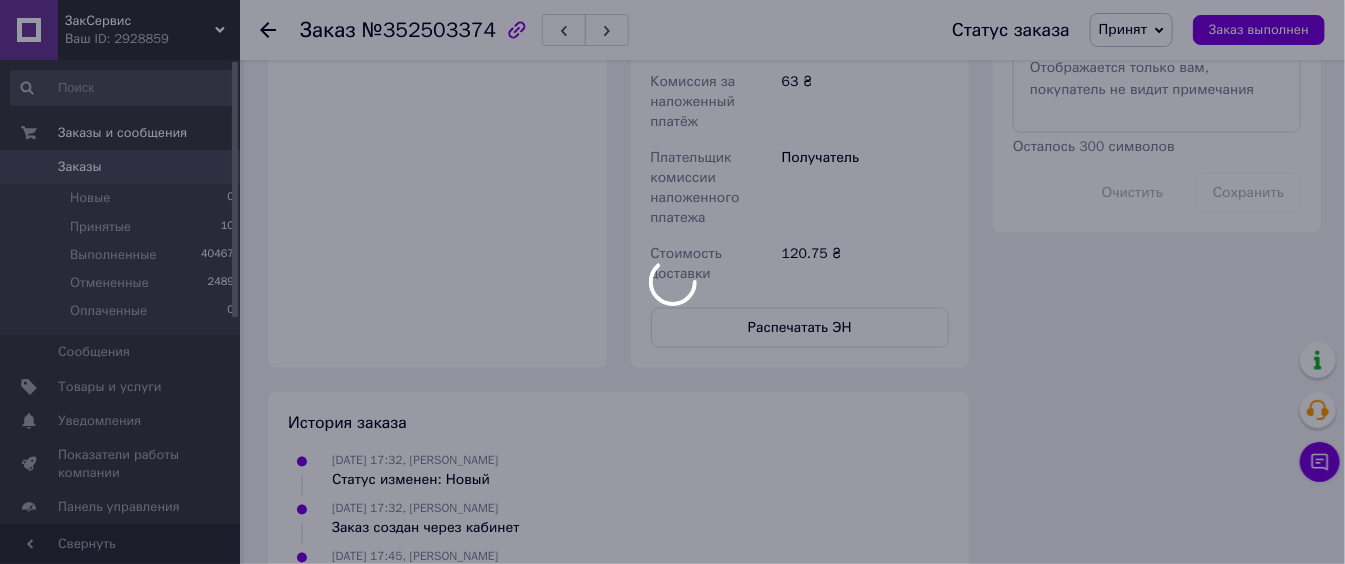 scroll, scrollTop: 4, scrollLeft: 0, axis: vertical 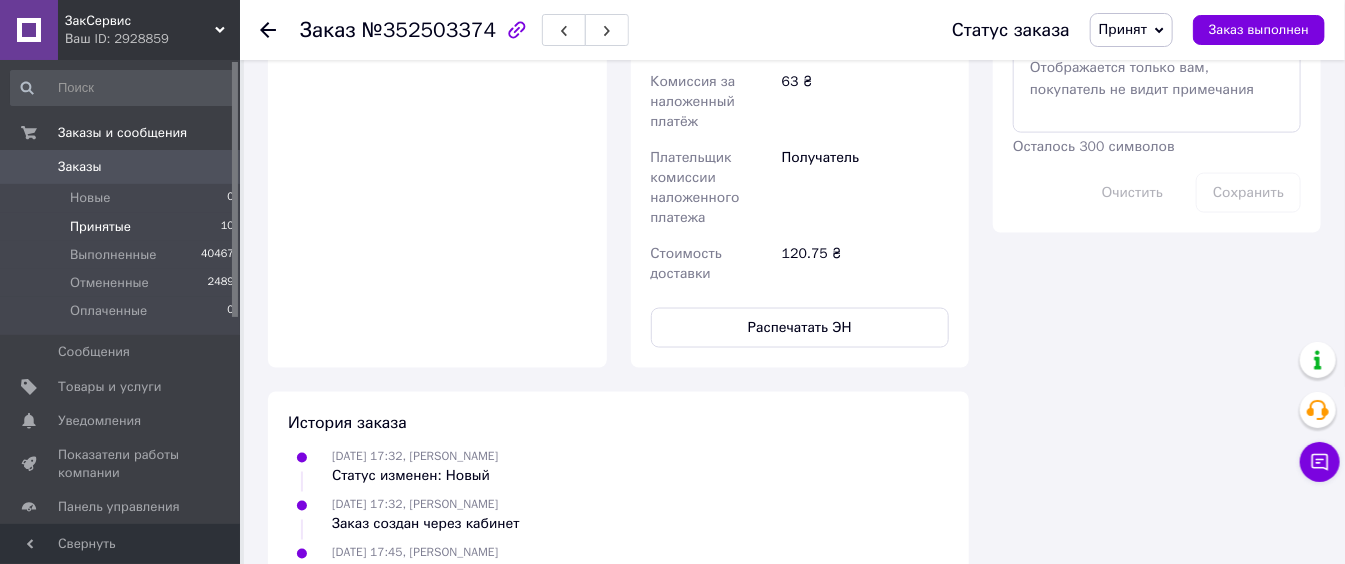 click on "Принятые 10" at bounding box center [123, 227] 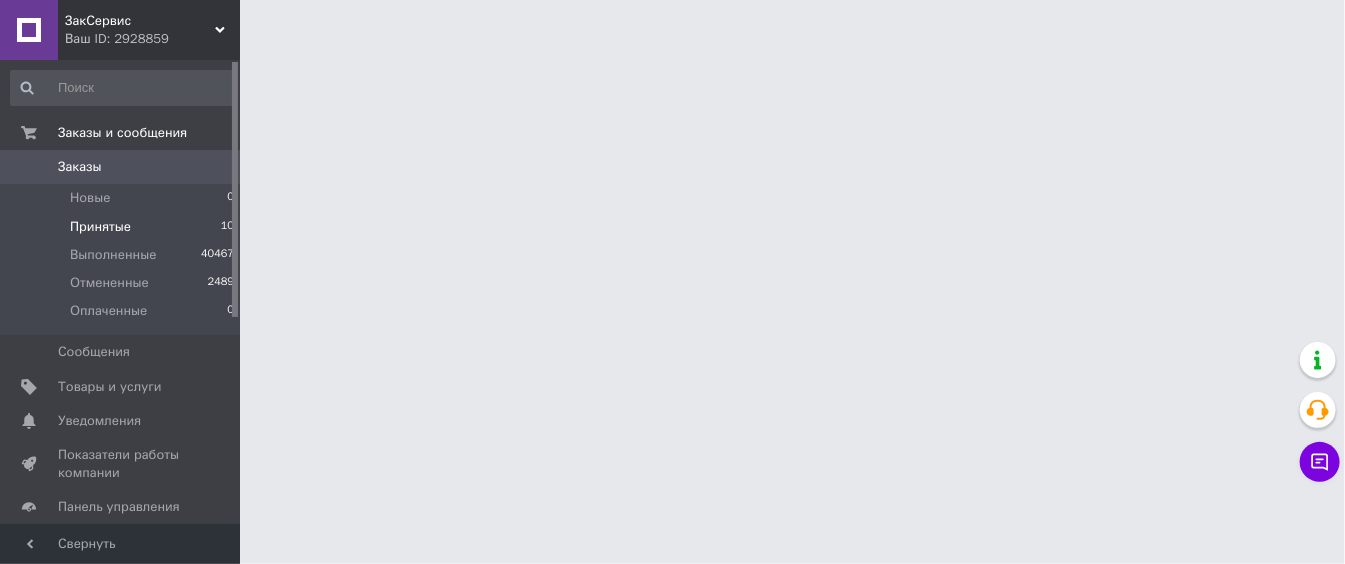 scroll, scrollTop: 0, scrollLeft: 0, axis: both 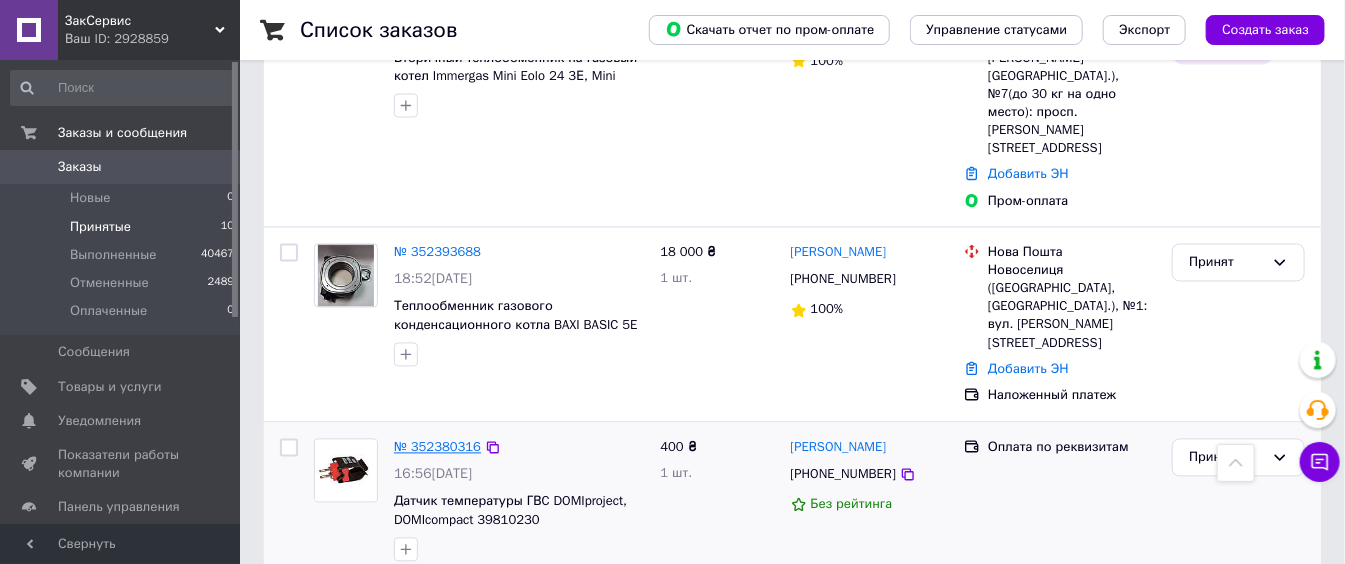 click on "№ 352380316" at bounding box center (437, 447) 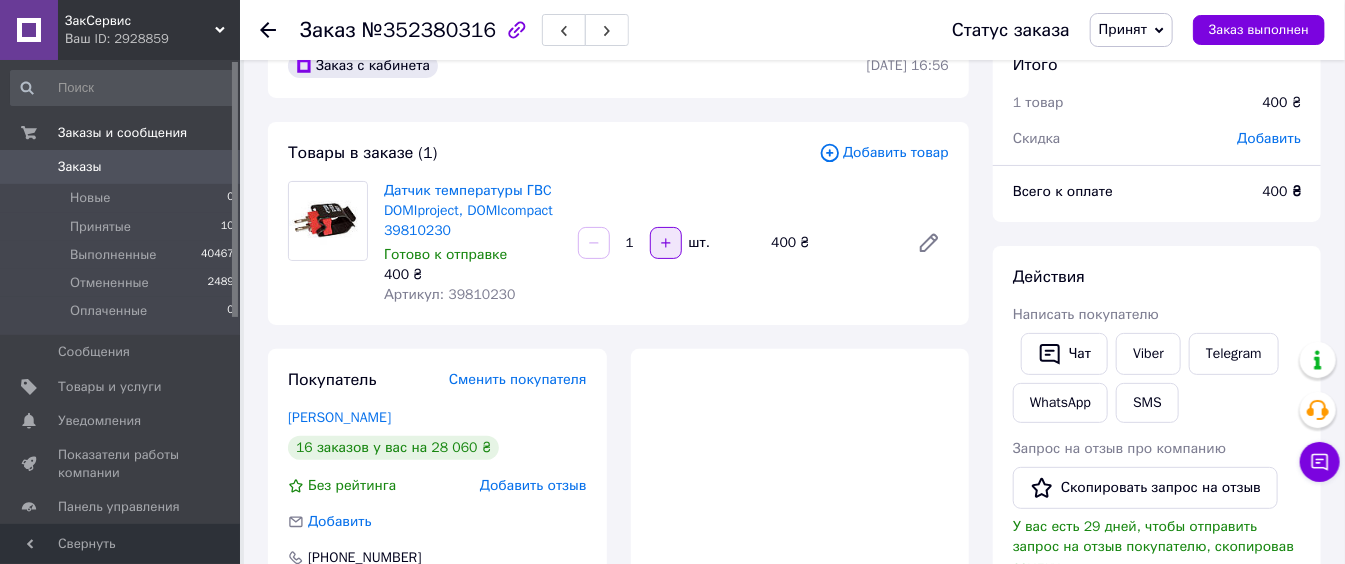 scroll, scrollTop: 0, scrollLeft: 0, axis: both 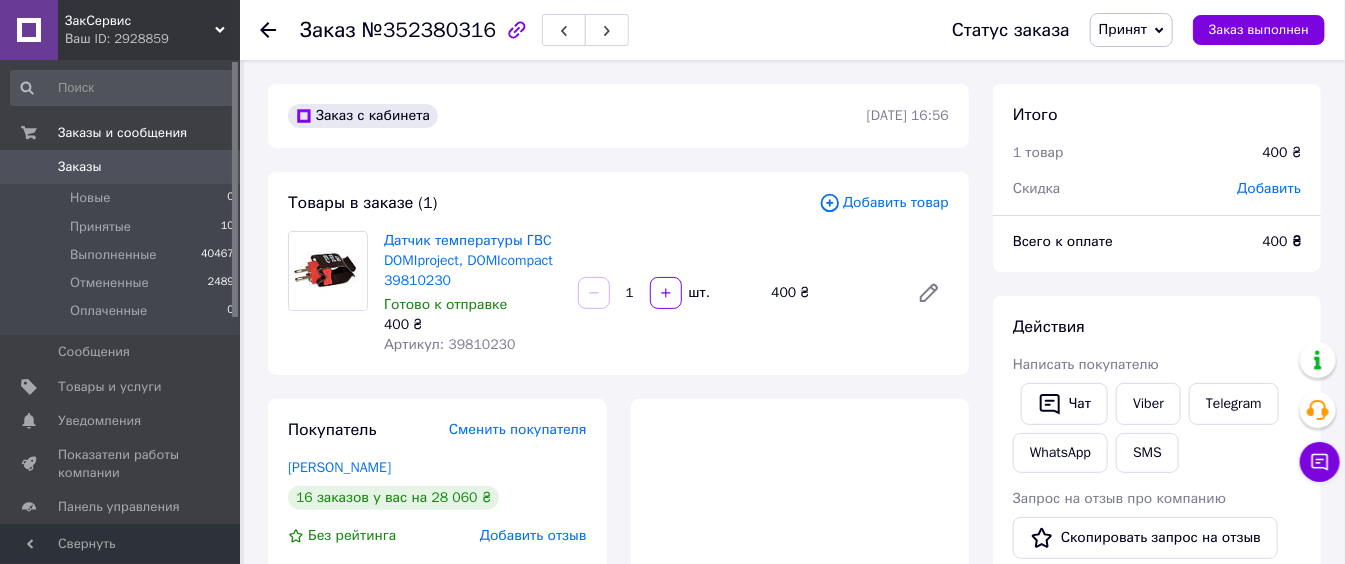 click on "Добавить" at bounding box center (1269, 188) 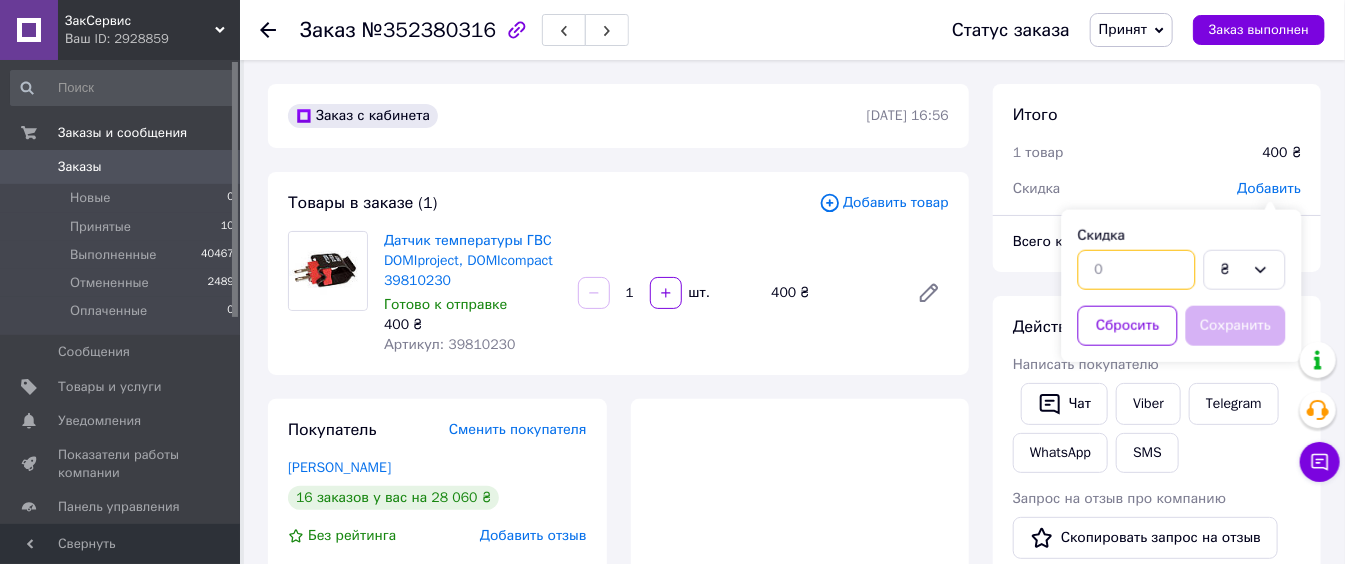 click at bounding box center (1137, 270) 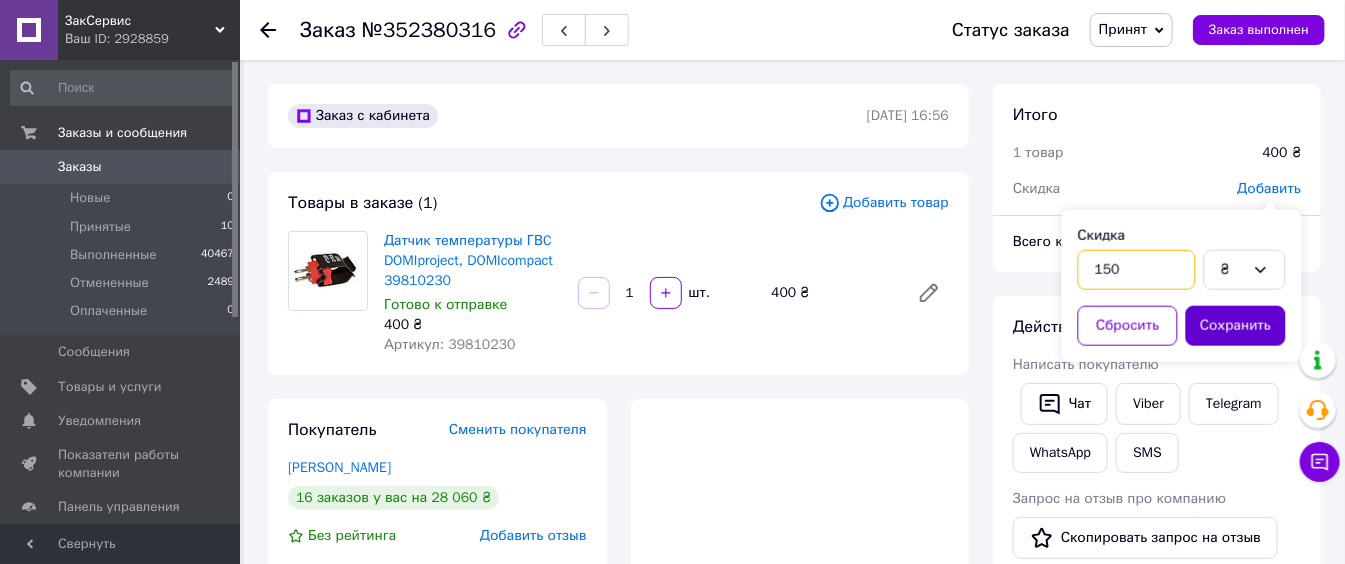 type on "150" 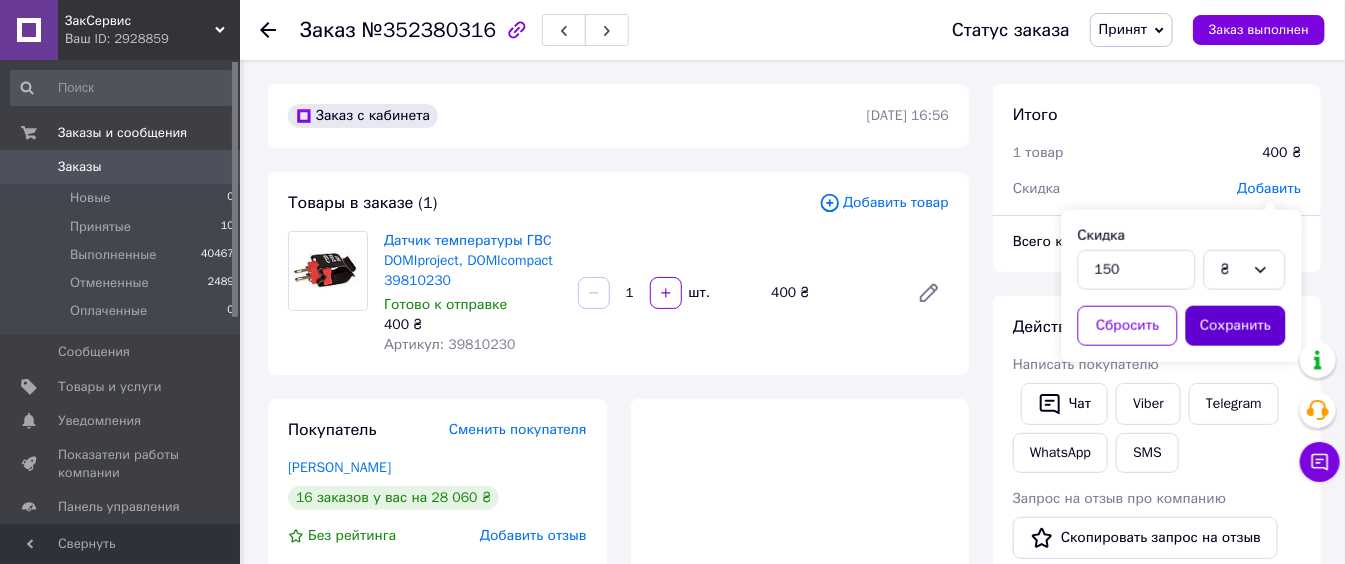 click on "Сохранить" at bounding box center (1236, 326) 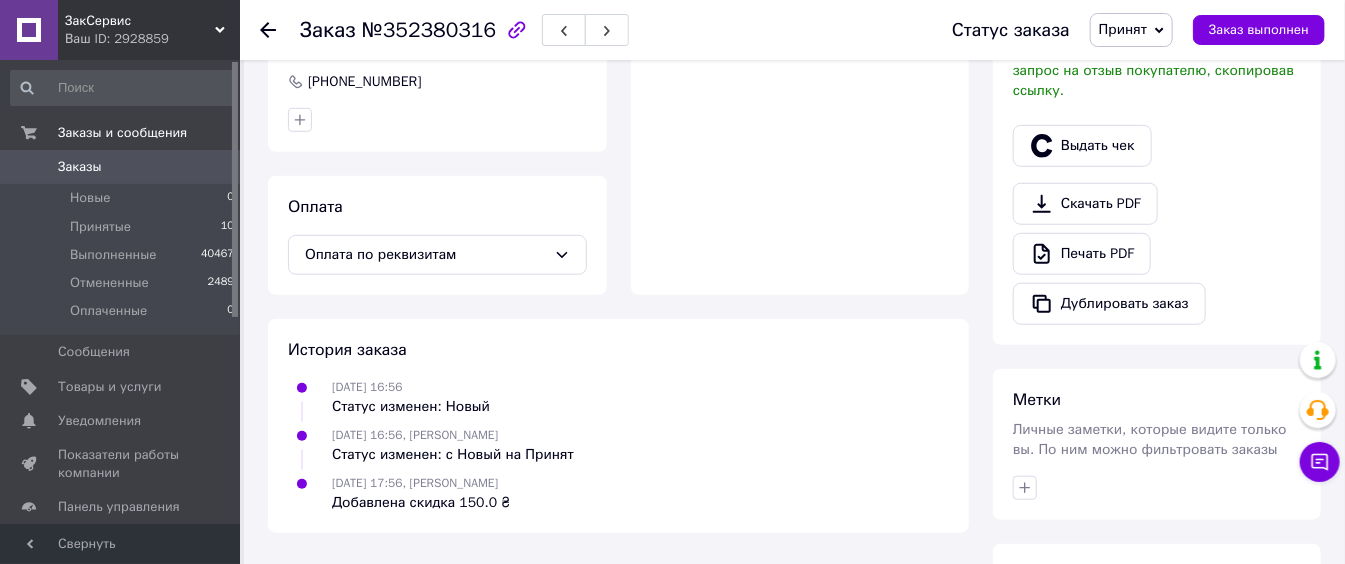 scroll, scrollTop: 533, scrollLeft: 0, axis: vertical 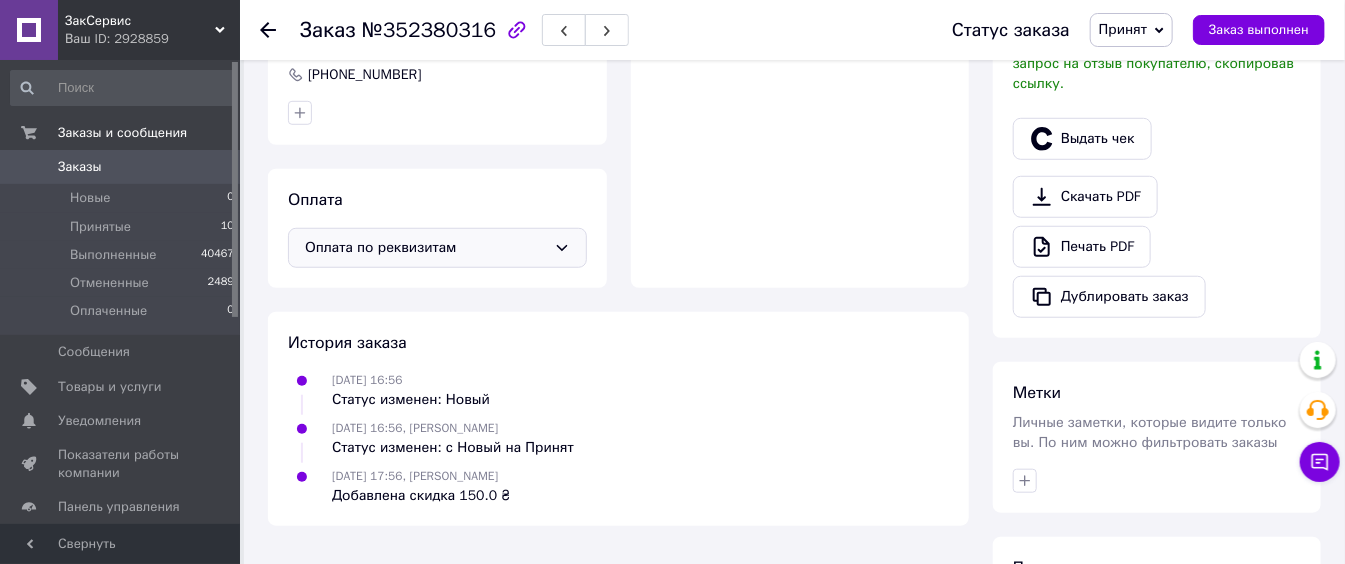 click on "Оплата по реквизитам" at bounding box center [425, 248] 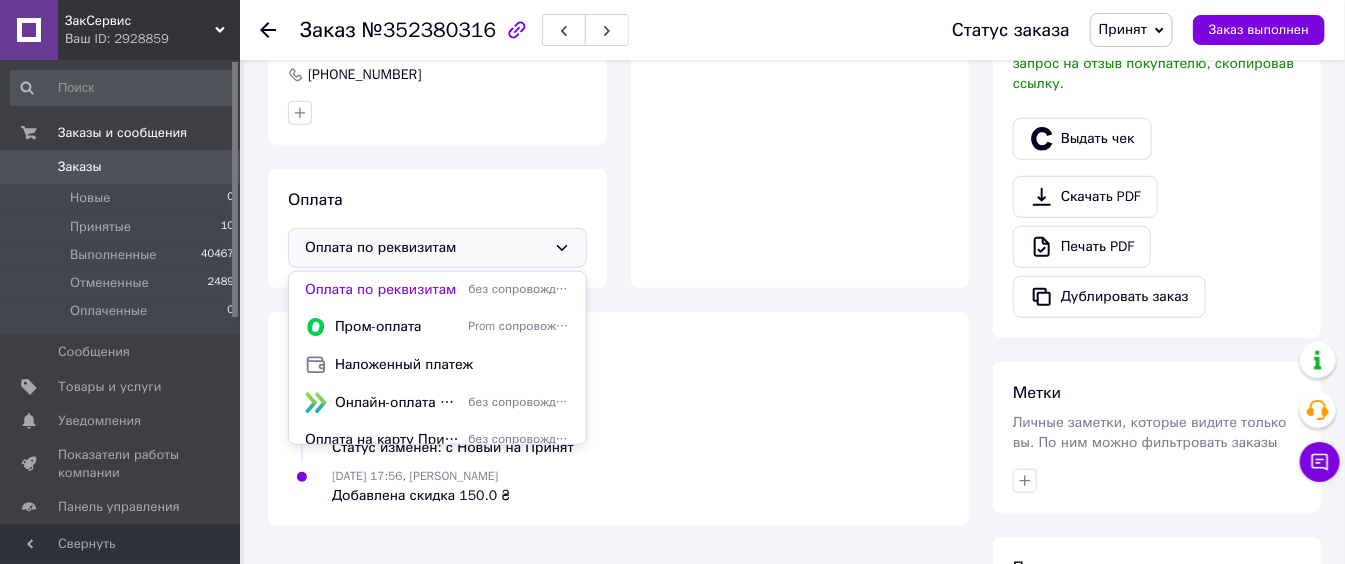 click on "Оплата по реквизитам" at bounding box center [425, 248] 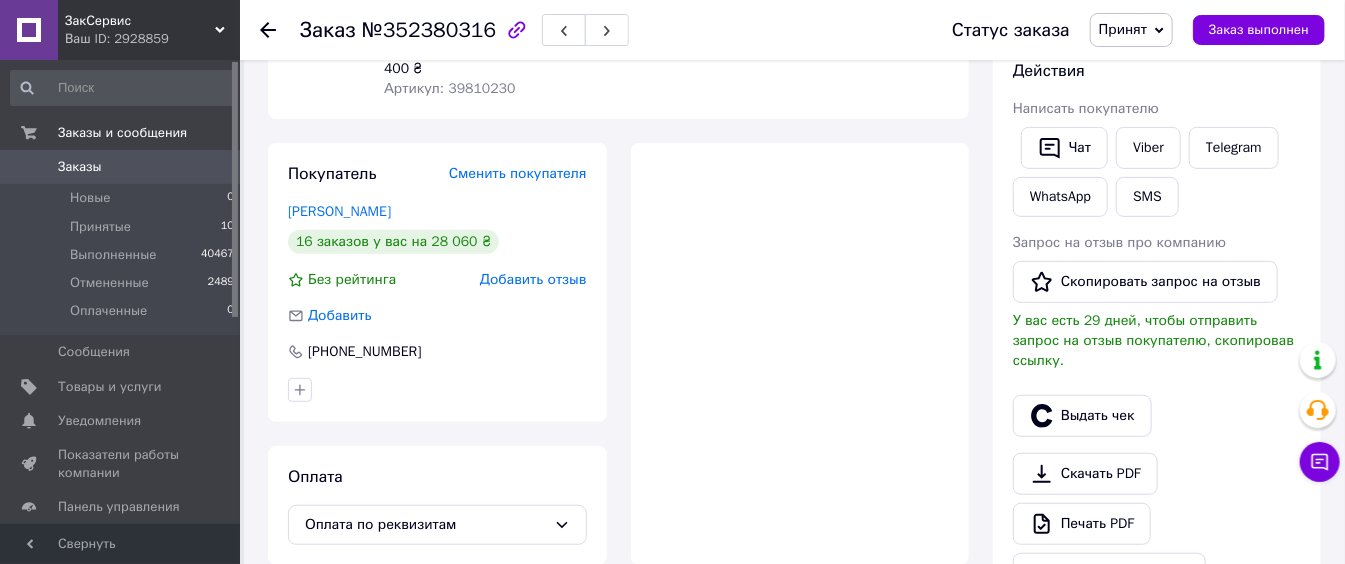 scroll, scrollTop: 133, scrollLeft: 0, axis: vertical 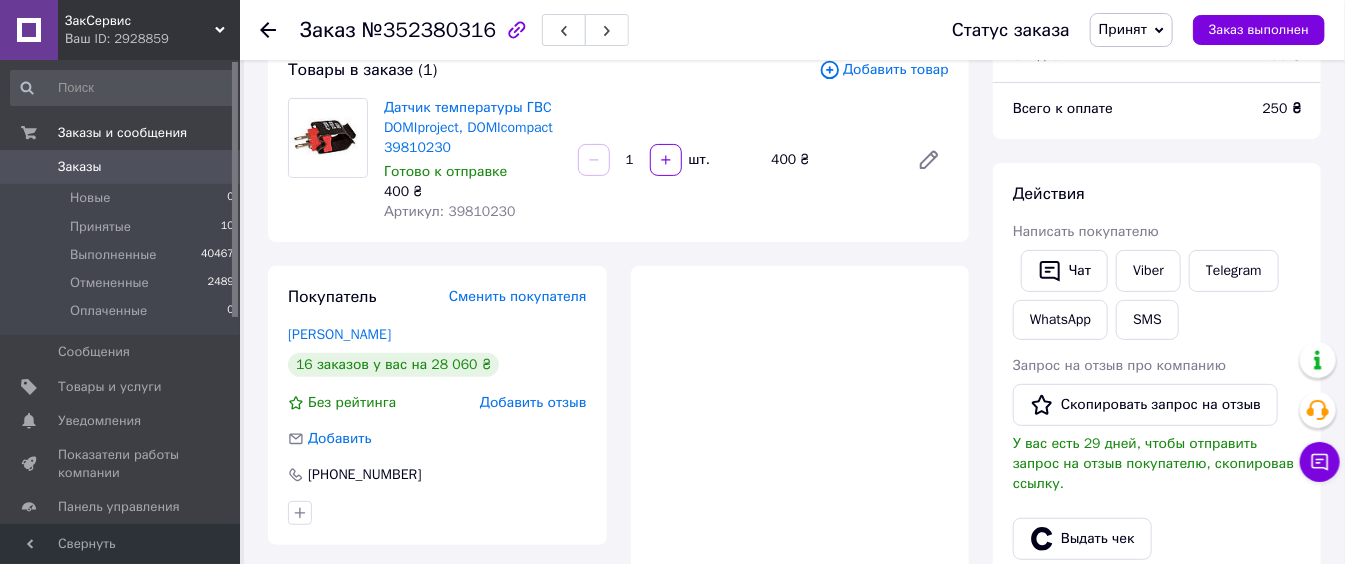 click at bounding box center (800, 477) 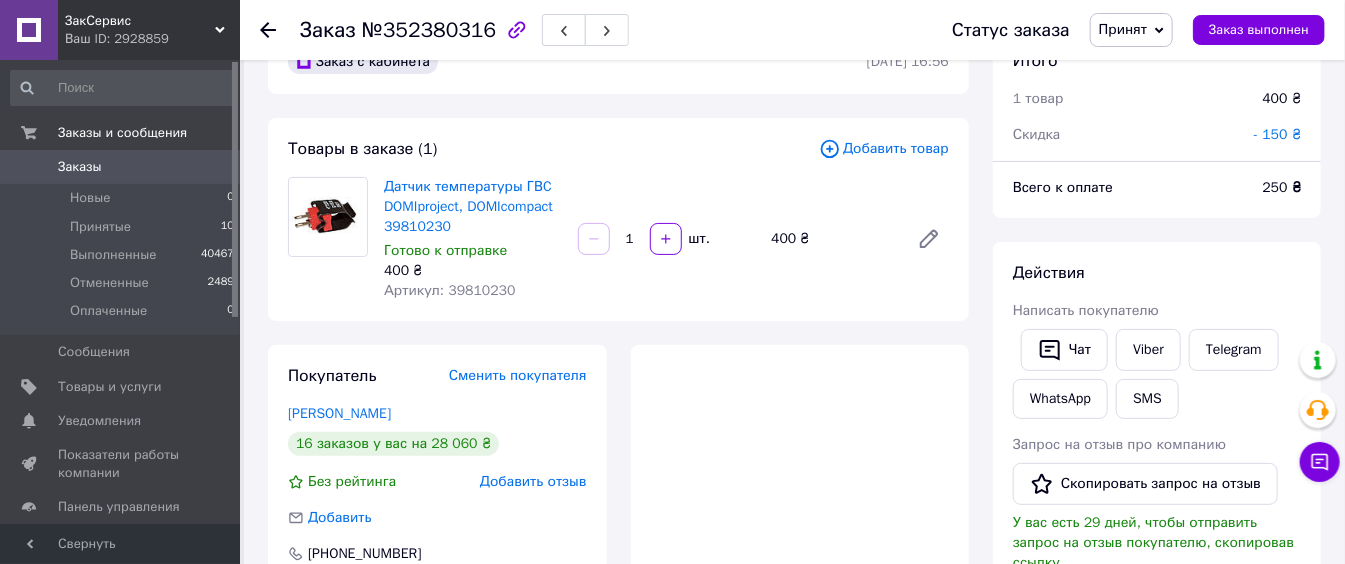 scroll, scrollTop: 0, scrollLeft: 0, axis: both 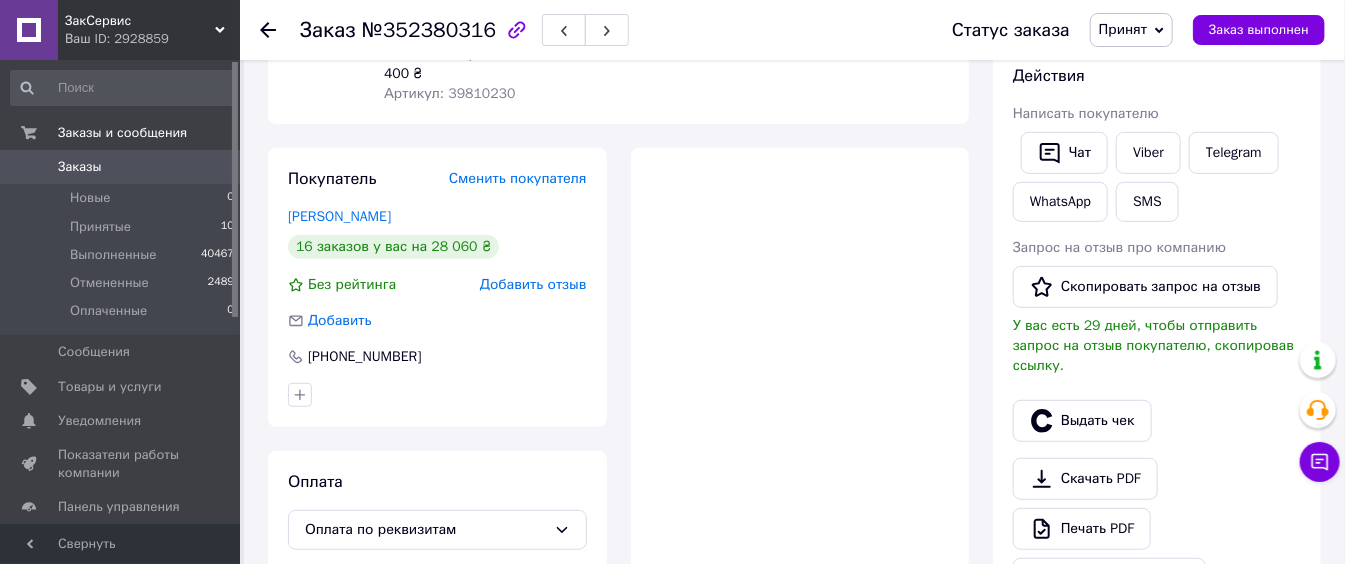 drag, startPoint x: 836, startPoint y: 321, endPoint x: 848, endPoint y: 312, distance: 15 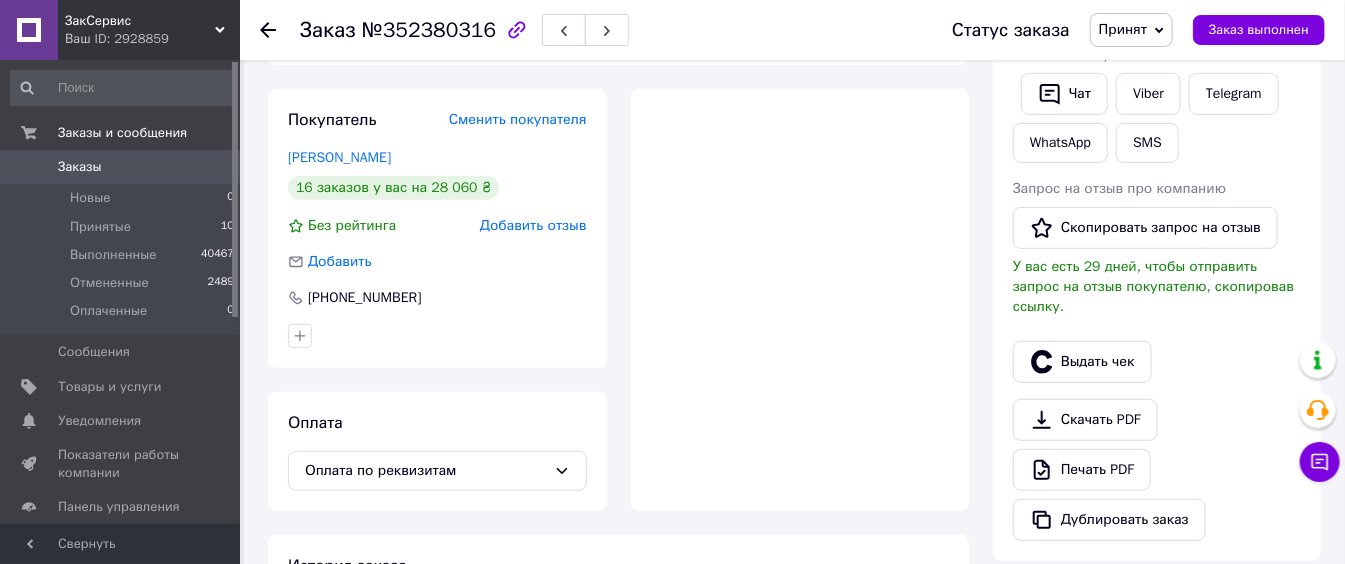 scroll, scrollTop: 312, scrollLeft: 0, axis: vertical 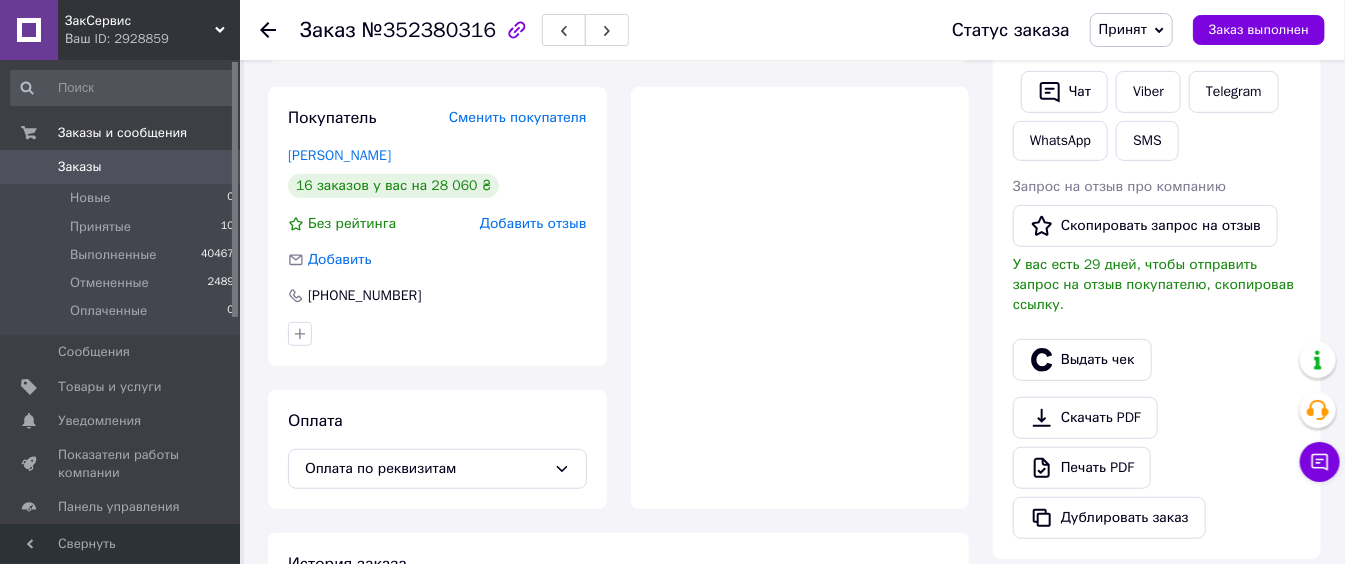 click on "Оплата Оплата по реквизитам" at bounding box center [437, 449] 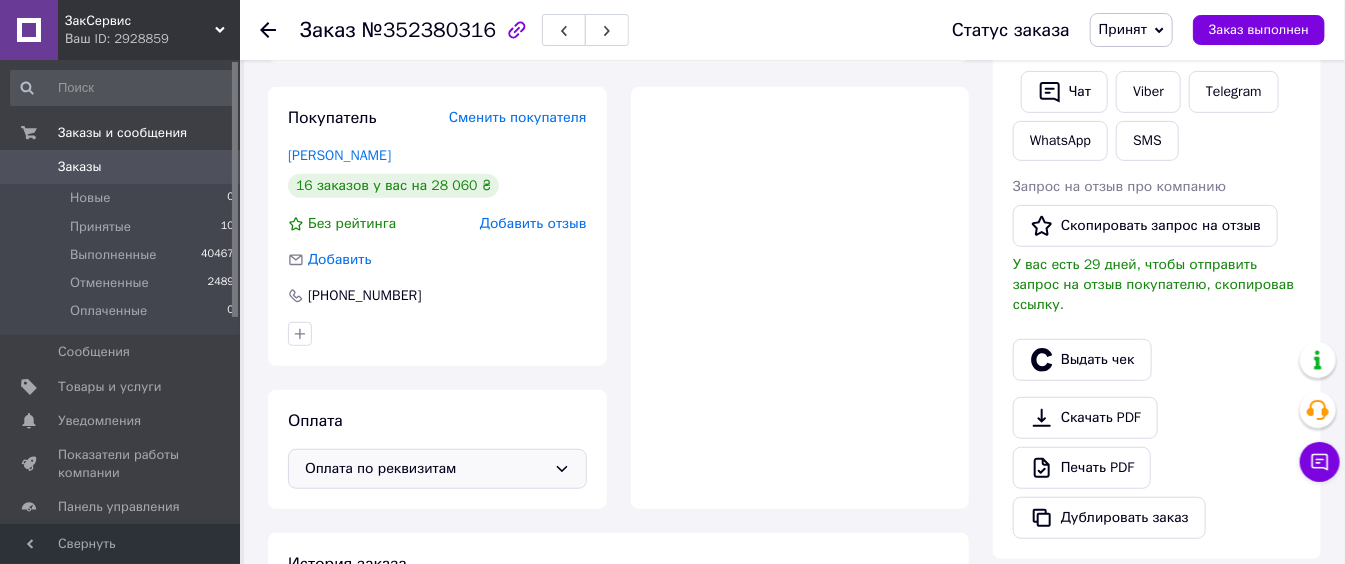 click on "Оплата по реквизитам" at bounding box center (425, 469) 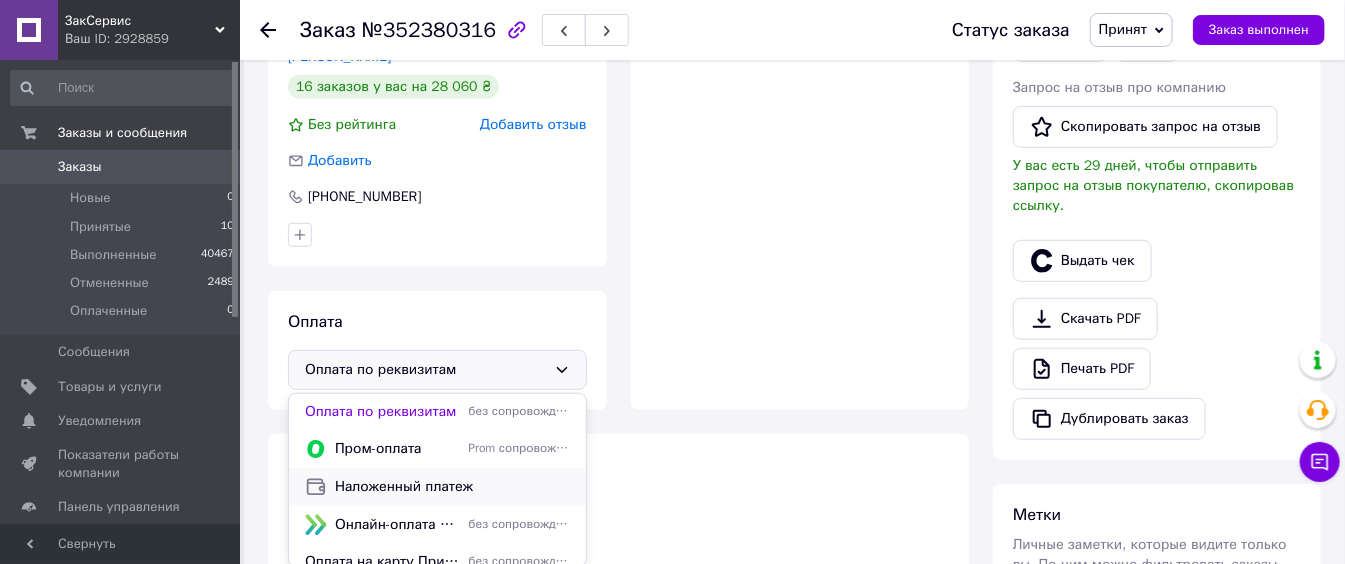 scroll, scrollTop: 445, scrollLeft: 0, axis: vertical 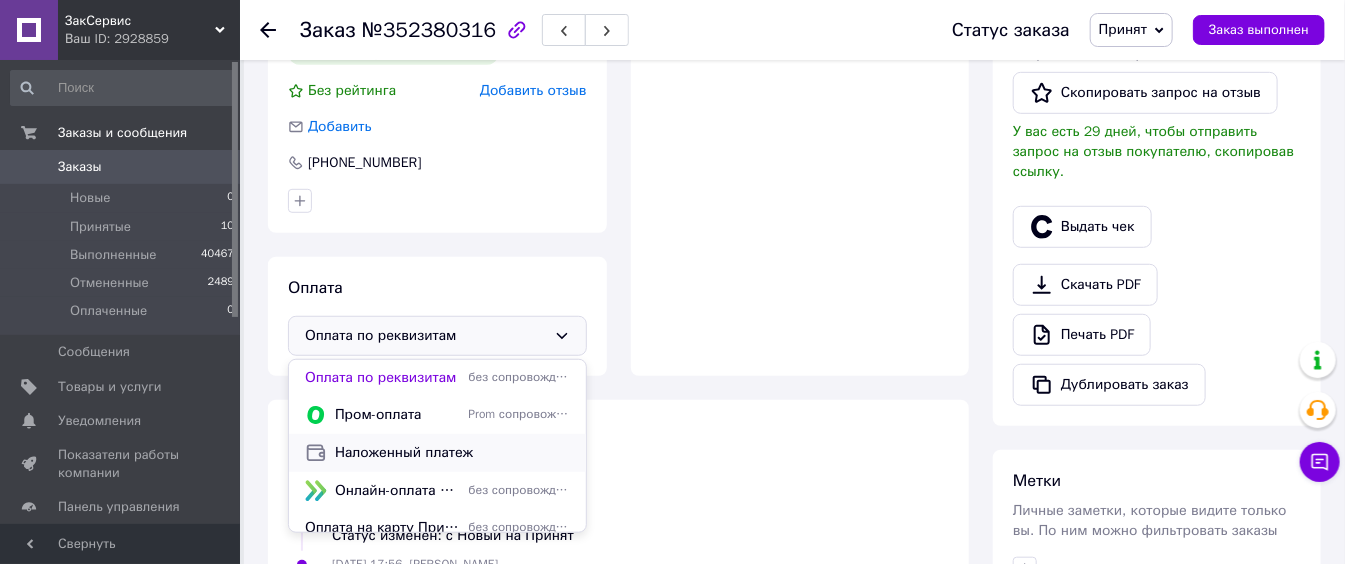 click on "Наложенный платеж" at bounding box center [452, 453] 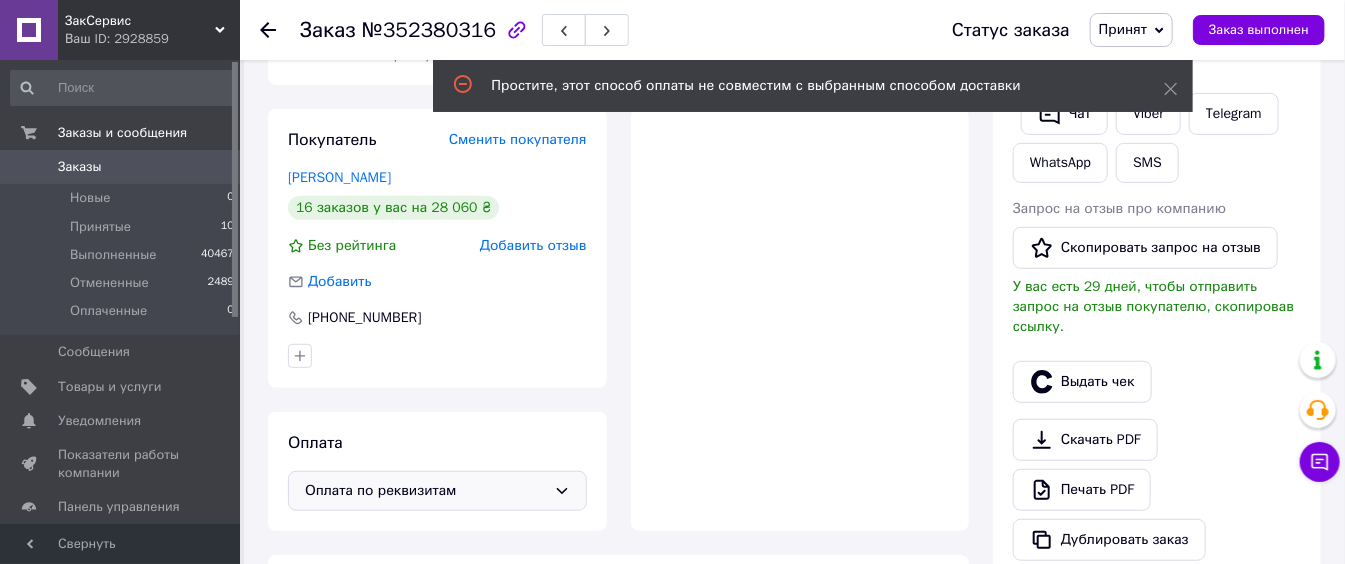 scroll, scrollTop: 178, scrollLeft: 0, axis: vertical 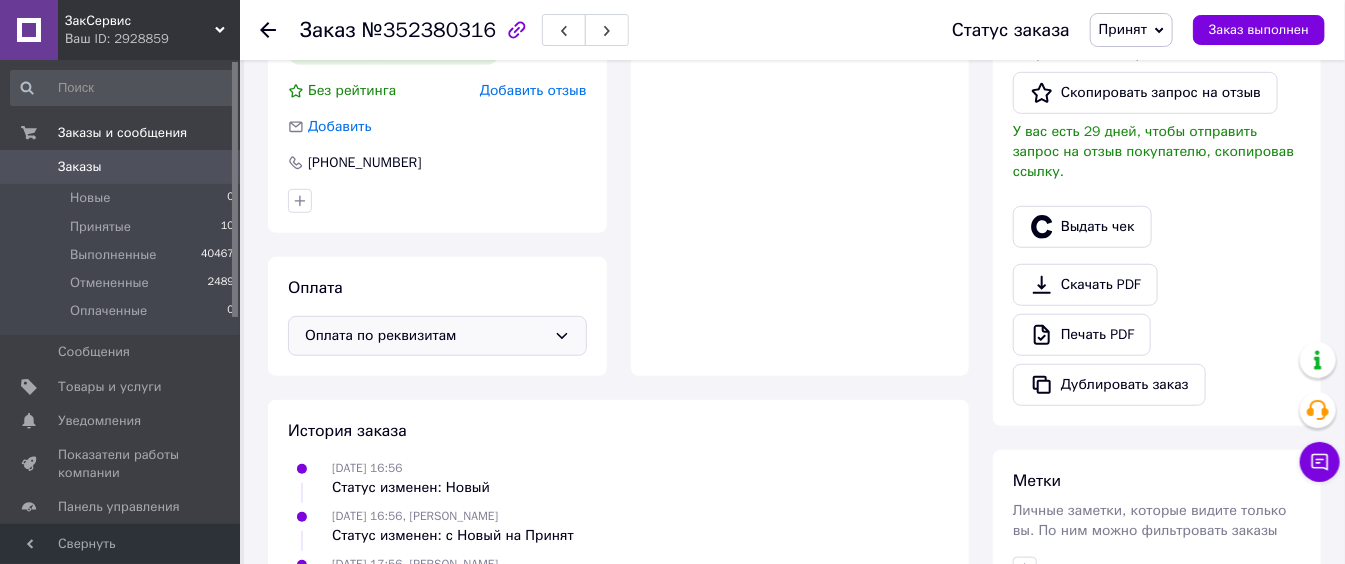 click on "Оплата по реквизитам" at bounding box center [425, 336] 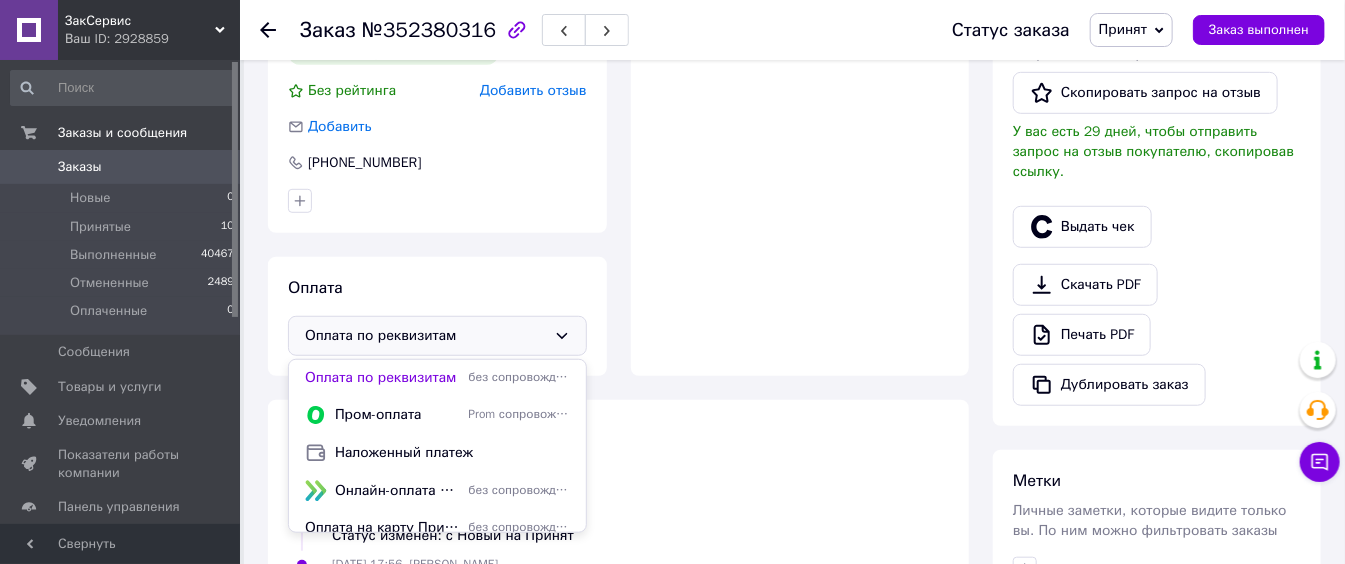 click on "Наложенный платеж" at bounding box center (452, 453) 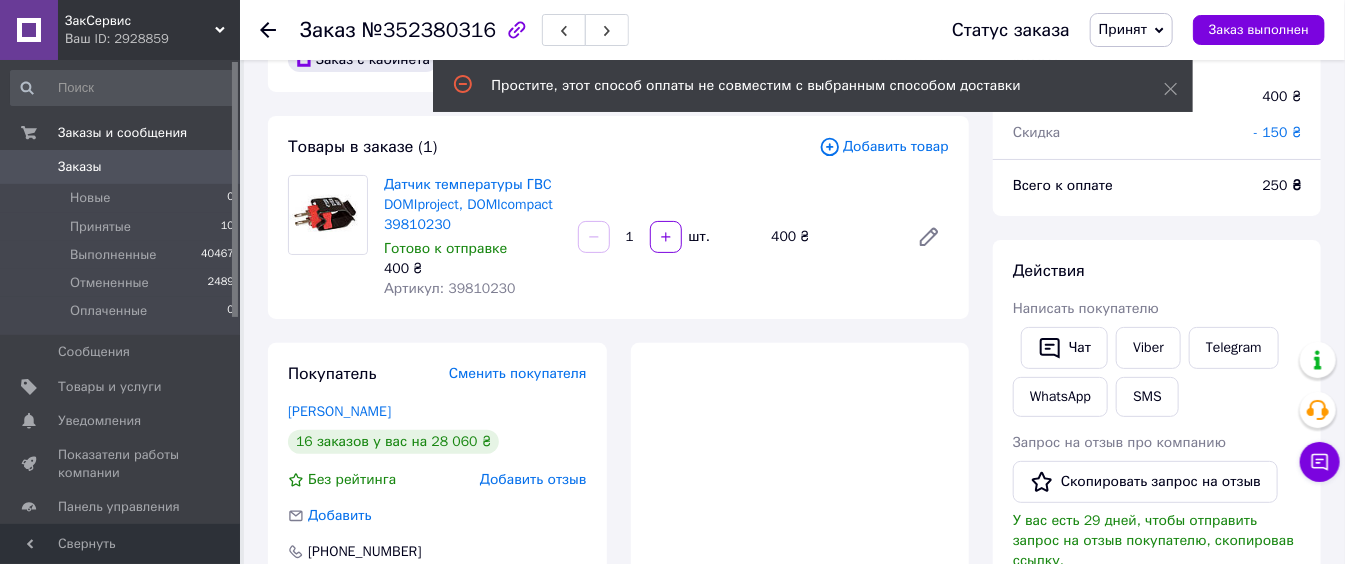 scroll, scrollTop: 312, scrollLeft: 0, axis: vertical 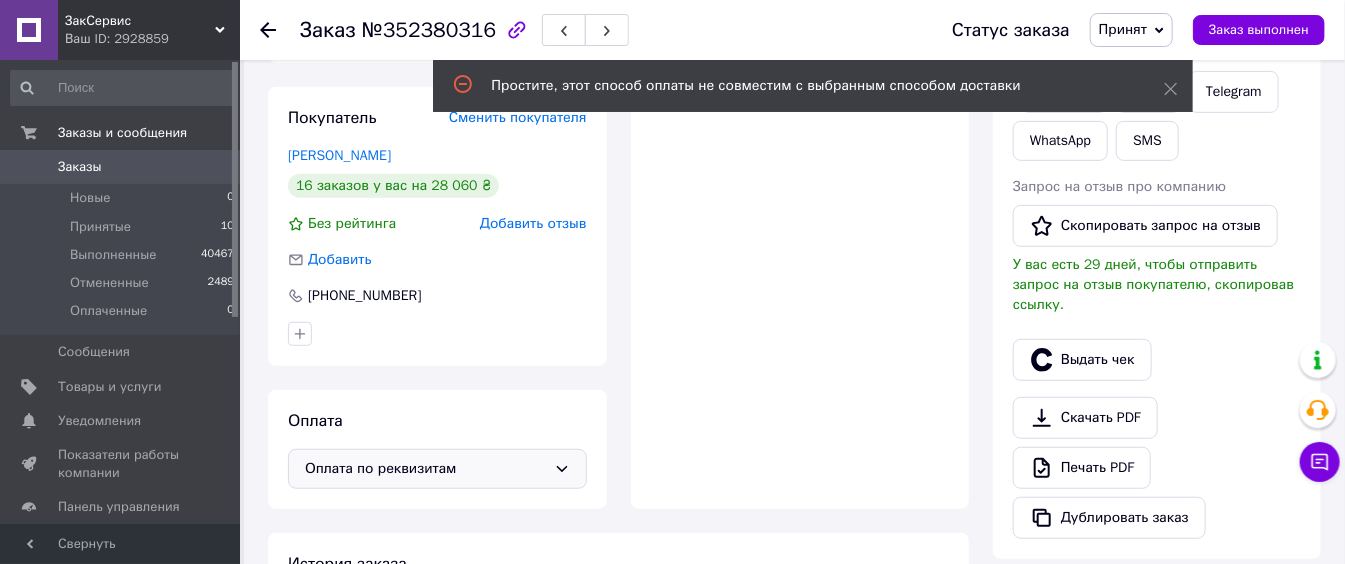 click on "Оплата по реквизитам" at bounding box center (425, 469) 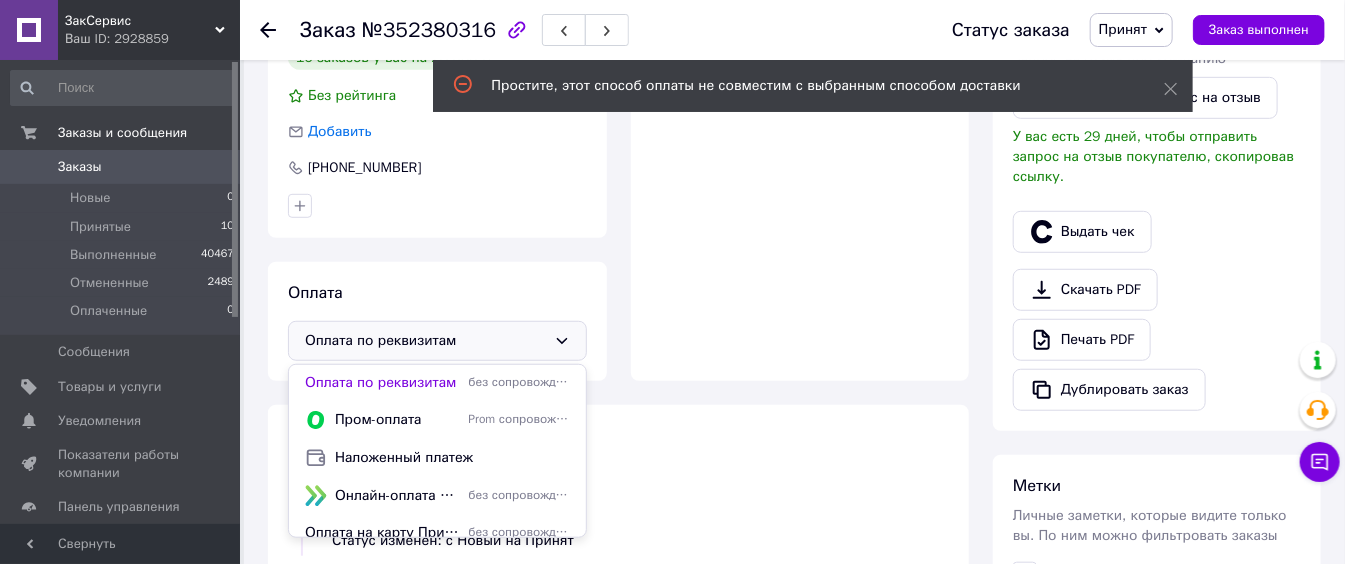 scroll, scrollTop: 578, scrollLeft: 0, axis: vertical 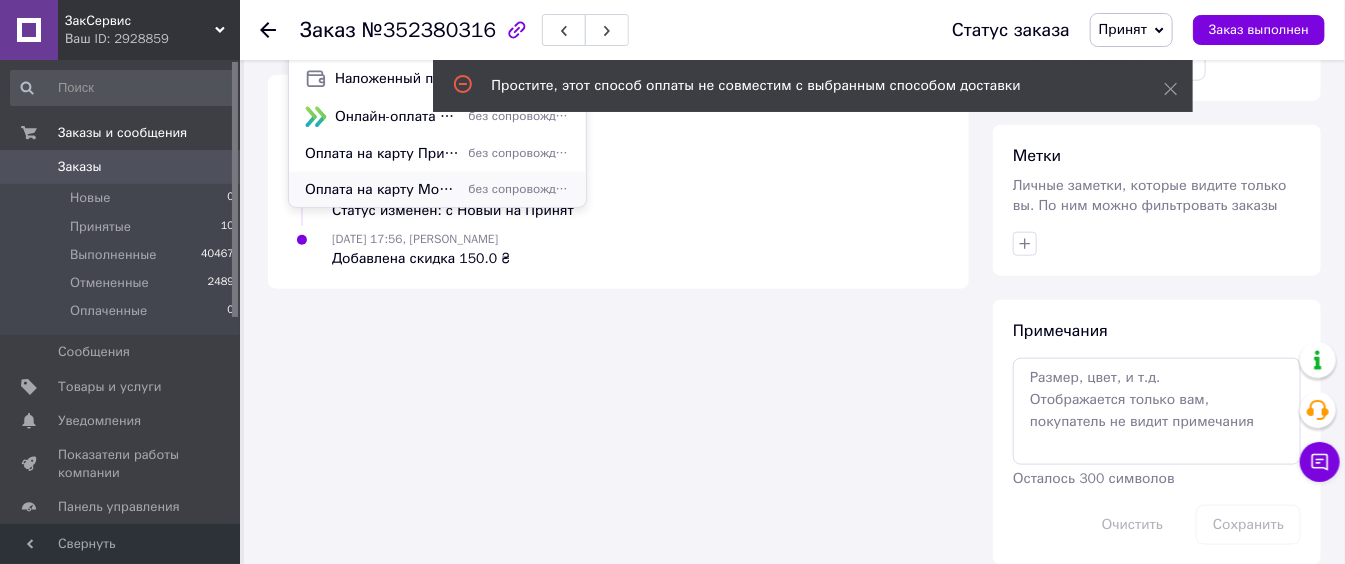 click on "Оплата на карту Монобанка" at bounding box center (383, 190) 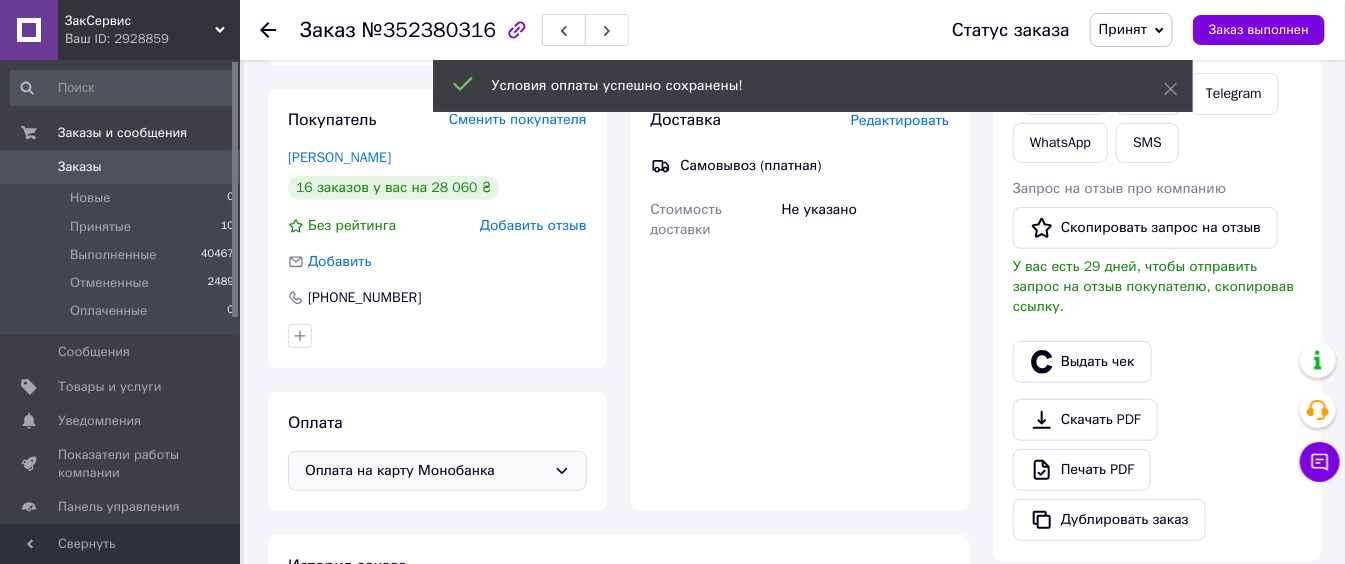 scroll, scrollTop: 400, scrollLeft: 0, axis: vertical 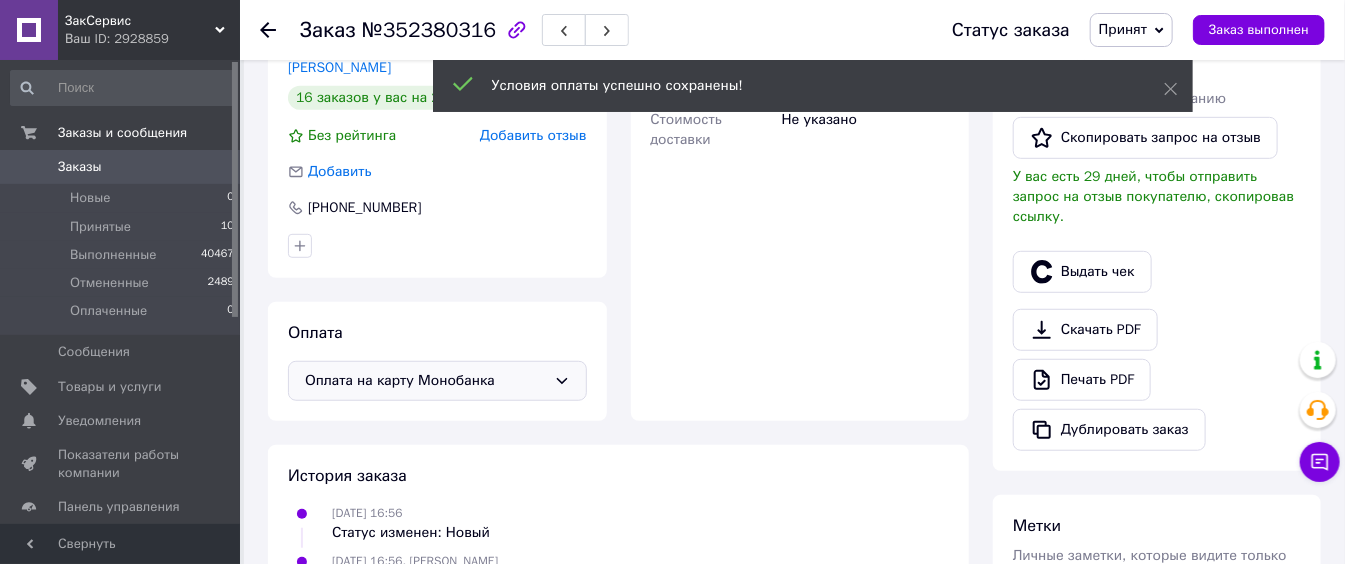 click on "Оплата на карту Монобанка" at bounding box center [425, 381] 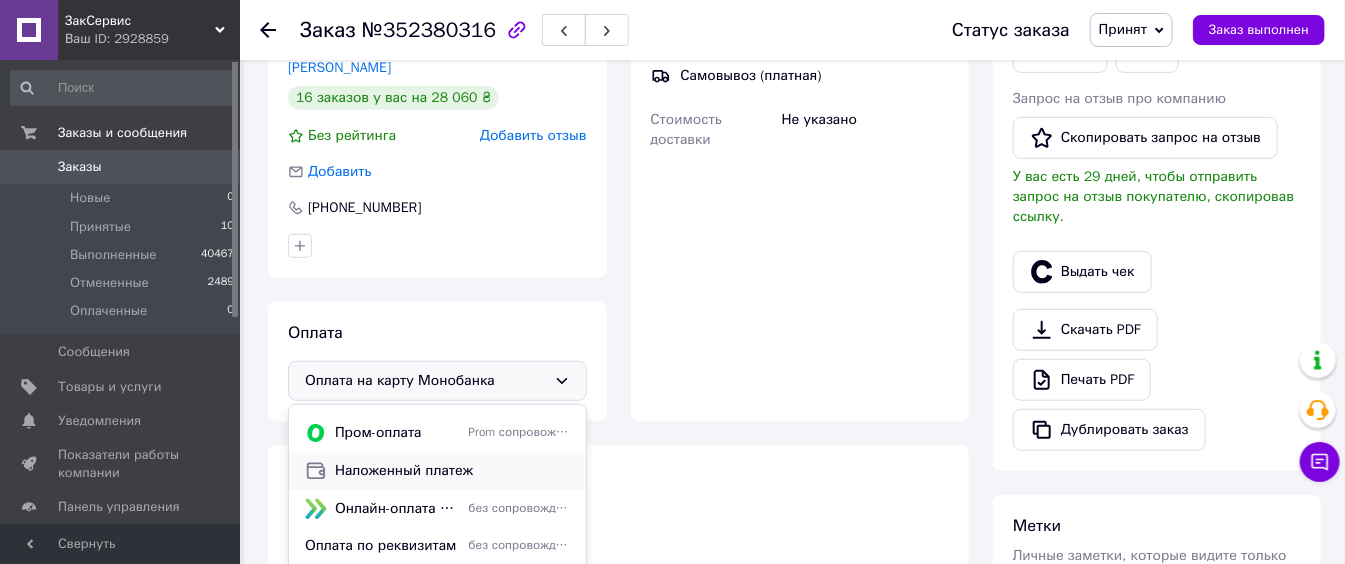 scroll, scrollTop: 49, scrollLeft: 0, axis: vertical 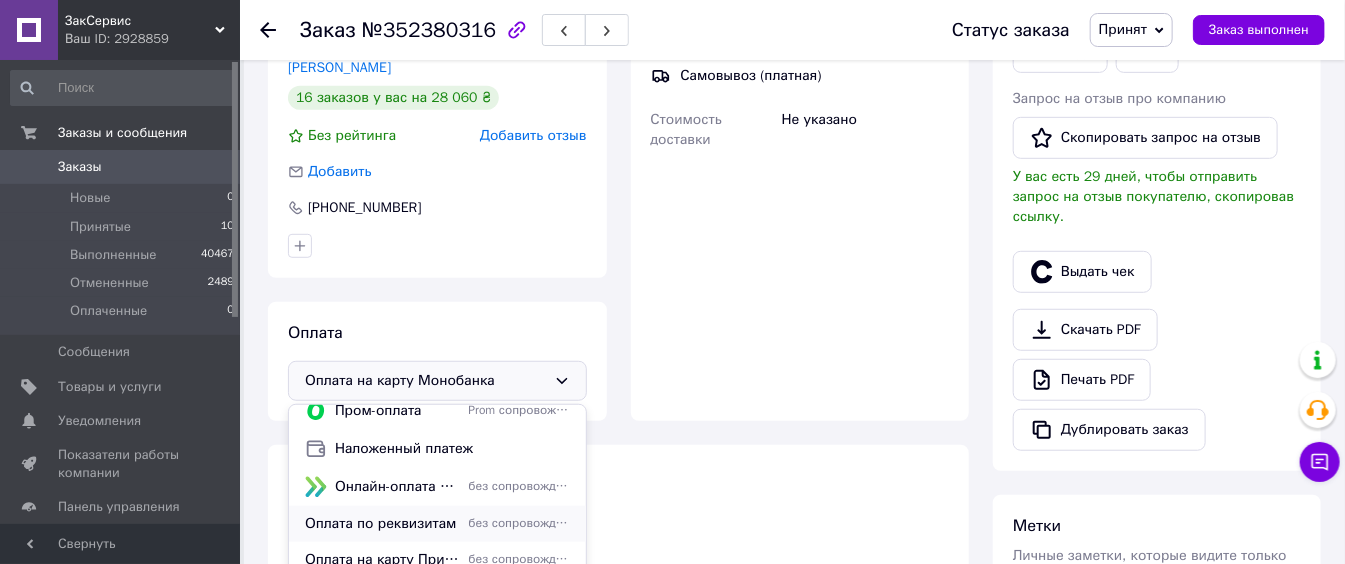click on "Оплата по реквизитам" at bounding box center [383, 524] 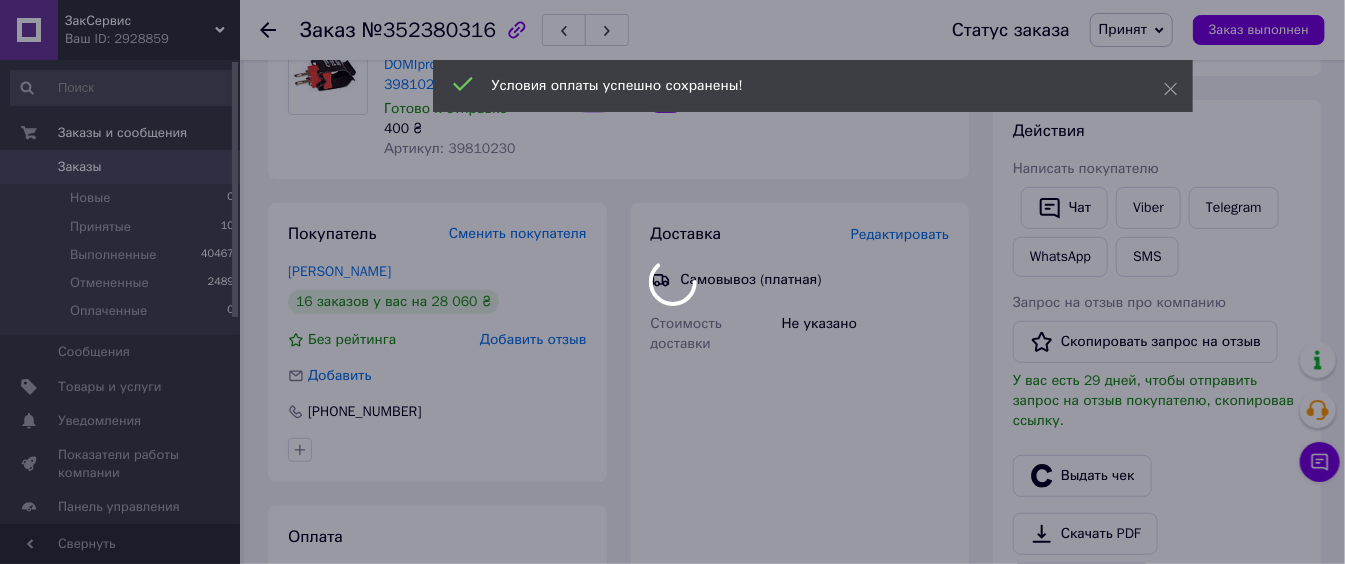 scroll, scrollTop: 133, scrollLeft: 0, axis: vertical 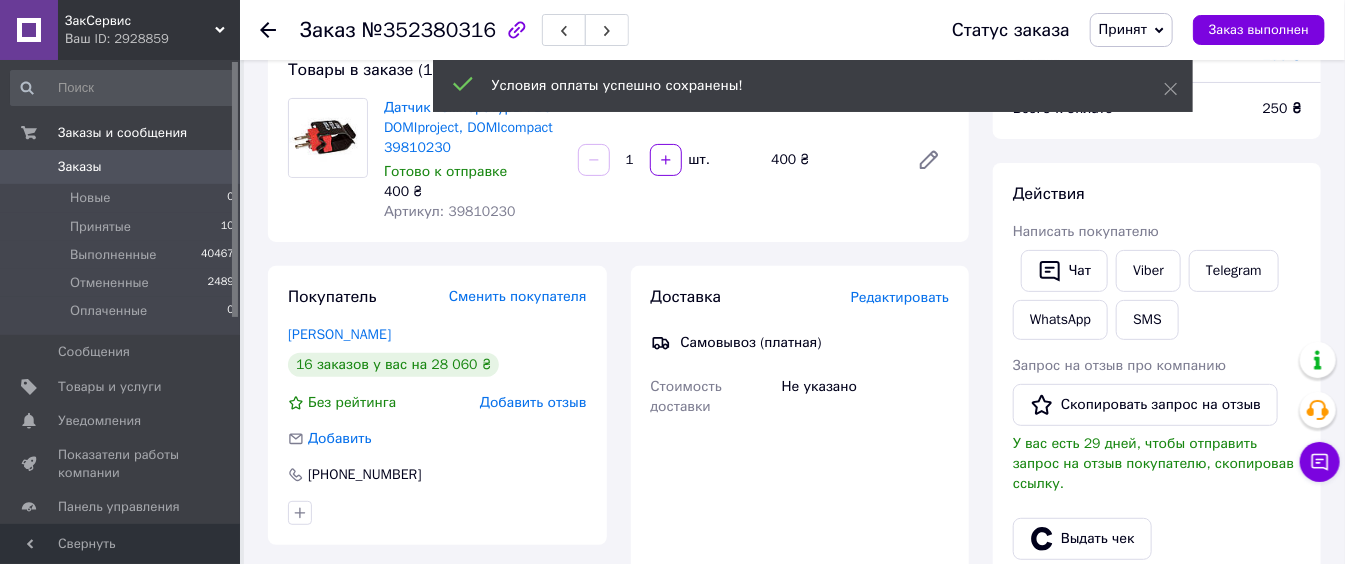 click on "Доставка Редактировать Самовывоз (платная) Стоимость доставки Не указано Фамилия получателя Имя получателя   * Отчество получателя Телефон получателя   * Регион Выберите регион Город [GEOGRAPHIC_DATA] дома Квартира Почтовый индекс Номер накладной" at bounding box center (800, 477) 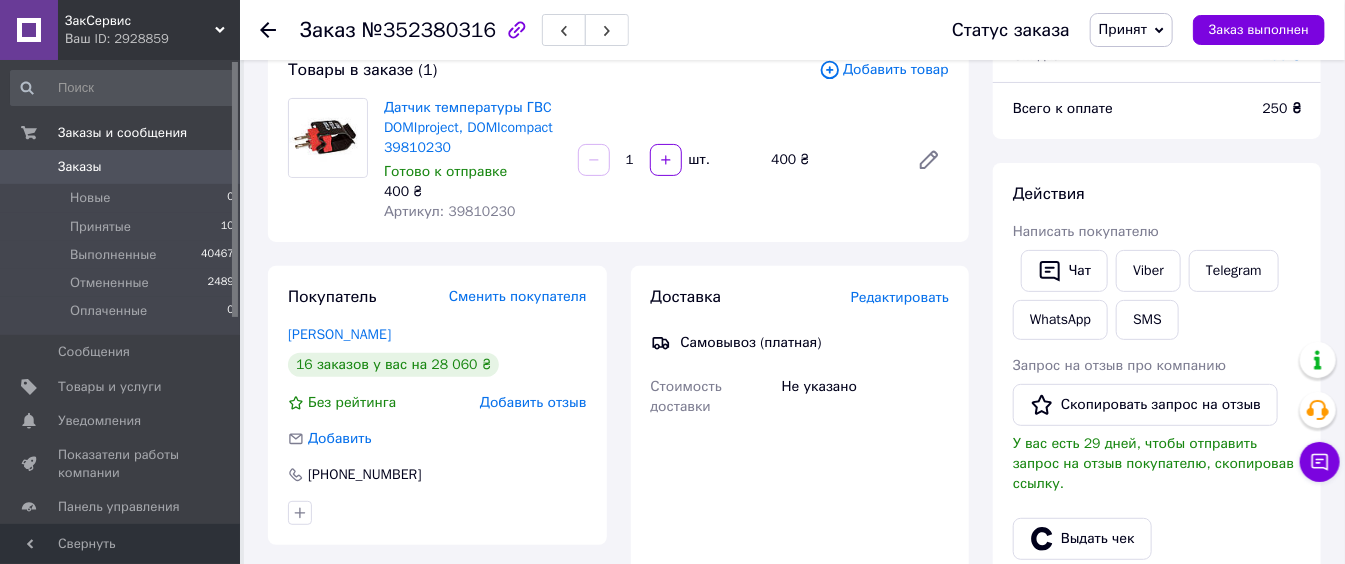 scroll, scrollTop: 266, scrollLeft: 0, axis: vertical 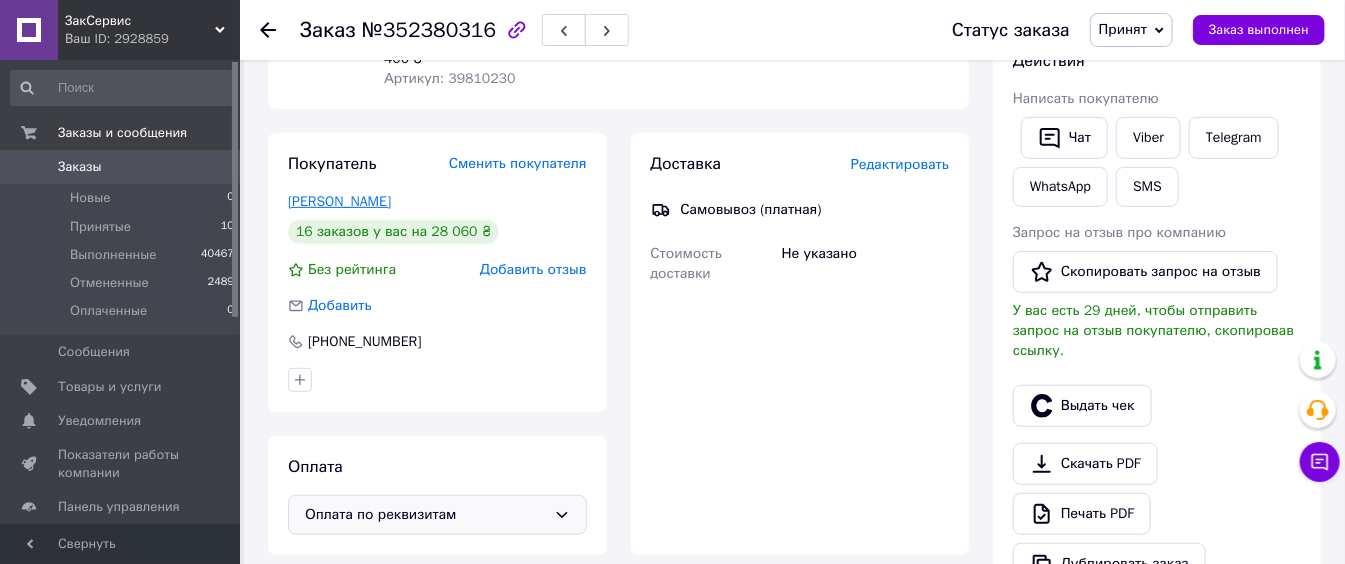 click on "[PERSON_NAME]" at bounding box center [339, 201] 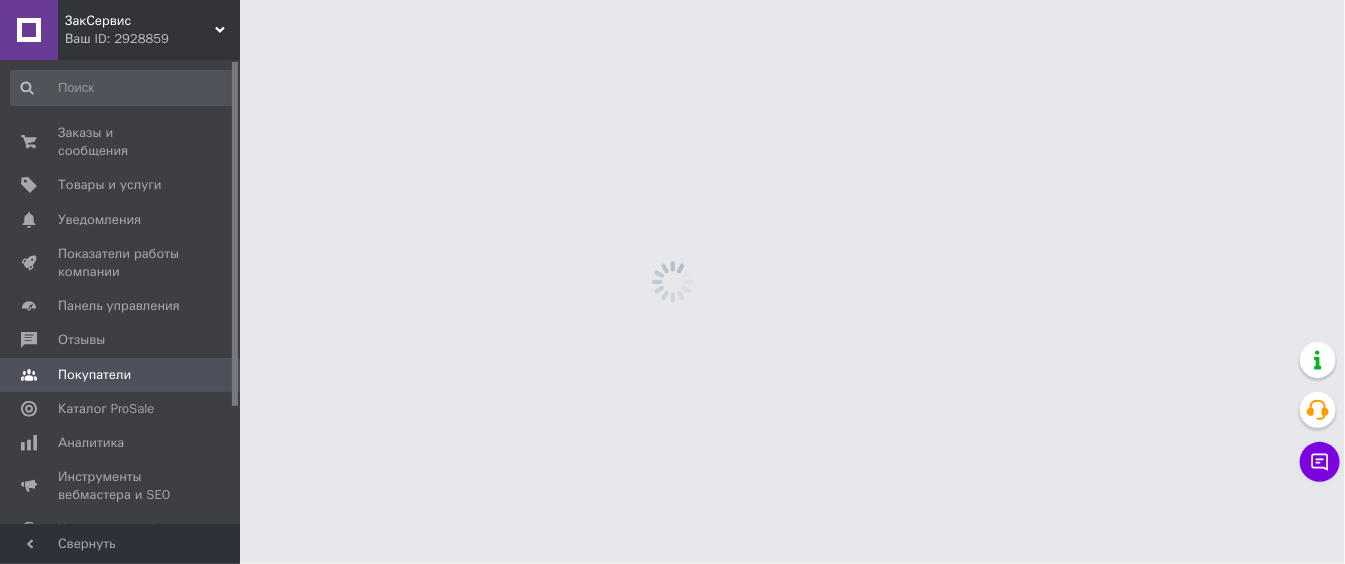 scroll, scrollTop: 0, scrollLeft: 0, axis: both 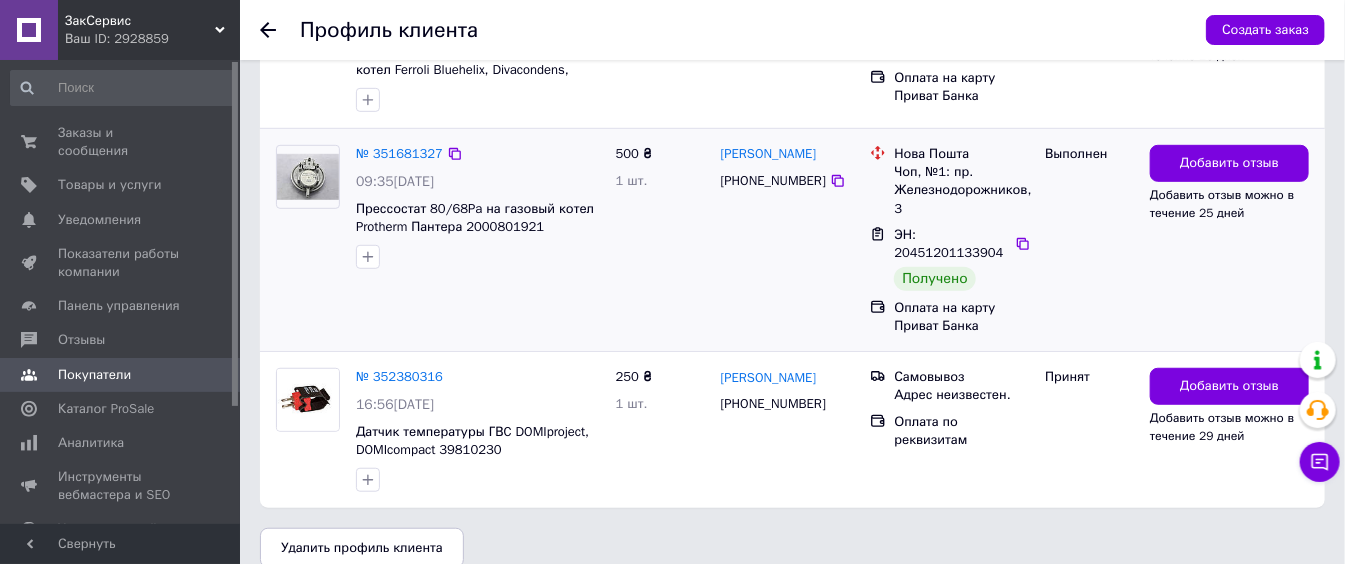 click on "Чоп, №1: пр. Железнодорожников, 3" at bounding box center (961, 190) 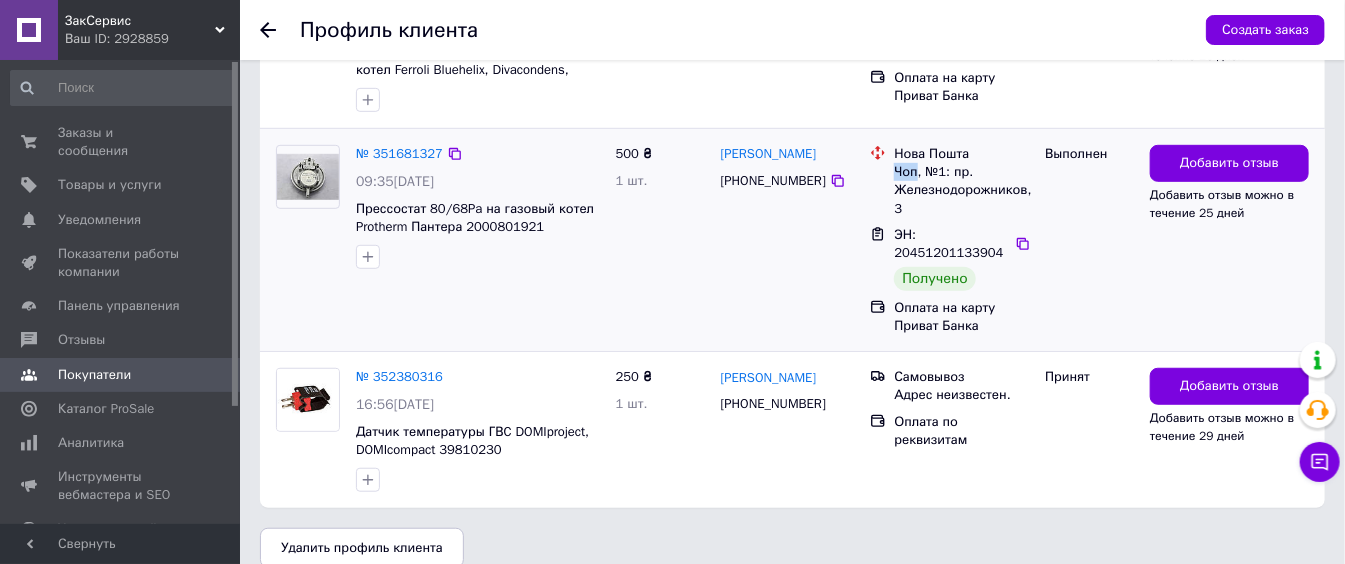 click on "Чоп, №1: пр. Железнодорожников, 3" at bounding box center (961, 190) 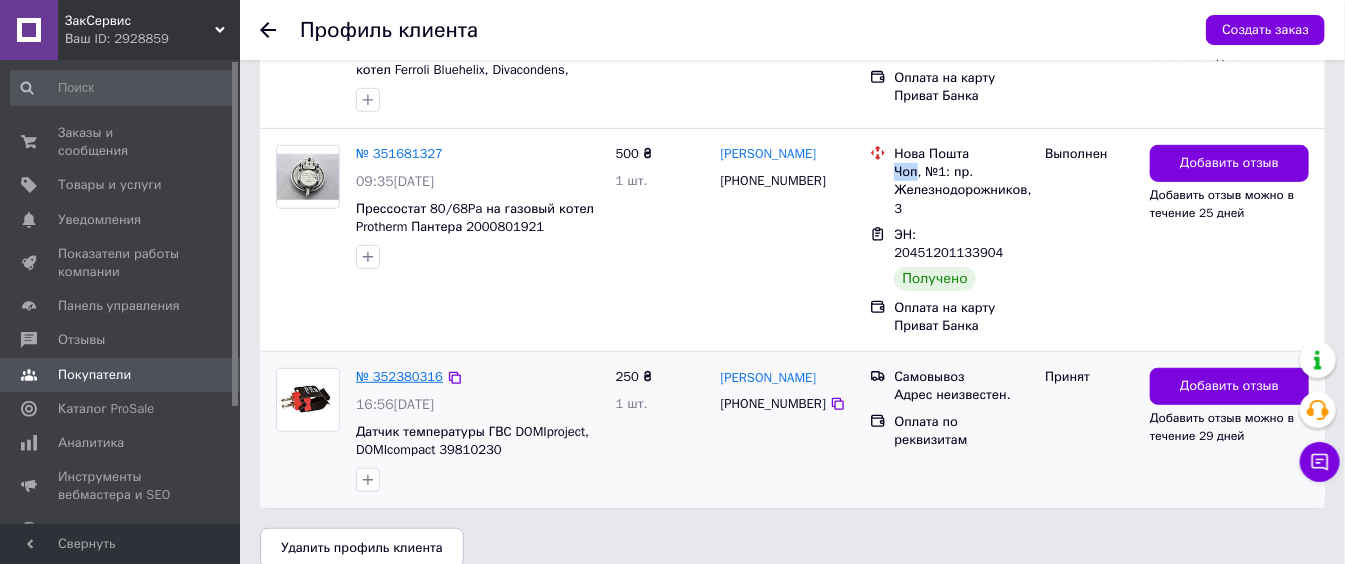 click on "№ 352380316" at bounding box center [399, 376] 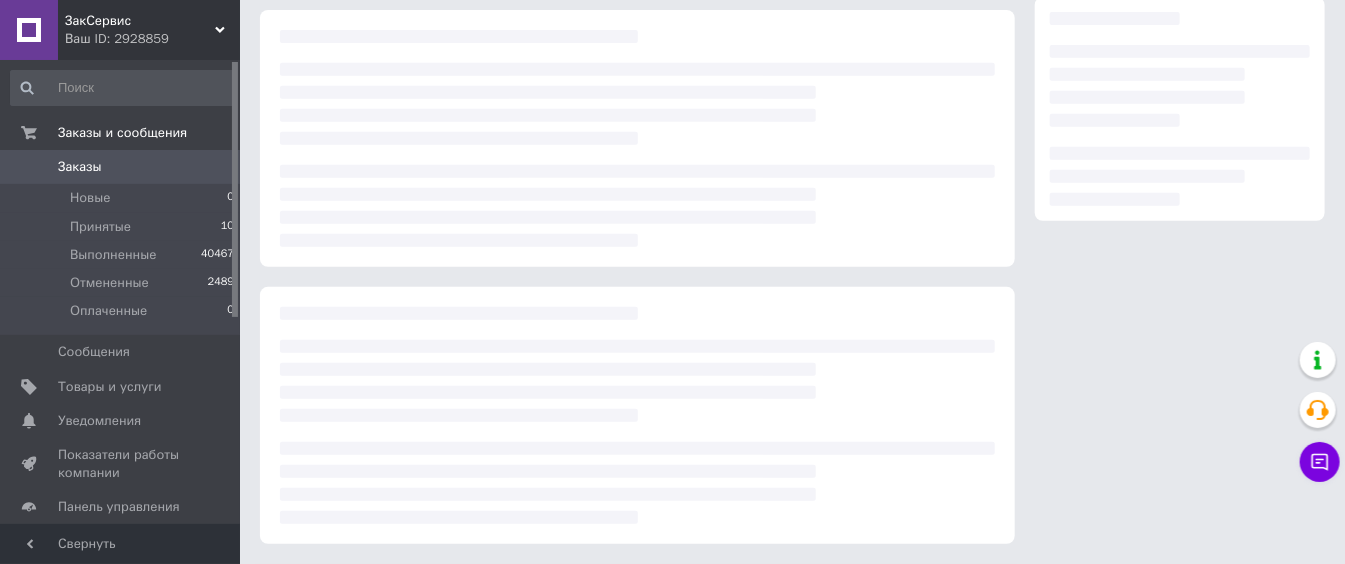 scroll, scrollTop: 0, scrollLeft: 0, axis: both 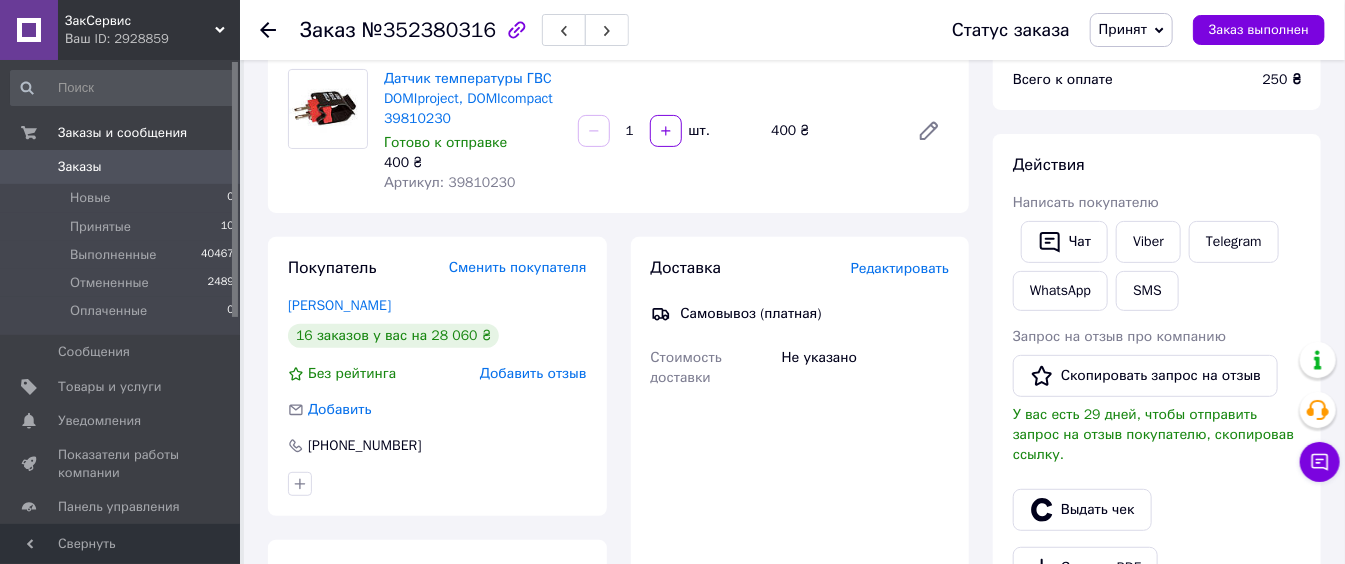 click on "Редактировать" at bounding box center (900, 268) 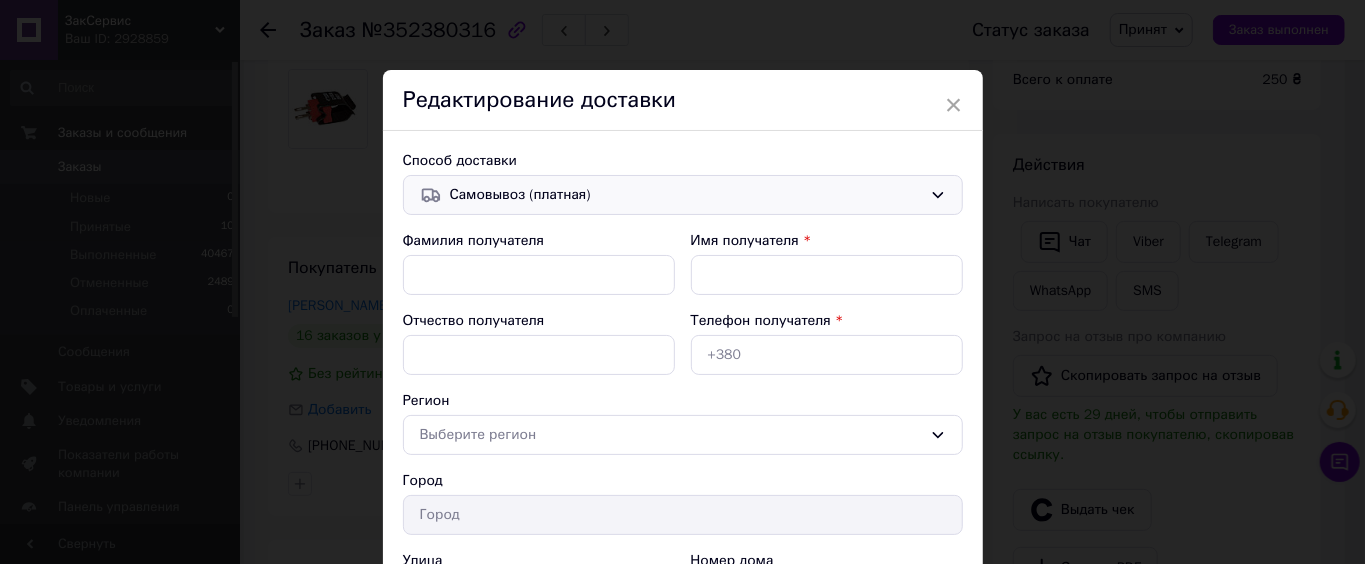 click on "Самовывоз (платная)" at bounding box center (683, 195) 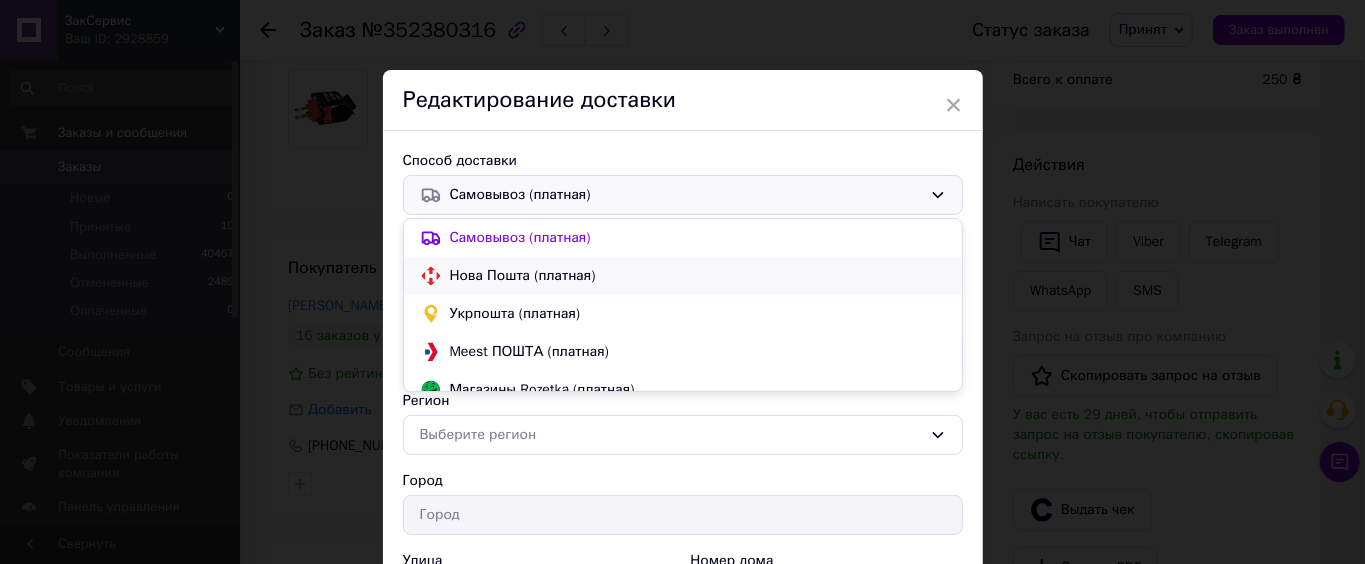 click on "Нова Пошта (платная)" at bounding box center (698, 276) 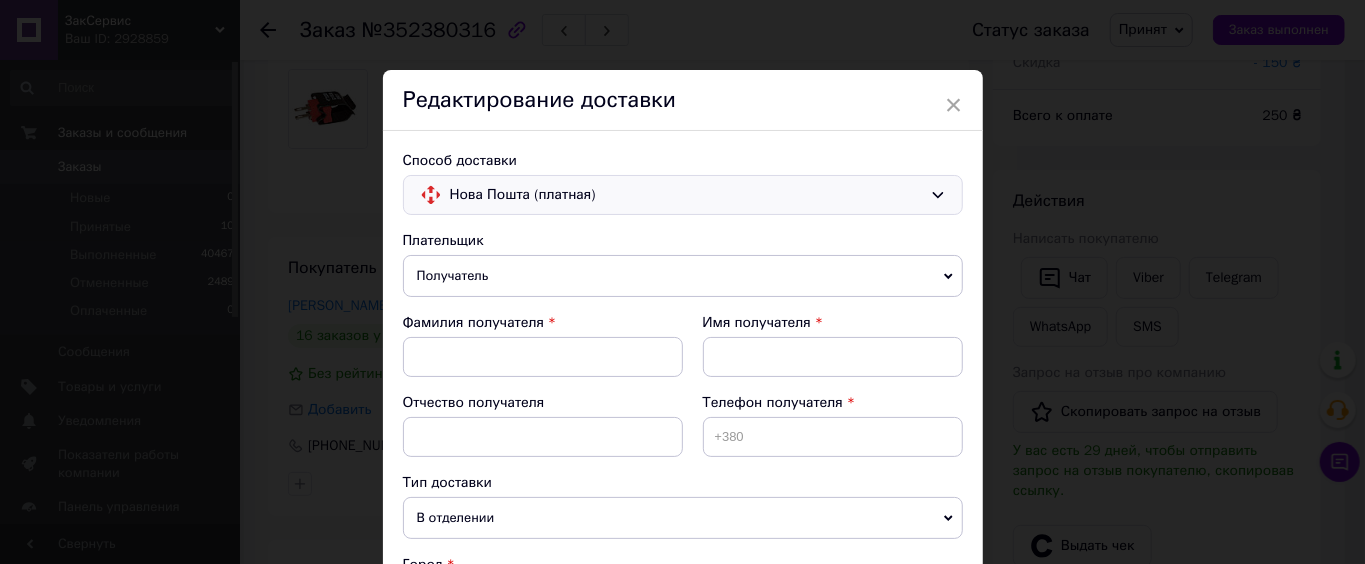 scroll, scrollTop: 400, scrollLeft: 0, axis: vertical 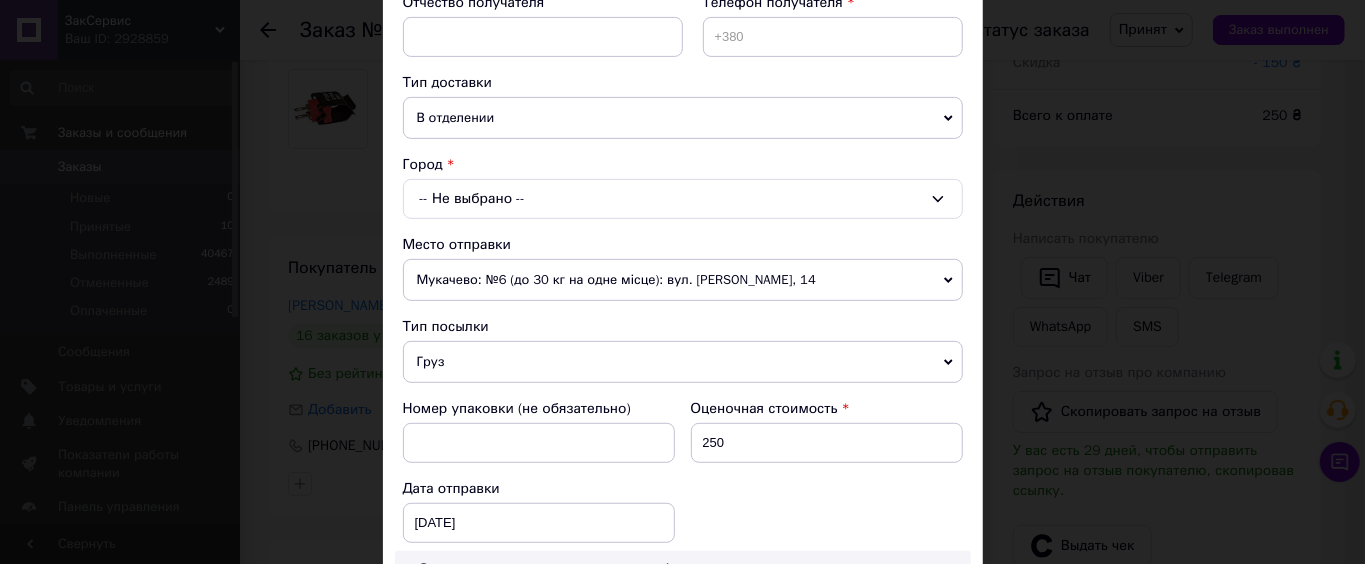 click on "-- Не выбрано --" at bounding box center [683, 199] 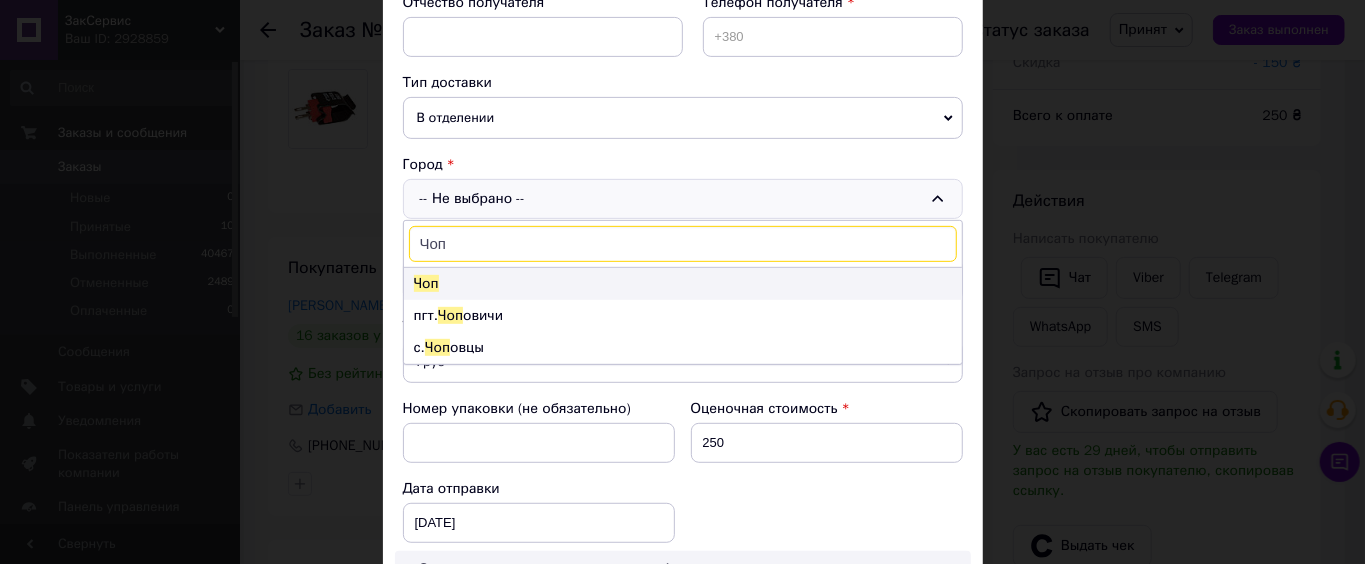 type on "Чоп" 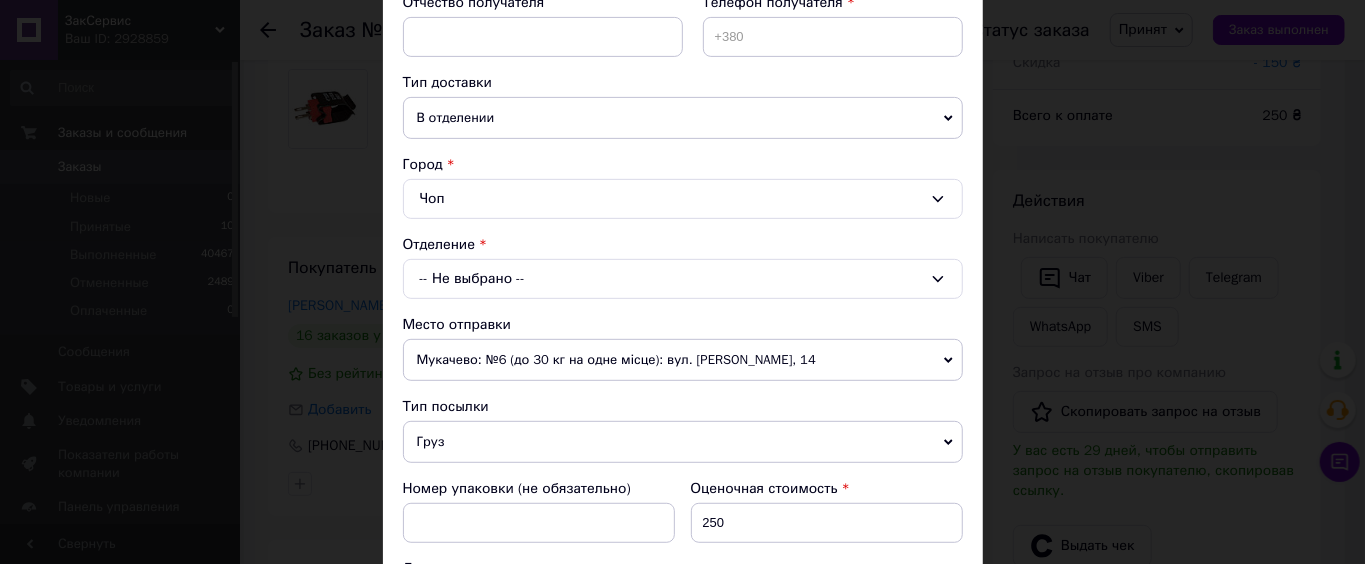 click on "-- Не выбрано --" at bounding box center (683, 279) 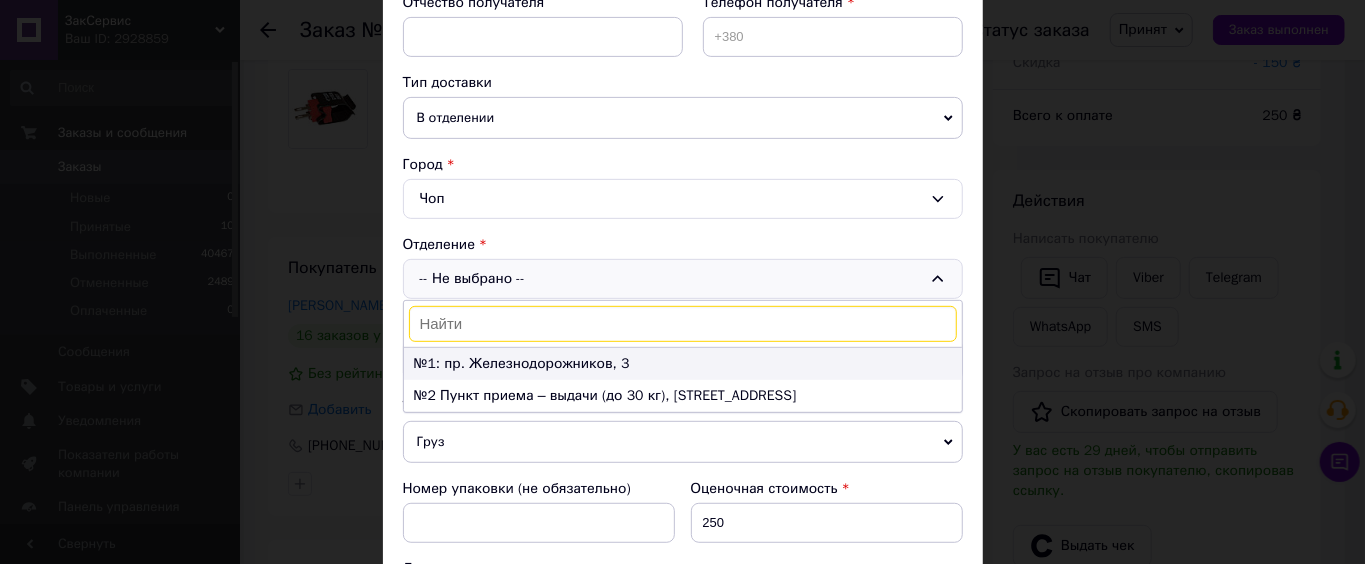 click on "№1: пр. Железнодорожников, 3" at bounding box center [683, 364] 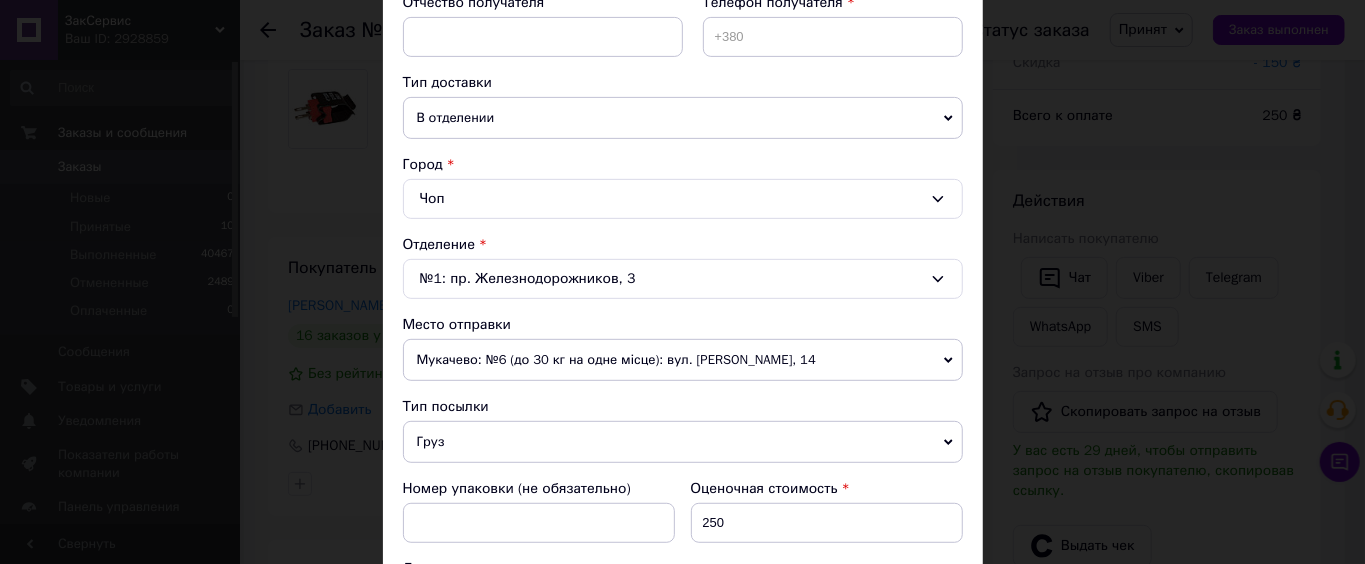 scroll, scrollTop: 1014, scrollLeft: 0, axis: vertical 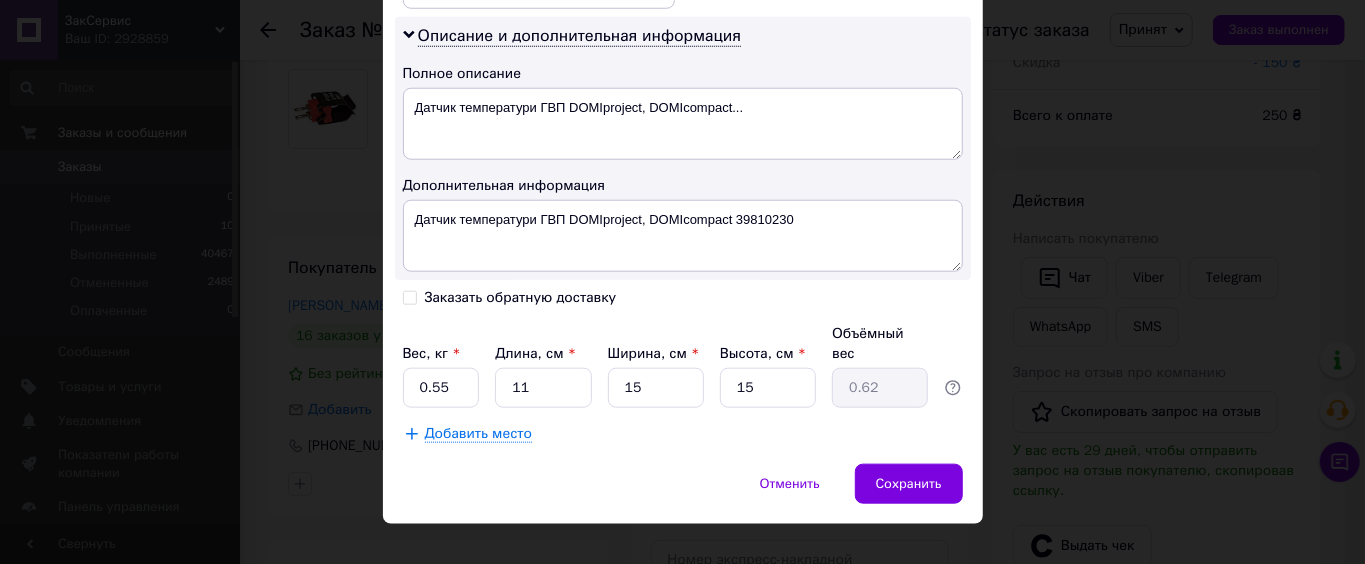 click on "Способ доставки Нова Пошта (платная) Плательщик Получатель Отправитель Фамилия получателя Имя получателя Отчество получателя Телефон получателя Тип доставки В отделении Курьером В почтомате Город Чоп Отделение №1: пр. Железнодорожников, 3 Место отправки Мукачево: №6 (до 30 кг на одне місце): вул. Духновича, 14 Ужгород: №1: вул. Волонтерів, 16 м. Львів (Львівська обл.): №40 (до 30 кг на одне місце): вул. вул. Личаківська, 139 Петропавлівська Борщагівка: №2 (до 10 кг): вул. Львівська, 1а, корп. 6, прим. 9 Дрогобич: №2 (до 30 кг): вул. Бориславська, 2 Харків: №1: вул. Польова, 67 Груз 250 <" at bounding box center [683, -210] 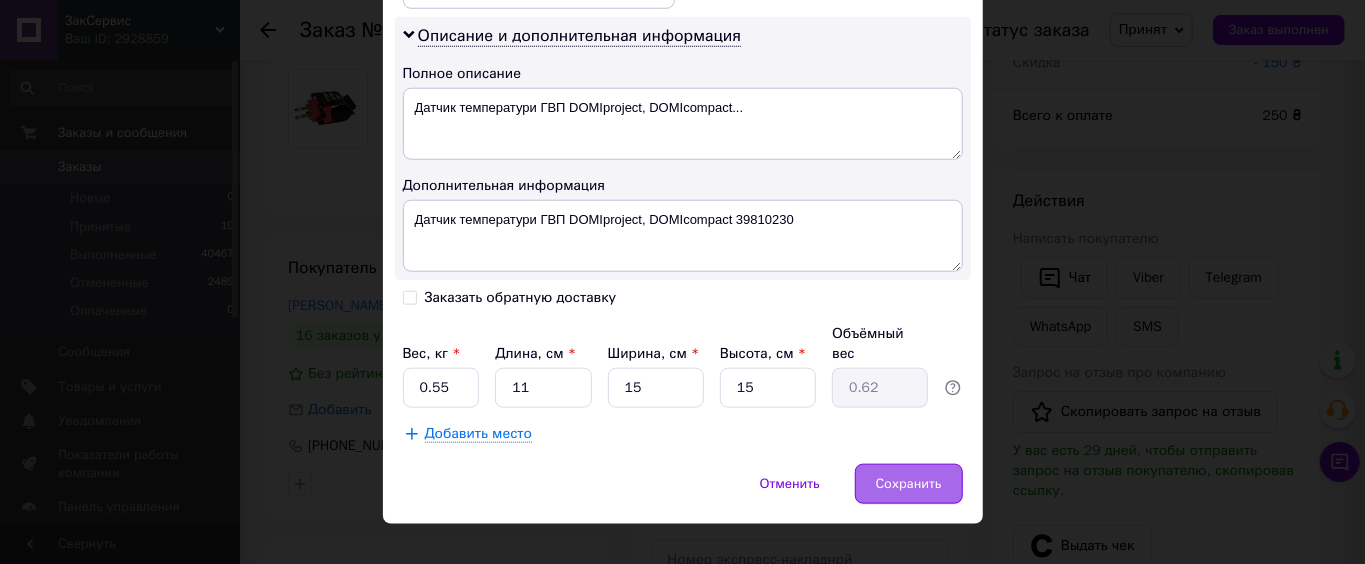 click on "Сохранить" at bounding box center (909, 484) 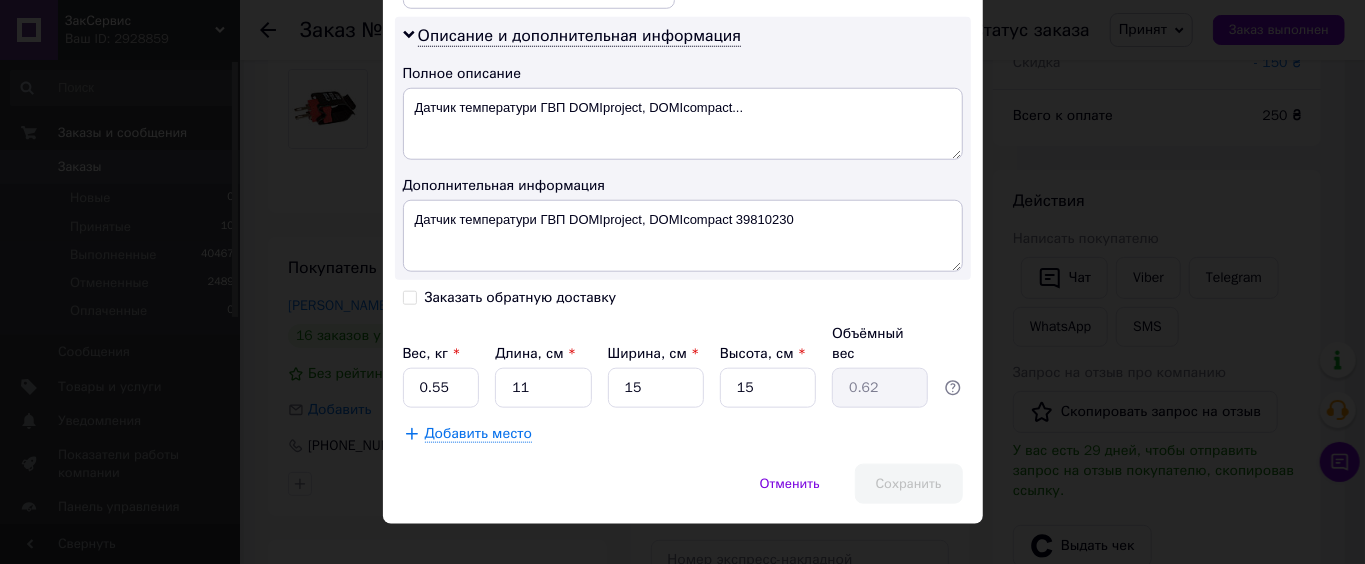 scroll, scrollTop: 72, scrollLeft: 0, axis: vertical 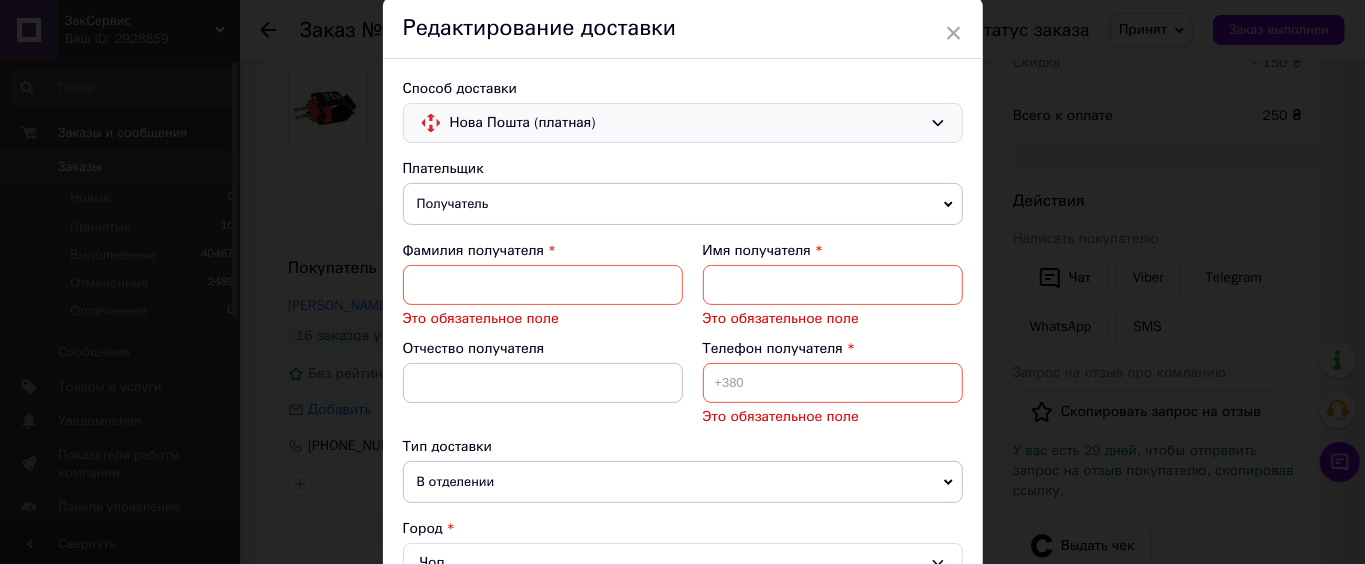click at bounding box center [543, 285] 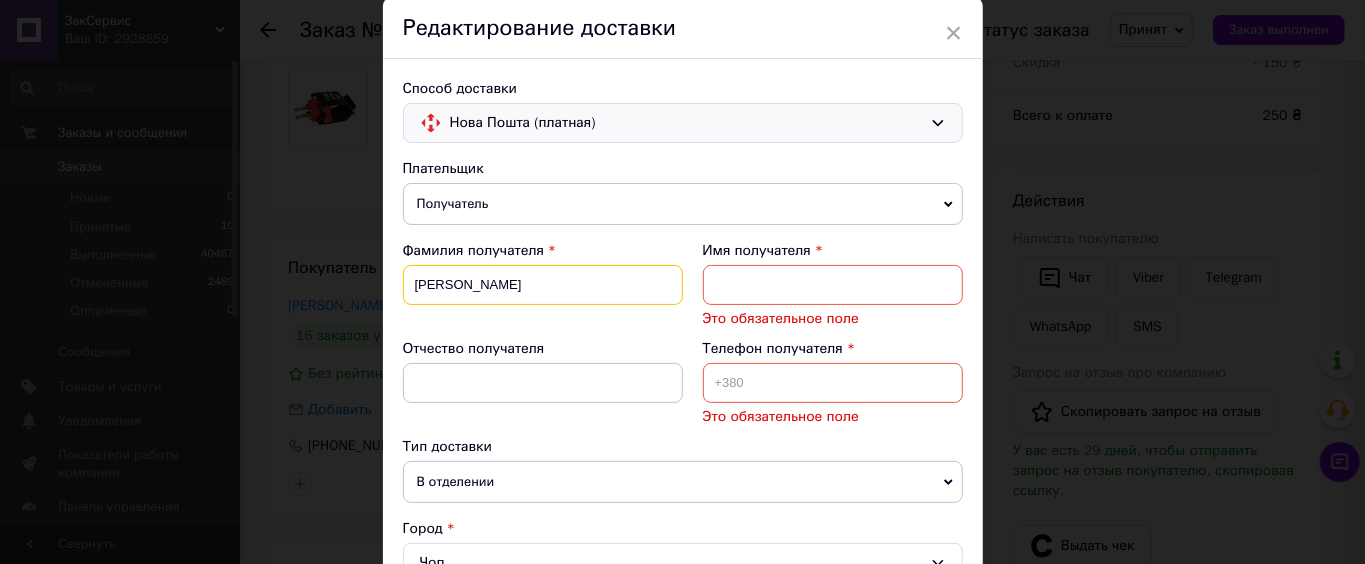 type on "Ігор Савчин" 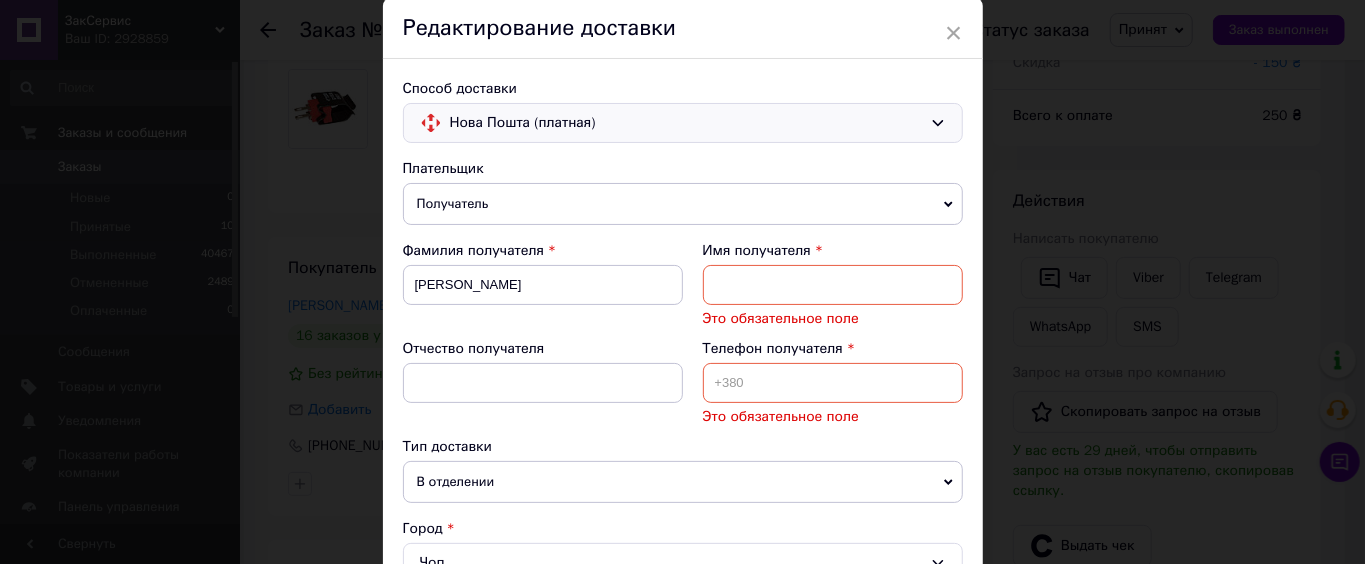 click on "Имя получателя Это обязательное поле" at bounding box center [833, 285] 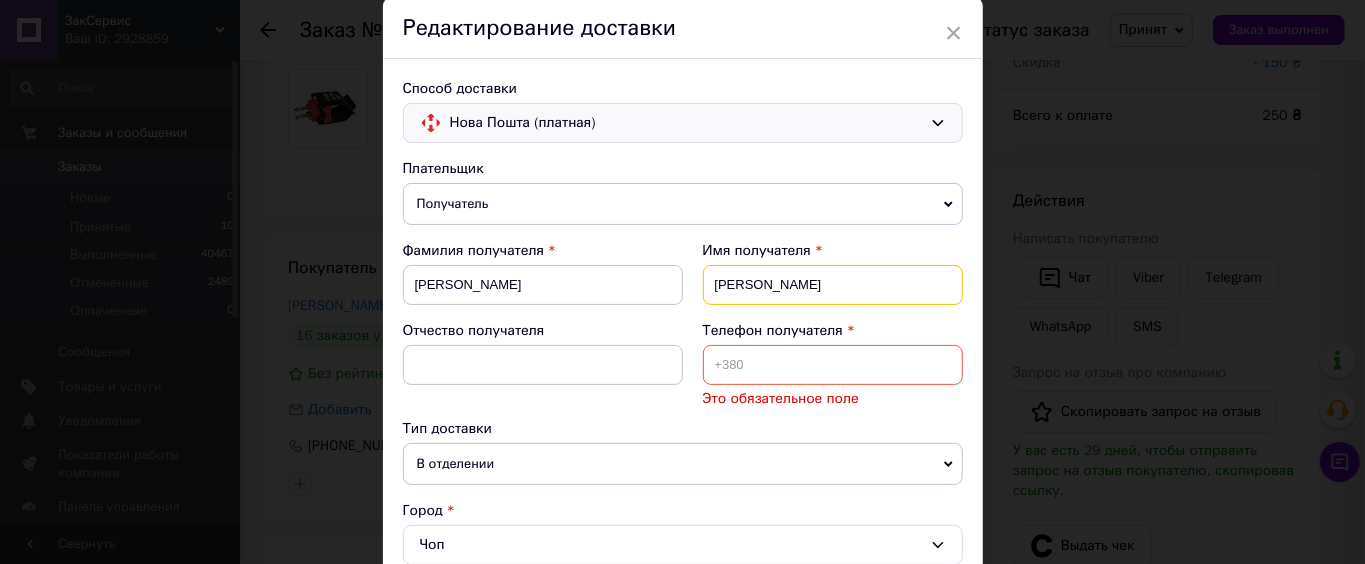 click on "Ігор Савчин" at bounding box center [833, 285] 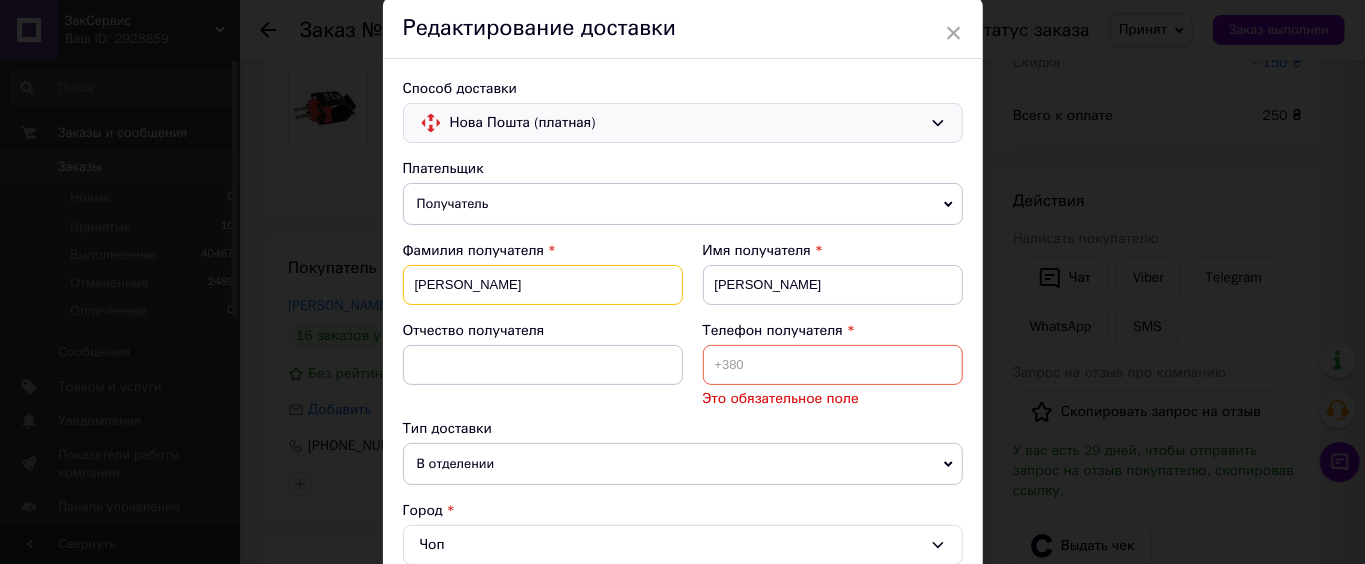 click on "Ігор Савчин" at bounding box center (543, 285) 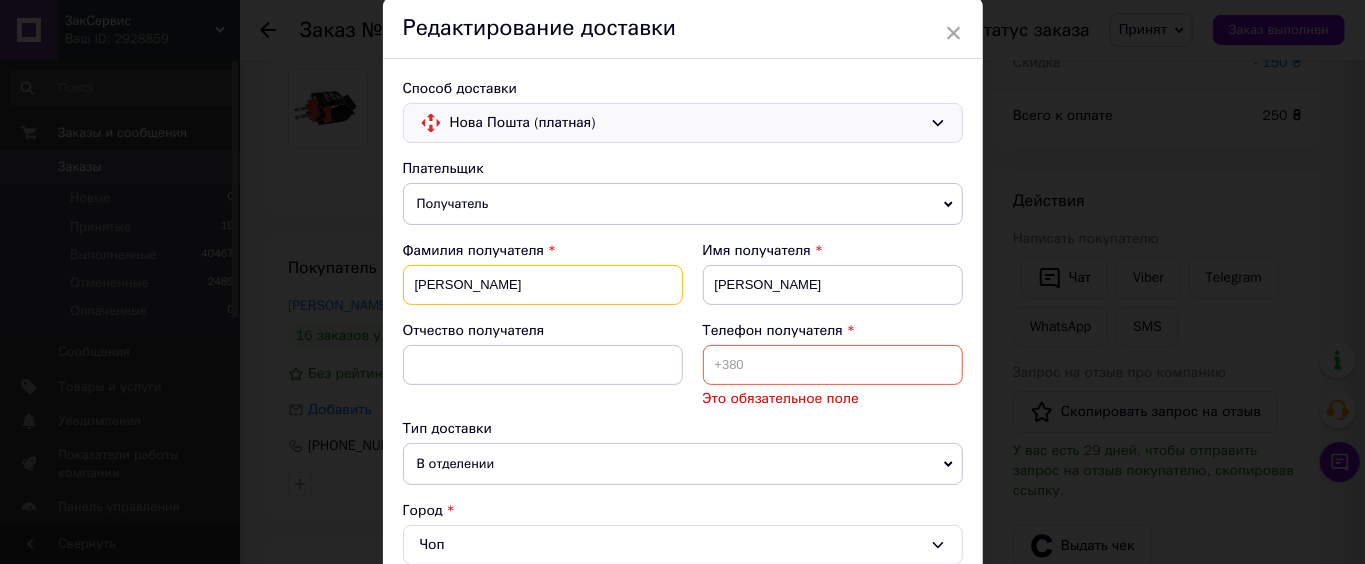 type on "[PERSON_NAME]" 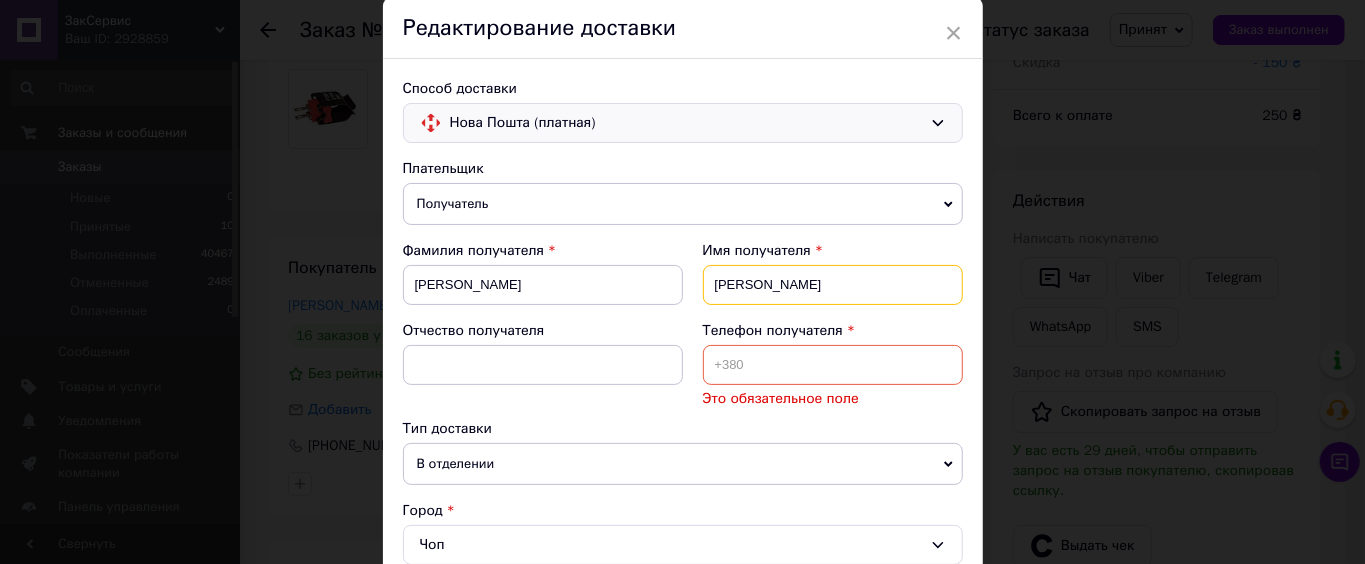 drag, startPoint x: 714, startPoint y: 281, endPoint x: 720, endPoint y: 298, distance: 18.027756 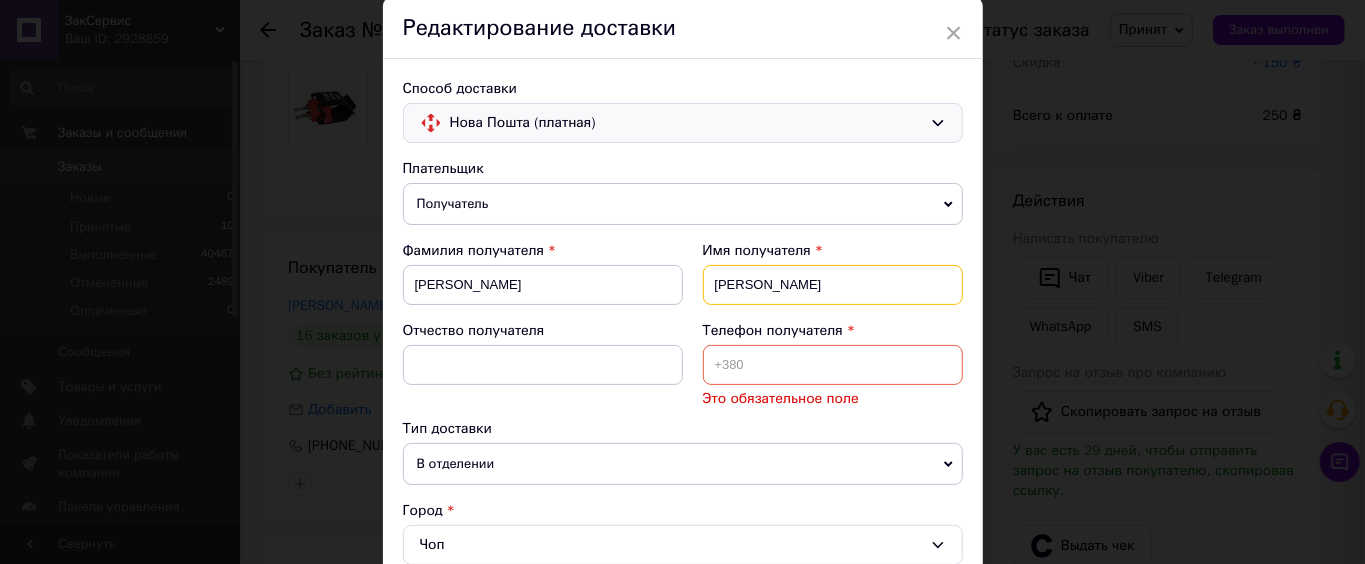 type on "Савчин" 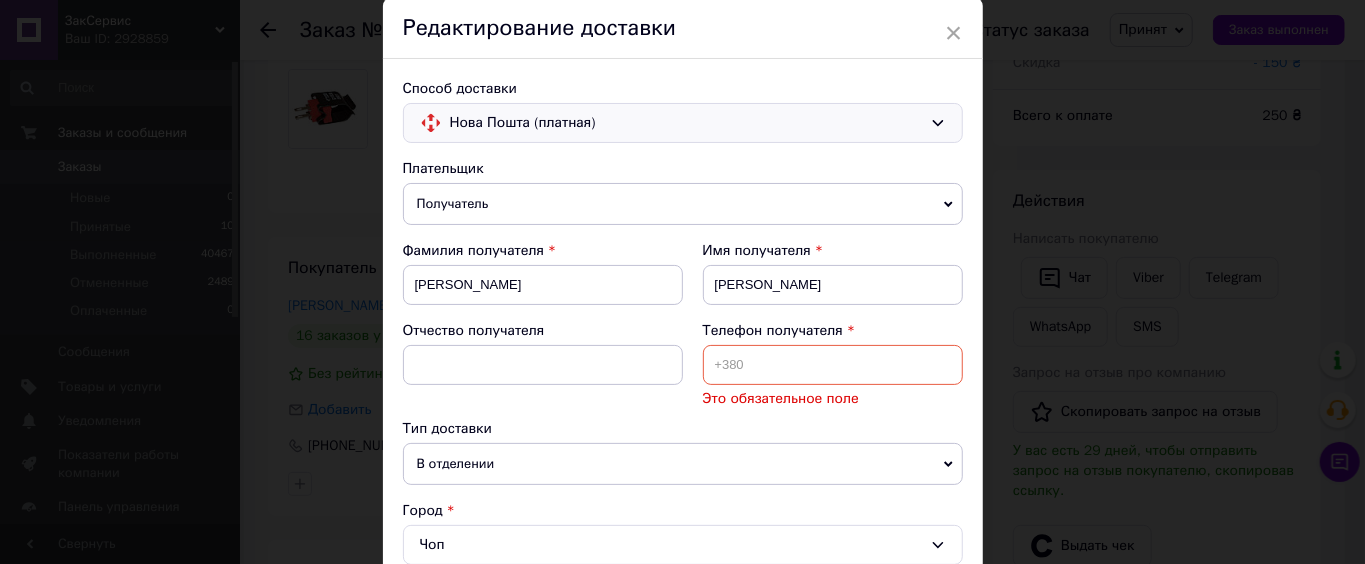 click at bounding box center [833, 365] 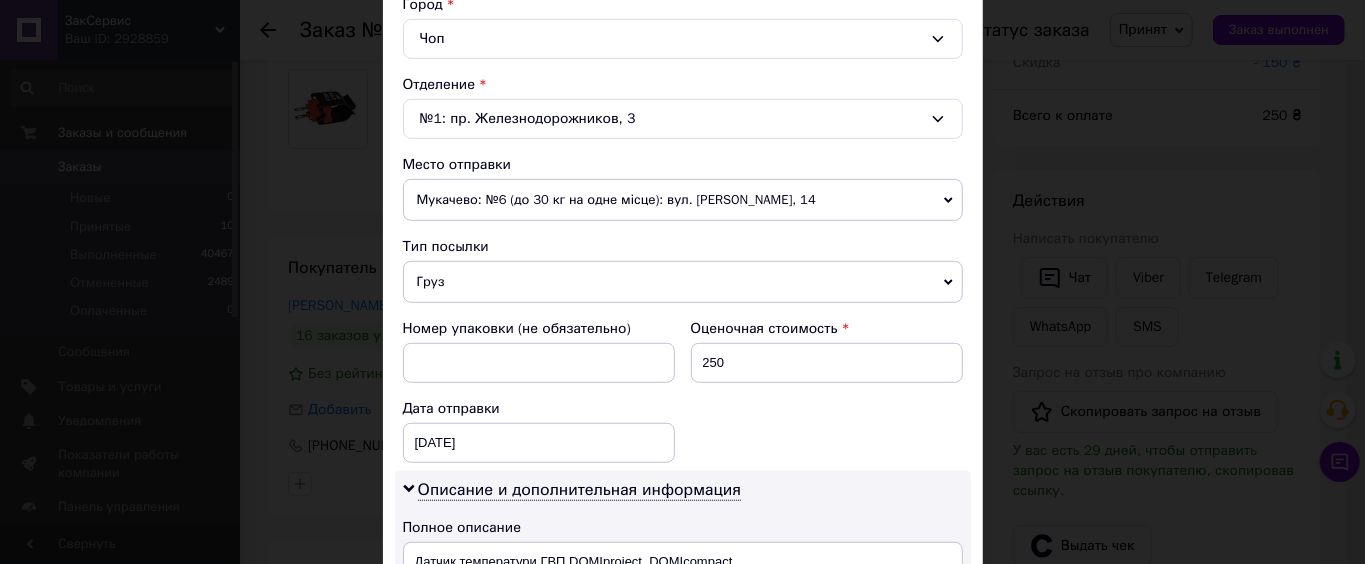 scroll, scrollTop: 605, scrollLeft: 0, axis: vertical 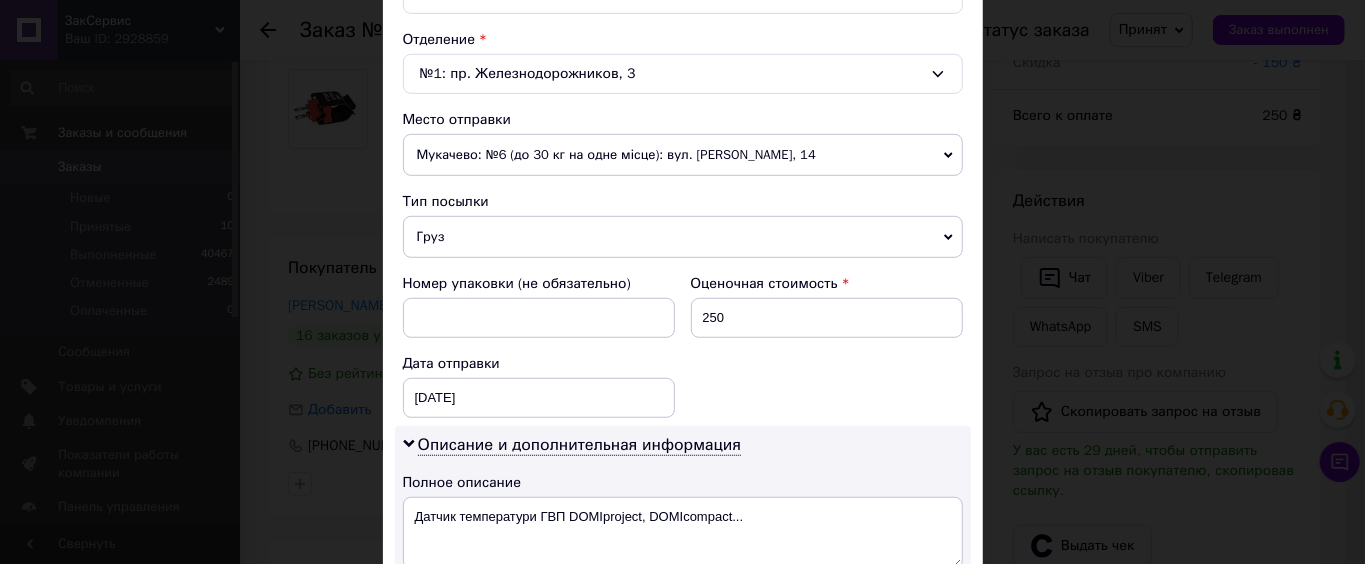 type on "[PHONE_NUMBER]" 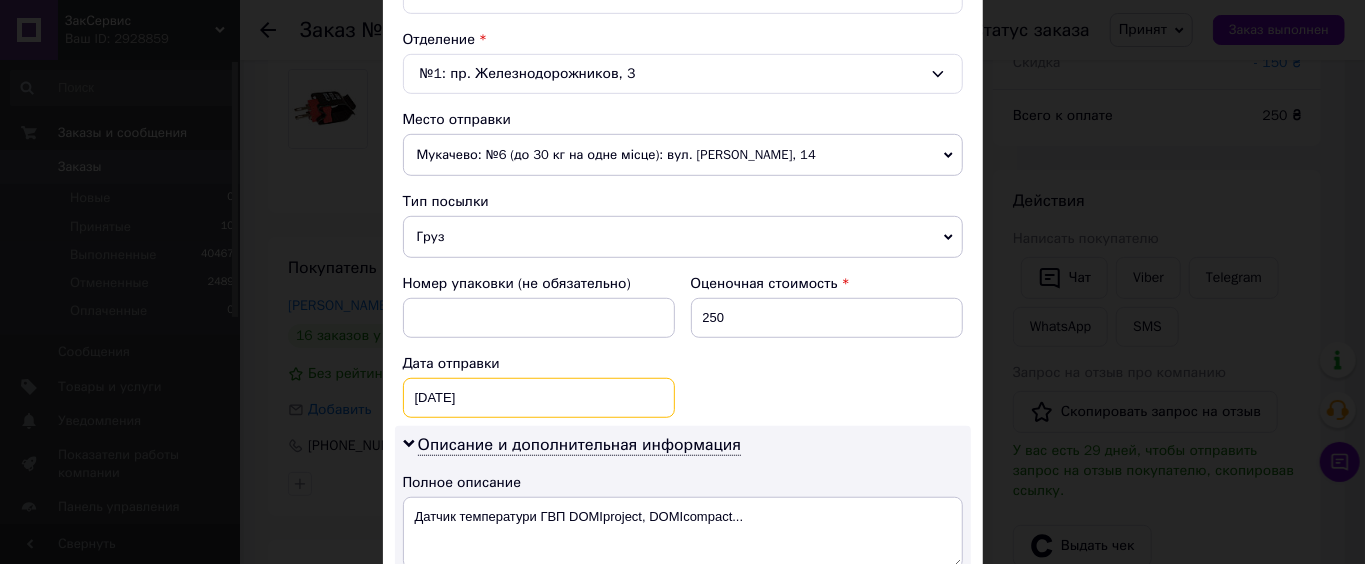 click on "[DATE] < 2025 > < Июль > Пн Вт Ср Чт Пт Сб Вс 30 1 2 3 4 5 6 7 8 9 10 11 12 13 14 15 16 17 18 19 20 21 22 23 24 25 26 27 28 29 30 31 1 2 3 4 5 6 7 8 9 10" at bounding box center (539, 398) 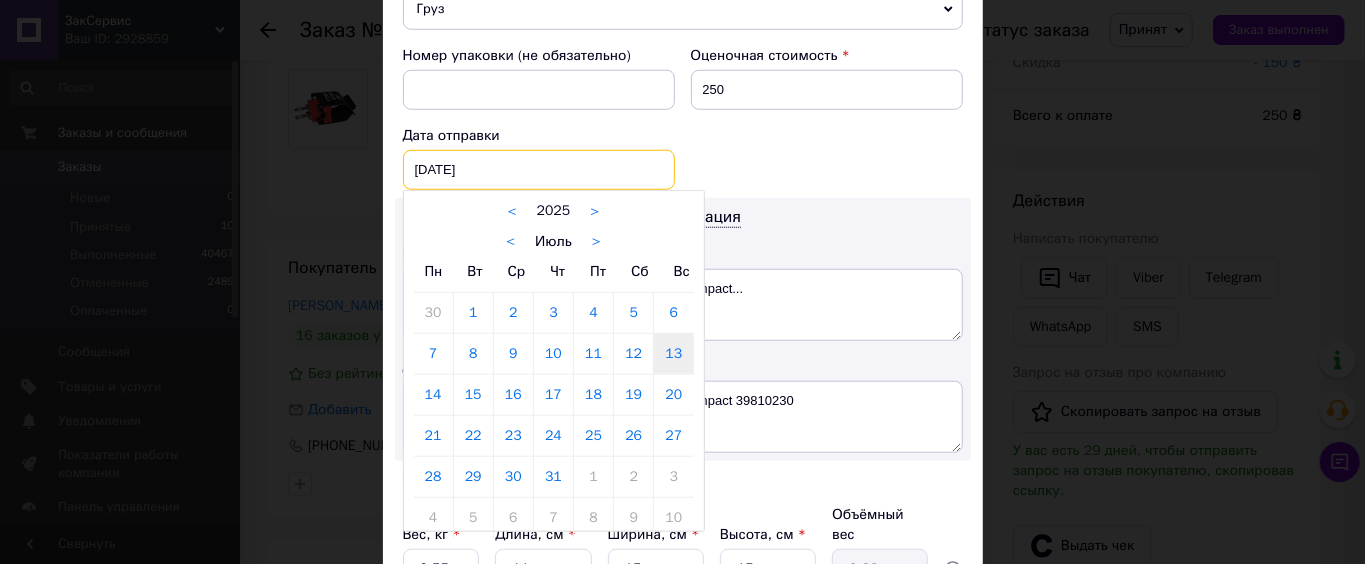 scroll, scrollTop: 835, scrollLeft: 0, axis: vertical 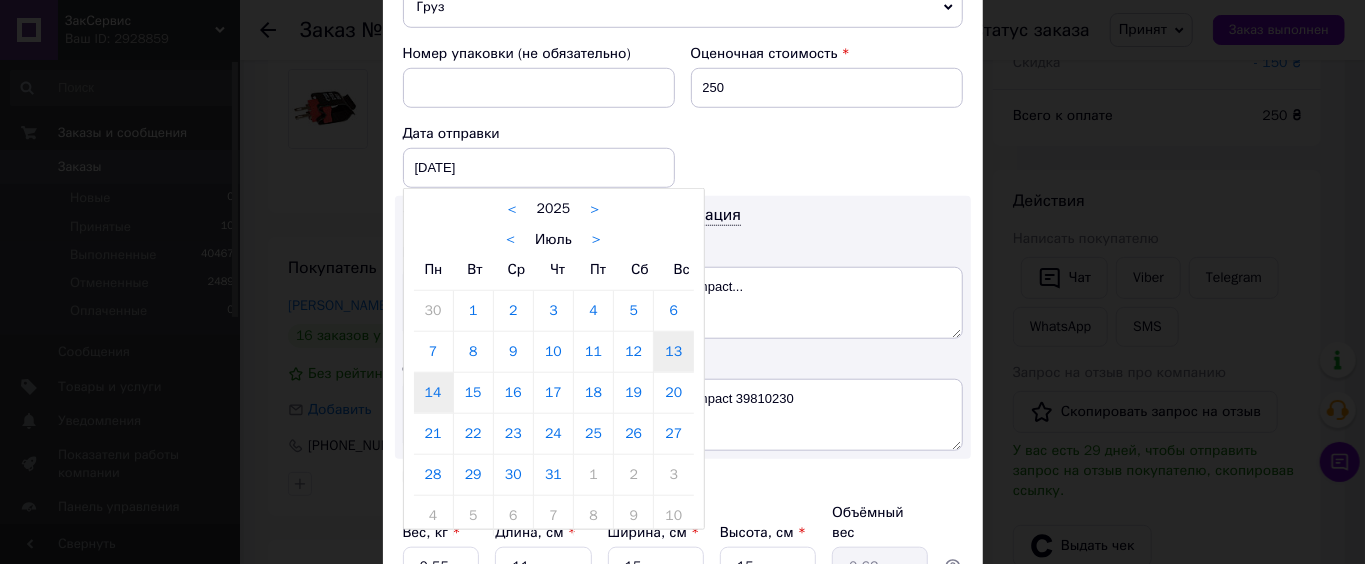 click on "14" at bounding box center [433, 393] 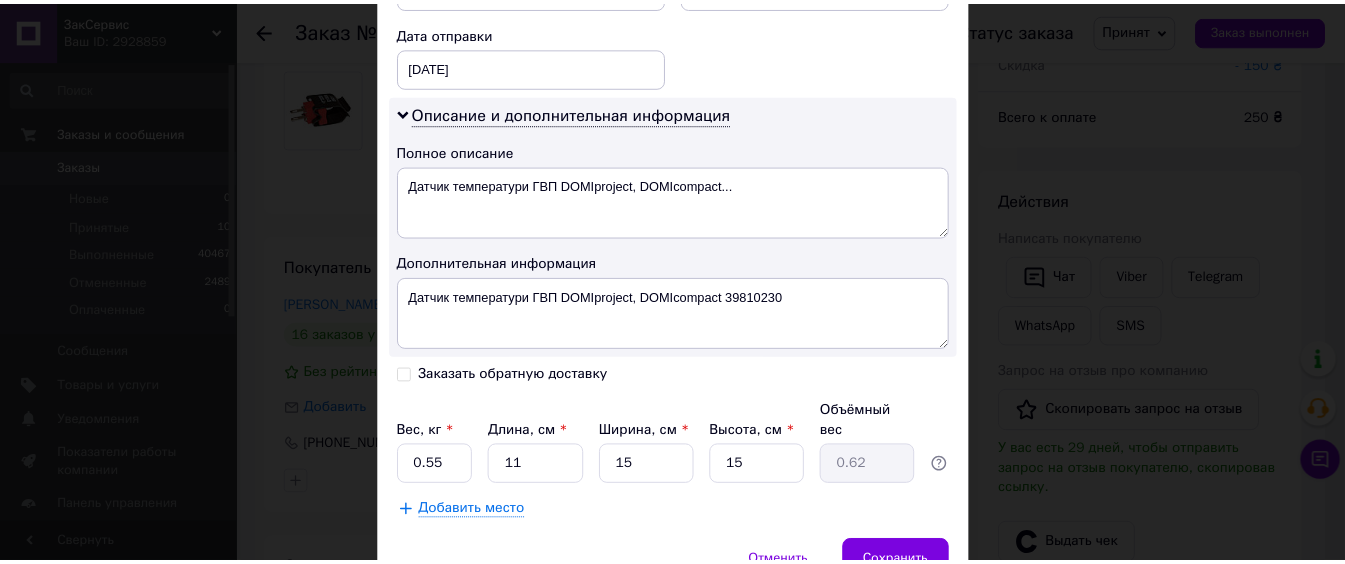 scroll, scrollTop: 1014, scrollLeft: 0, axis: vertical 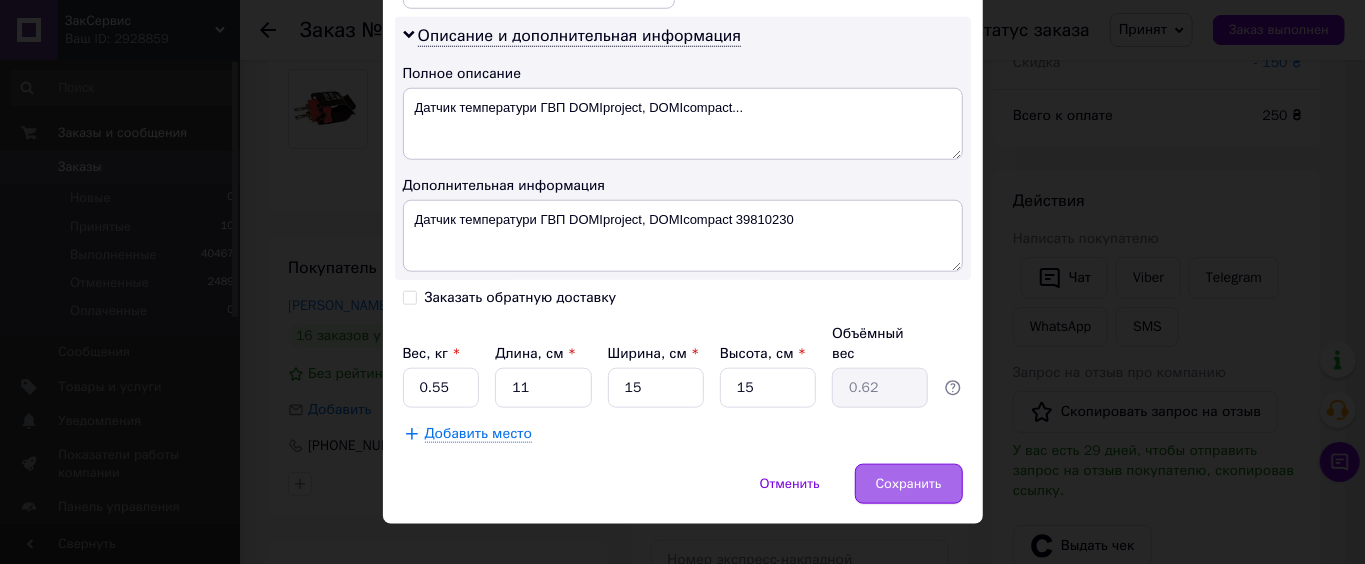 click on "Сохранить" at bounding box center (909, 484) 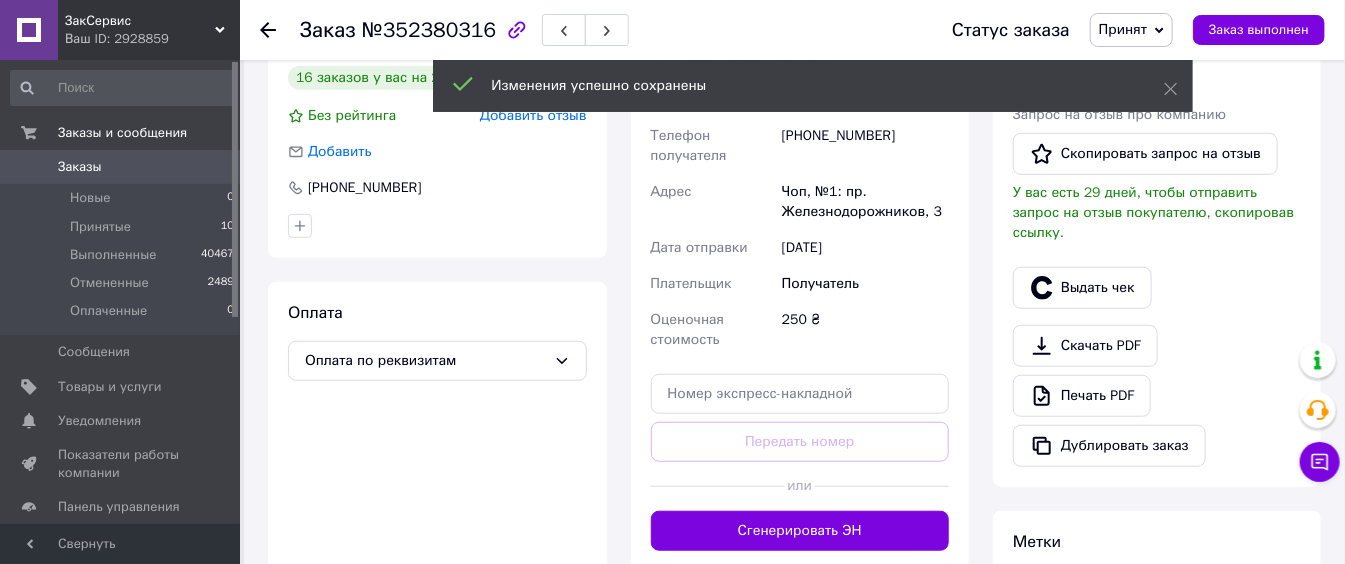 scroll, scrollTop: 535, scrollLeft: 0, axis: vertical 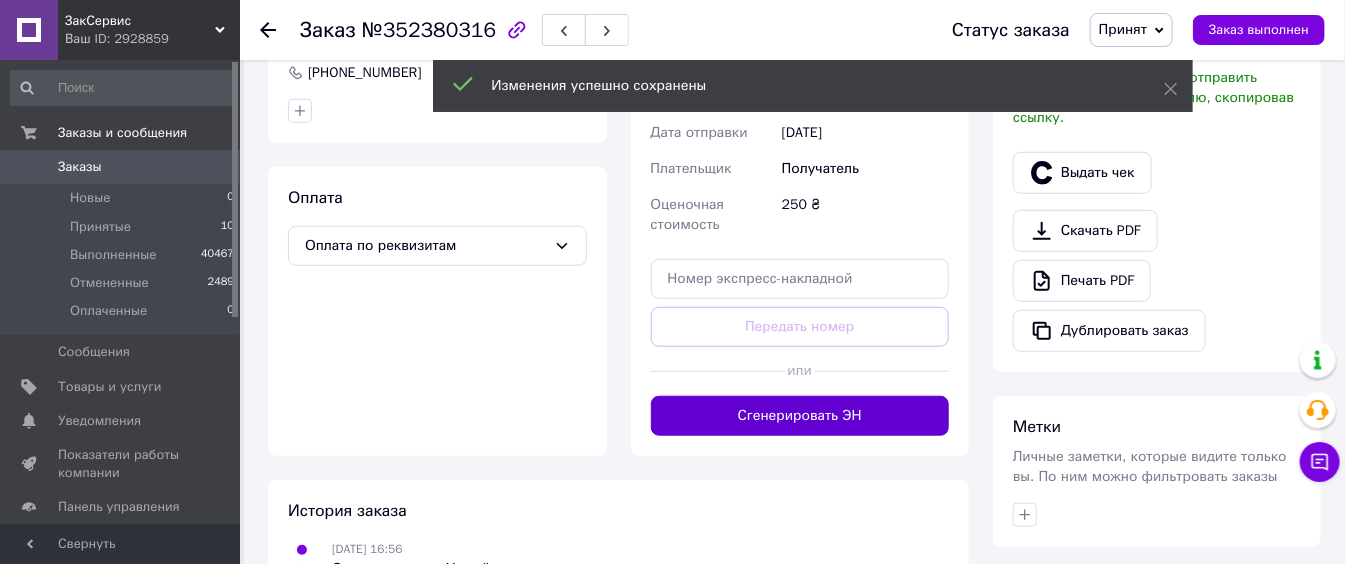 click on "Сгенерировать ЭН" at bounding box center (800, 416) 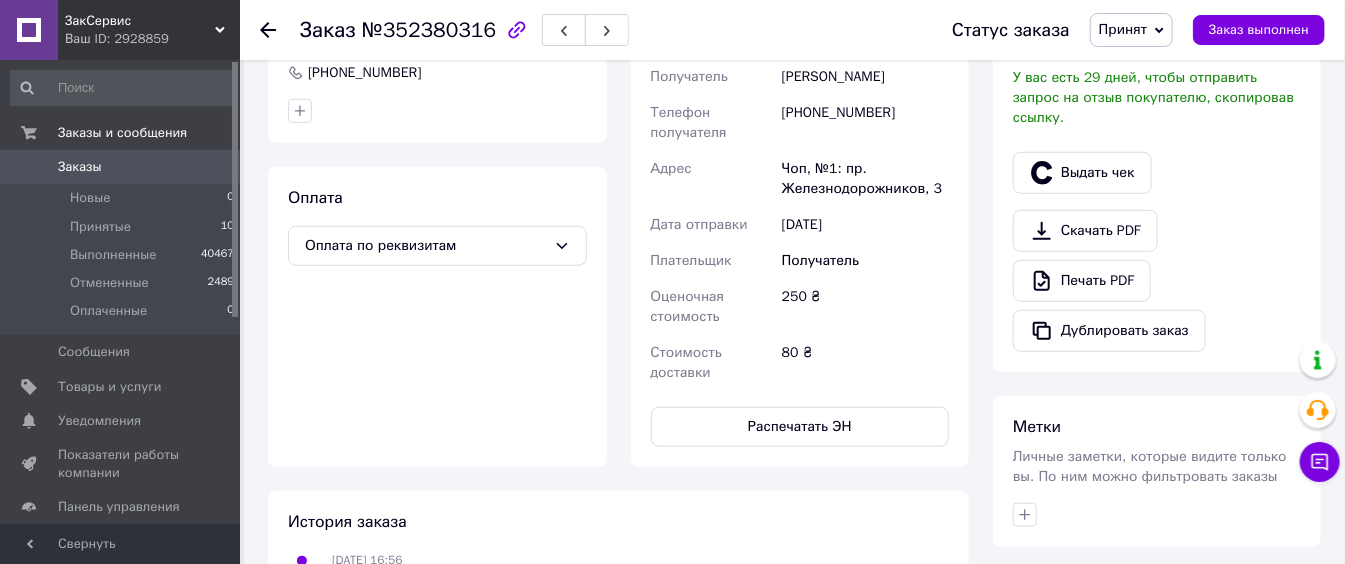 scroll, scrollTop: 24, scrollLeft: 0, axis: vertical 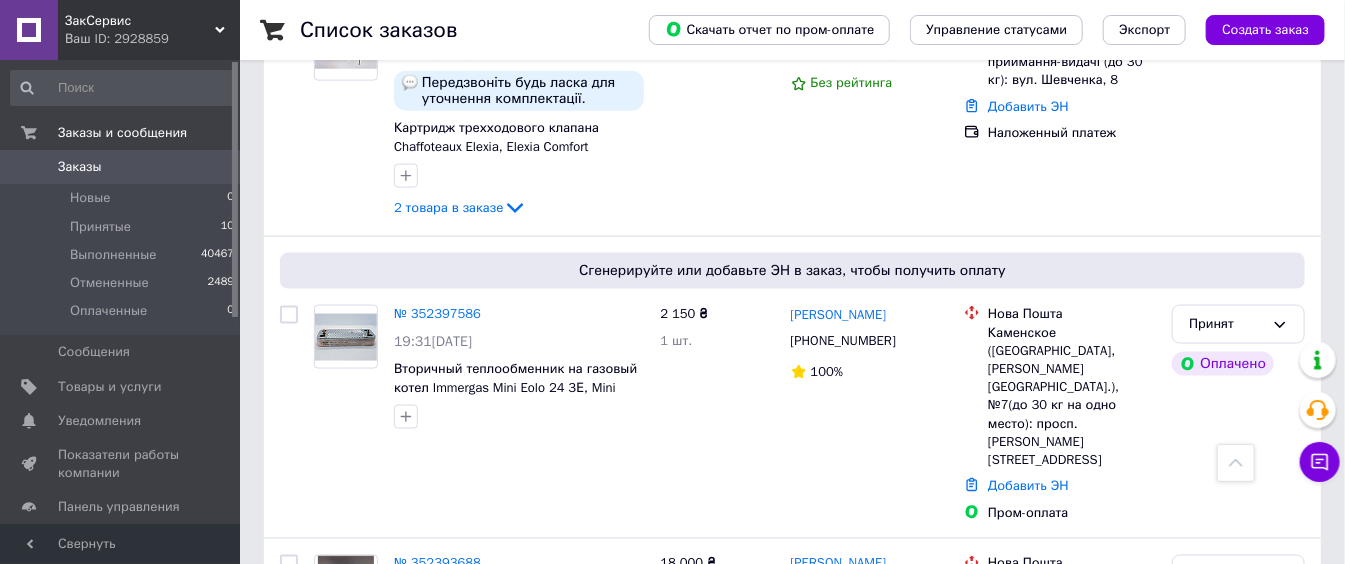 click on "№ 352397586" at bounding box center (437, 313) 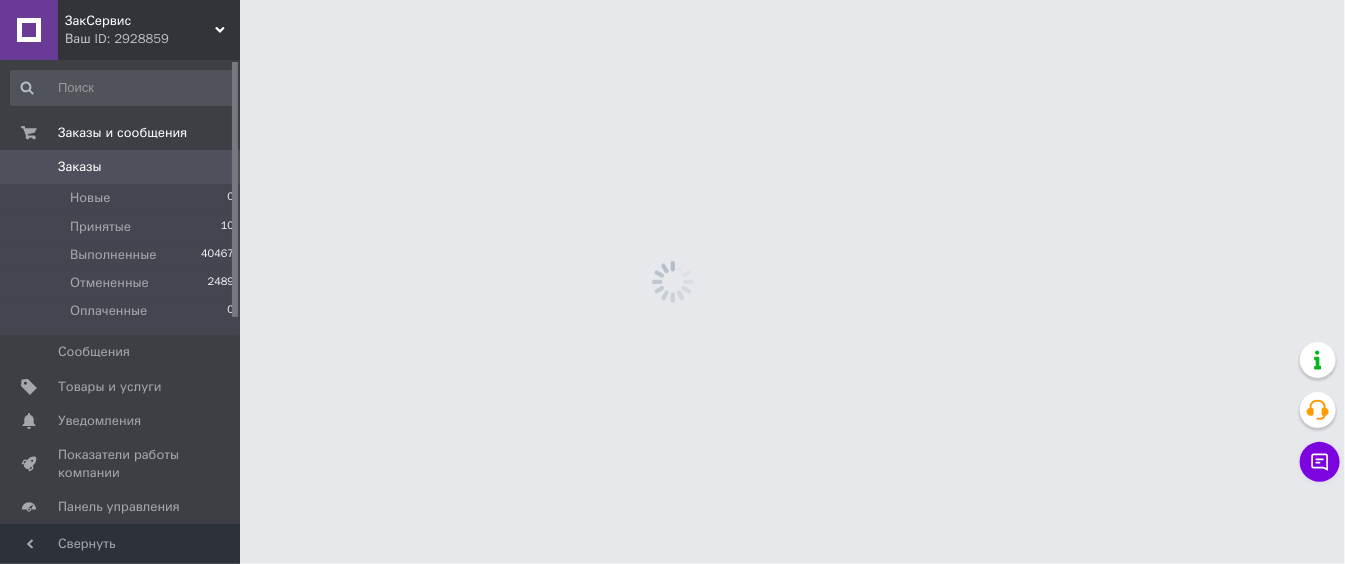 scroll, scrollTop: 0, scrollLeft: 0, axis: both 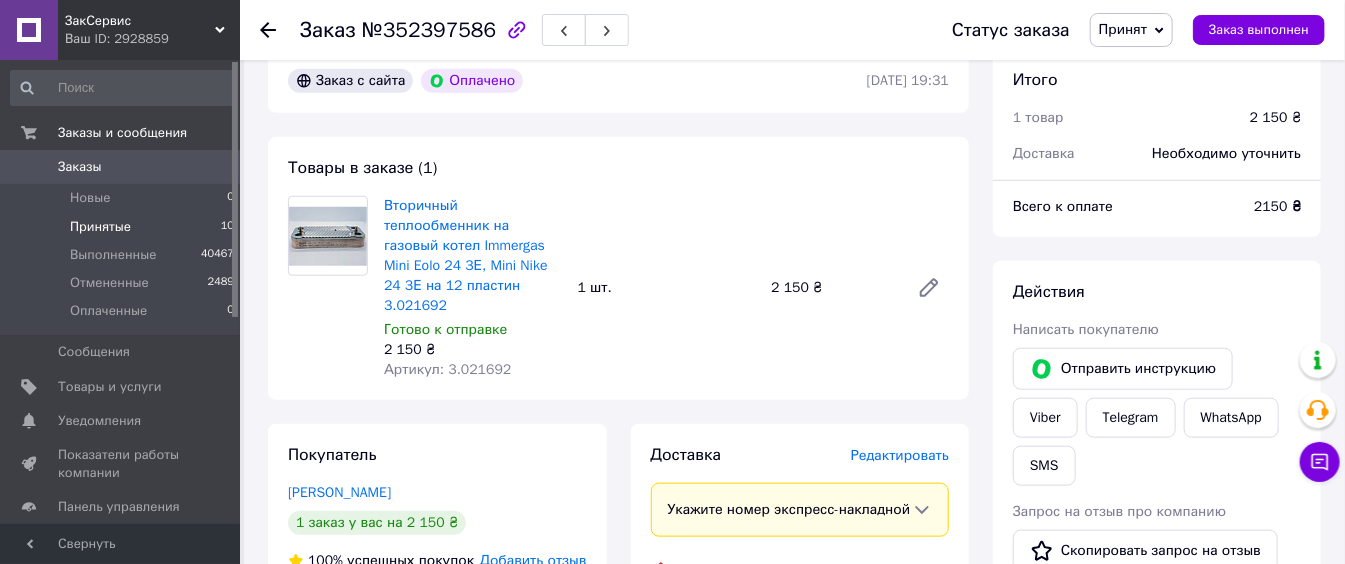 click on "Принятые 10" at bounding box center (123, 227) 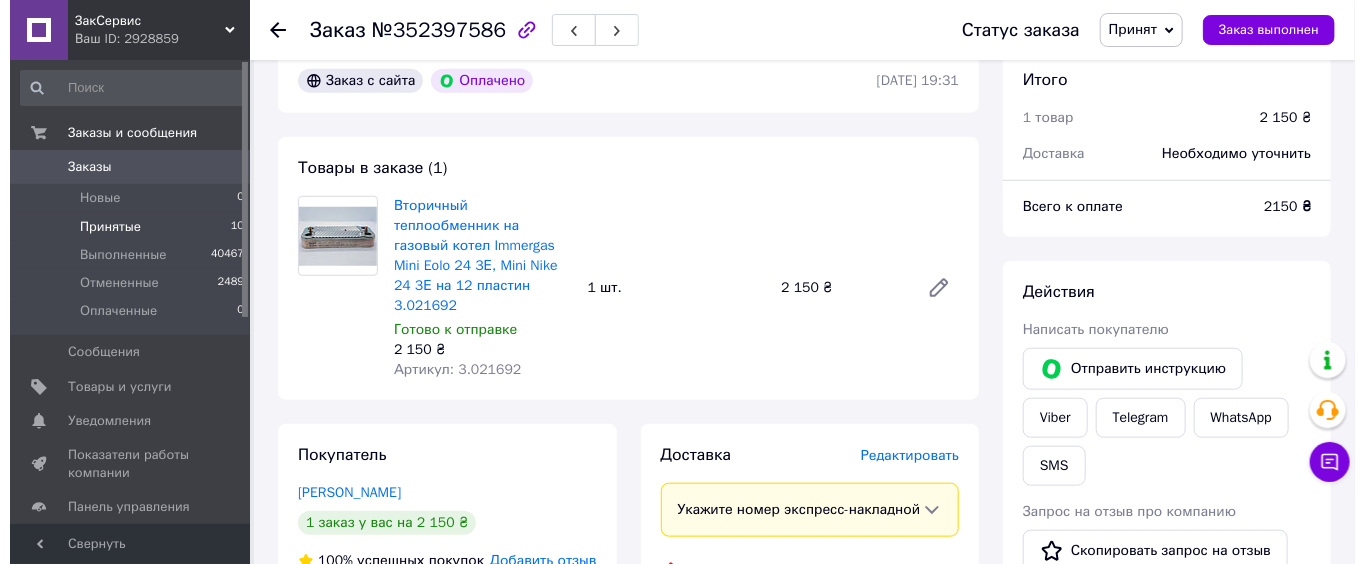 scroll, scrollTop: 0, scrollLeft: 0, axis: both 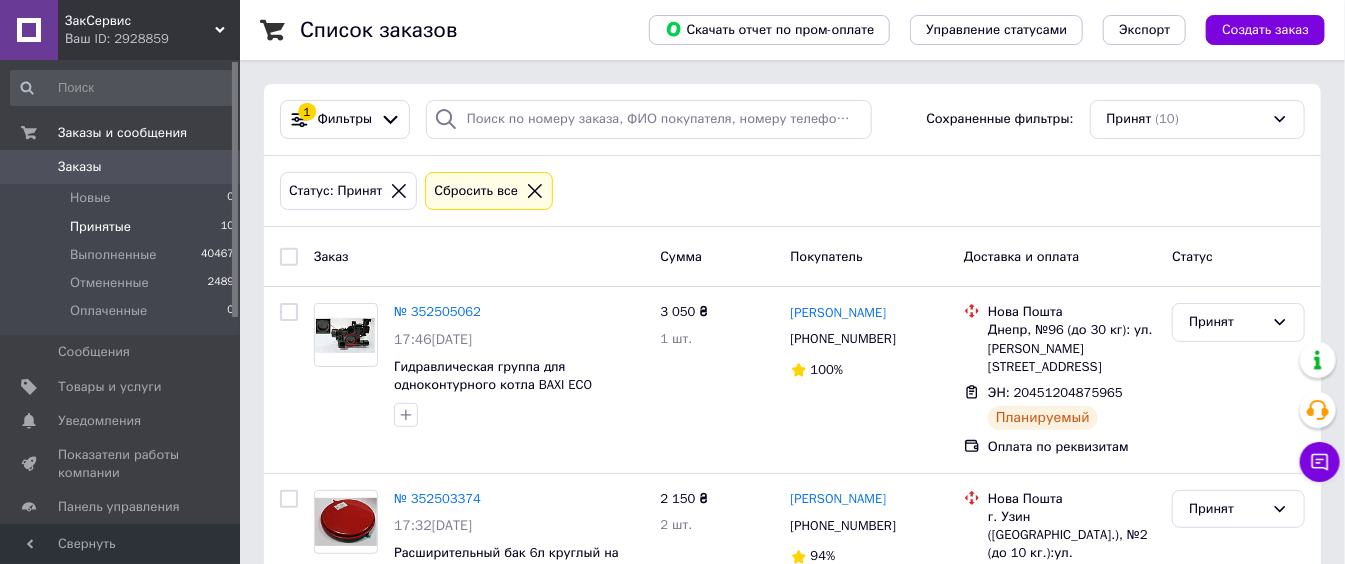 click on "Принятые 10" at bounding box center (123, 227) 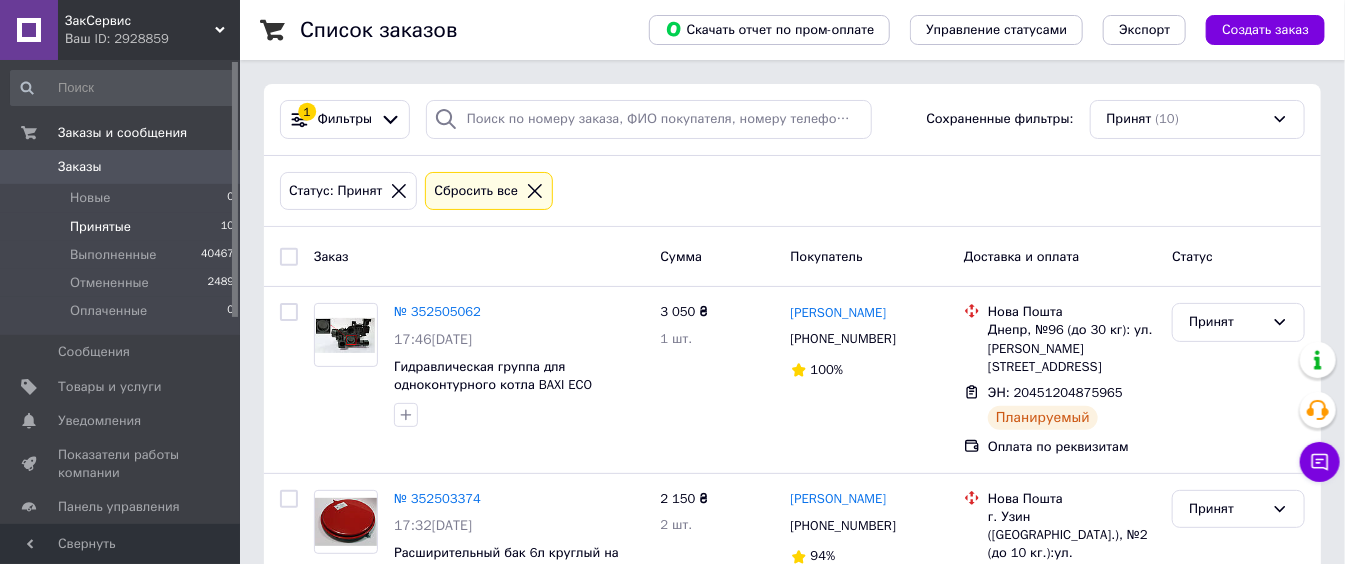 scroll, scrollTop: 1738, scrollLeft: 0, axis: vertical 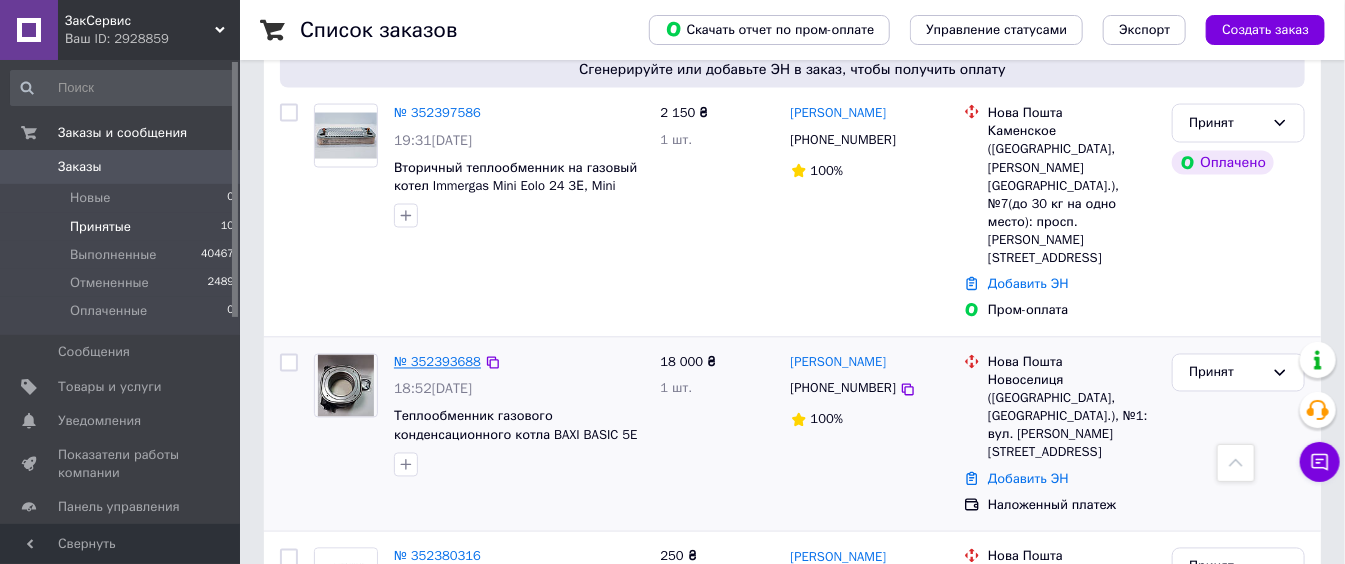 click on "№ 352393688" at bounding box center (437, 362) 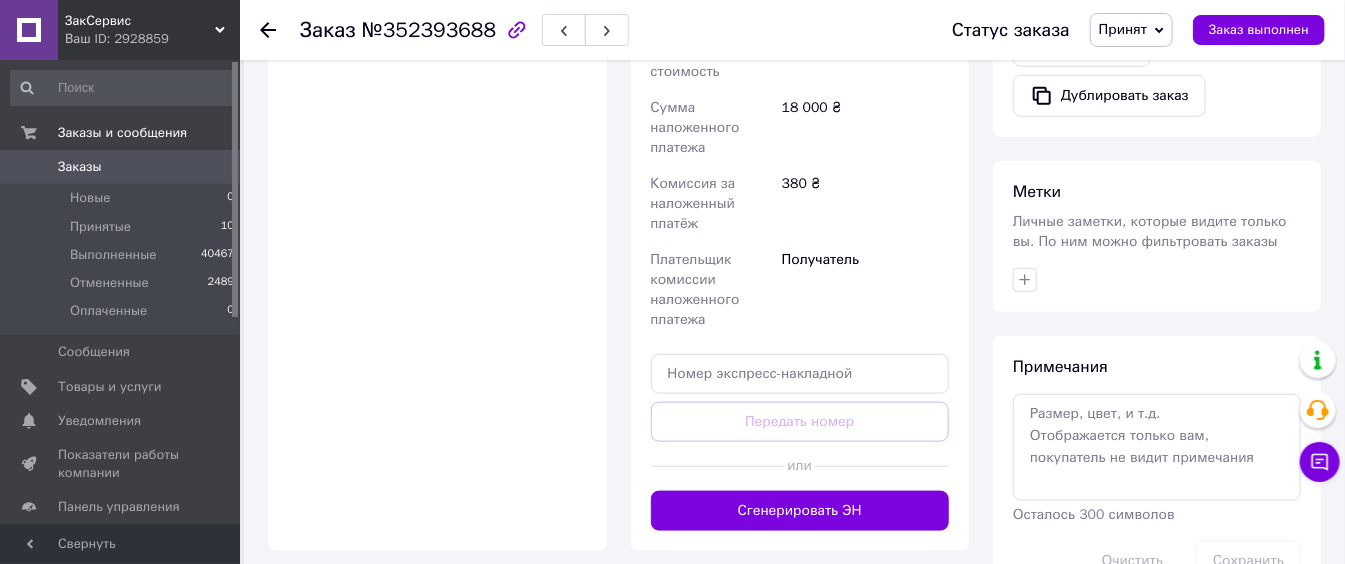scroll, scrollTop: 947, scrollLeft: 0, axis: vertical 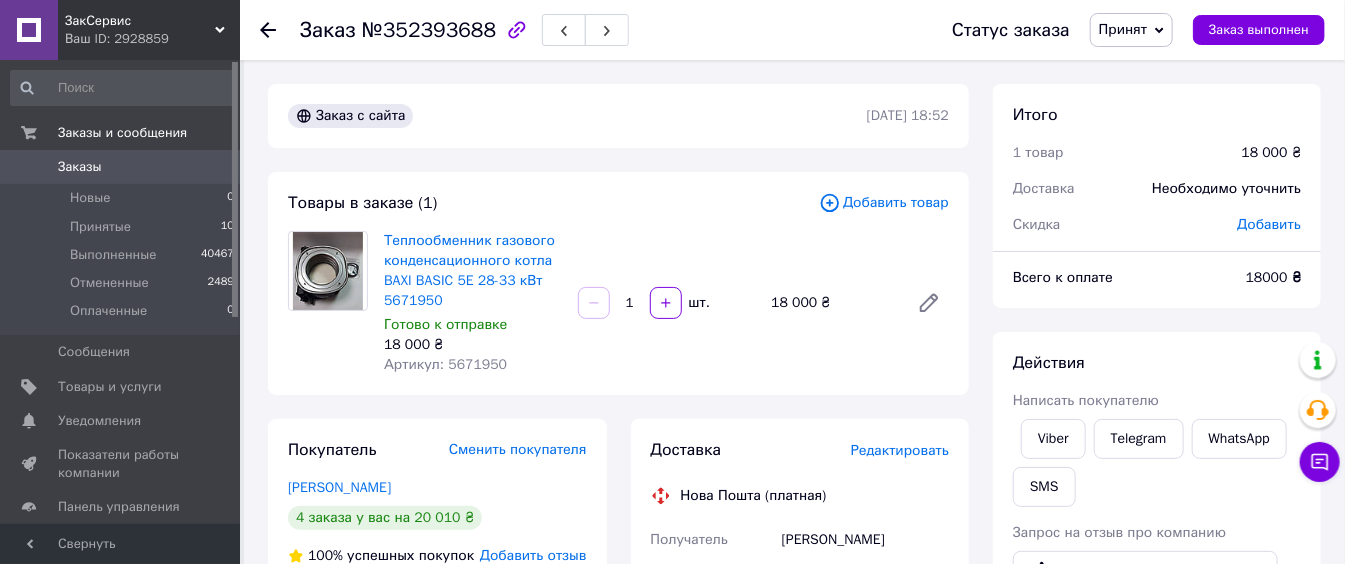 click on "18 000 ₴" at bounding box center [473, 345] 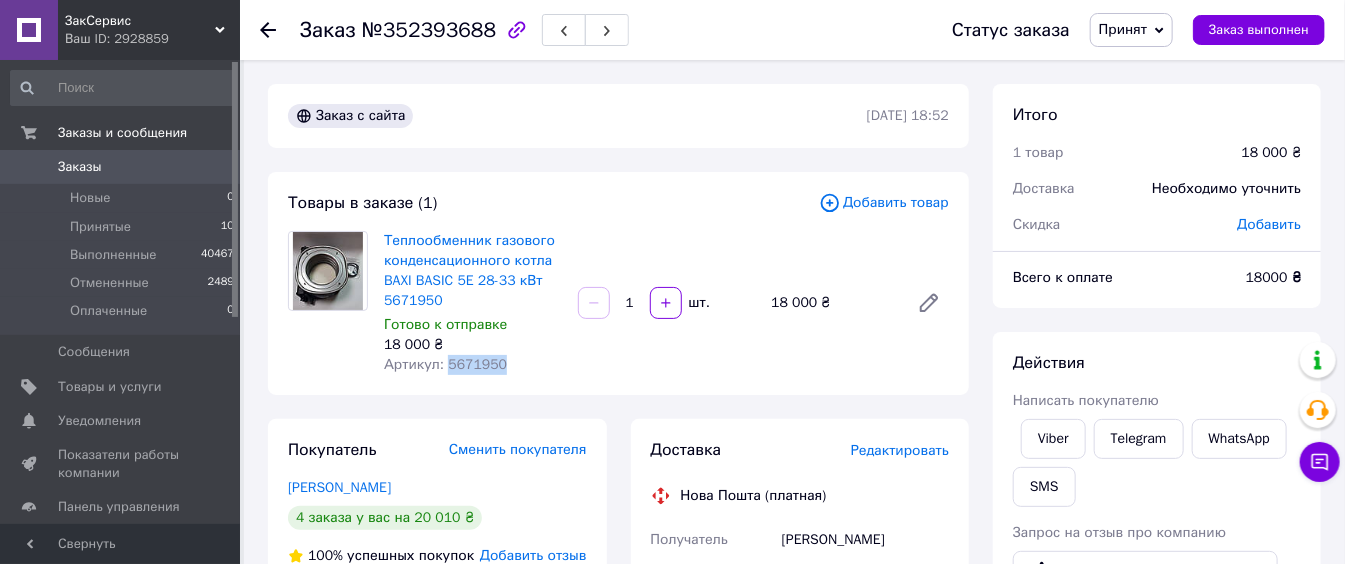 click on "Артикул: 5671950" at bounding box center (445, 364) 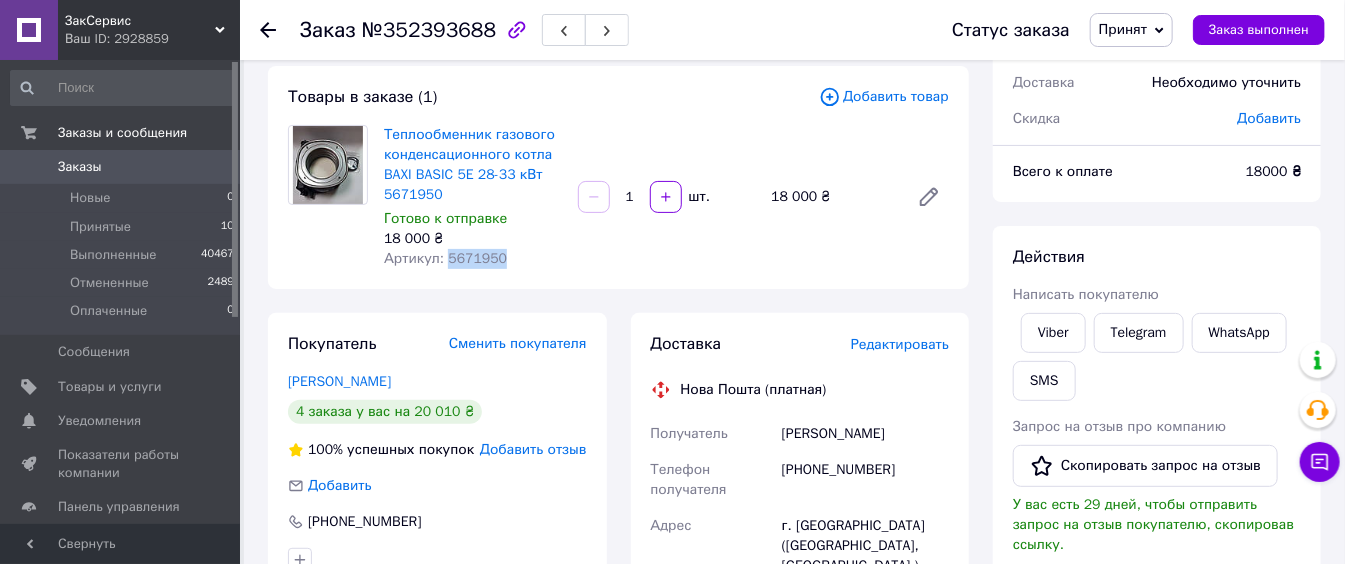 scroll, scrollTop: 133, scrollLeft: 0, axis: vertical 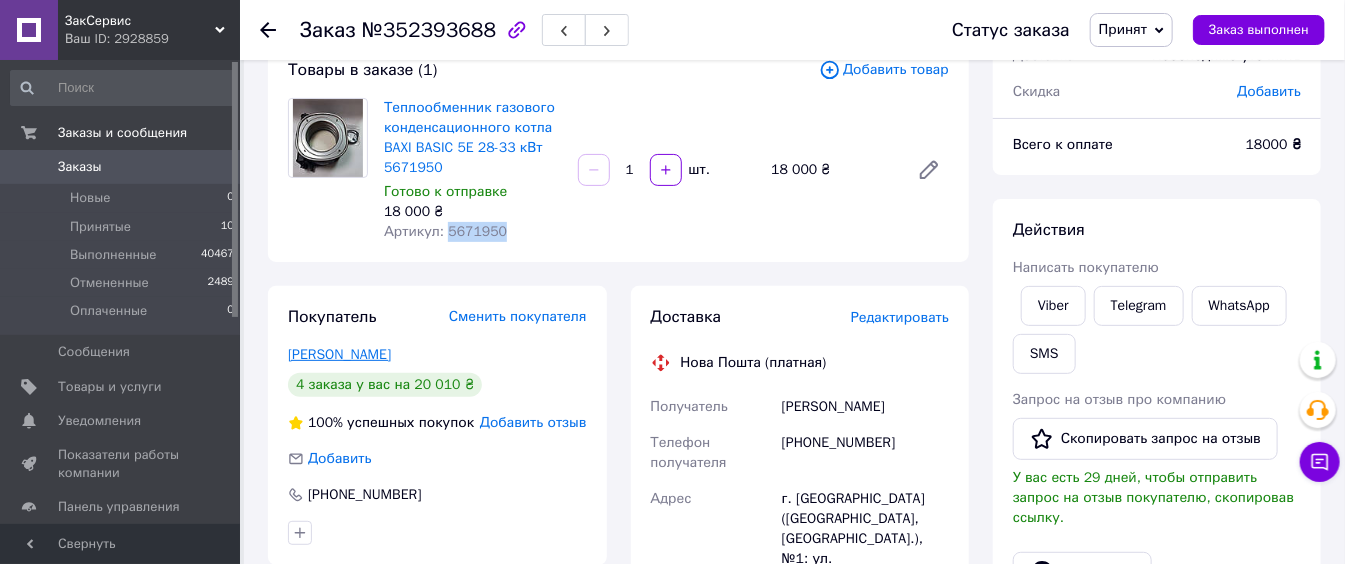 click on "[PERSON_NAME]" at bounding box center [339, 354] 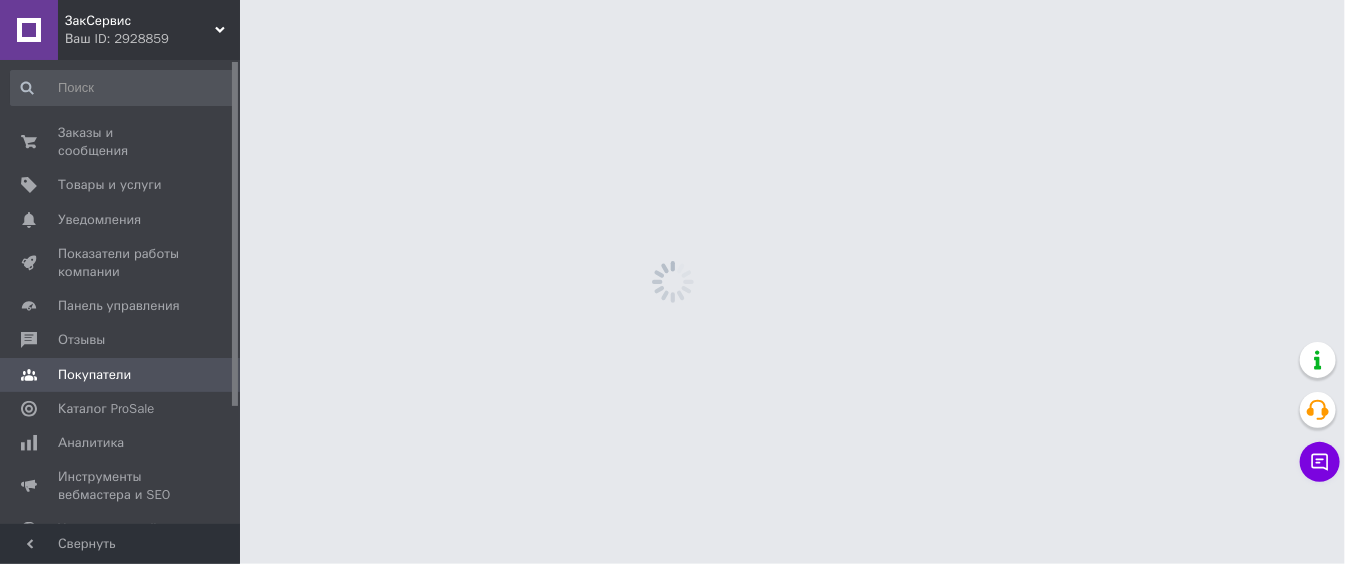 scroll, scrollTop: 0, scrollLeft: 0, axis: both 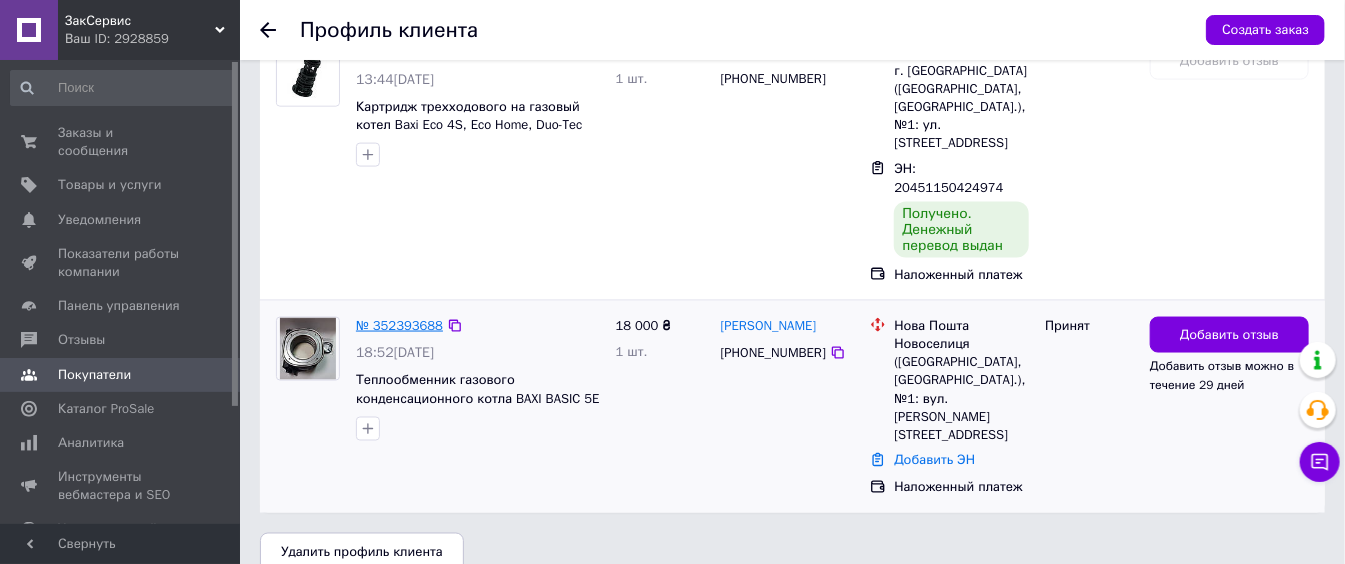 click on "№ 352393688" at bounding box center [399, 325] 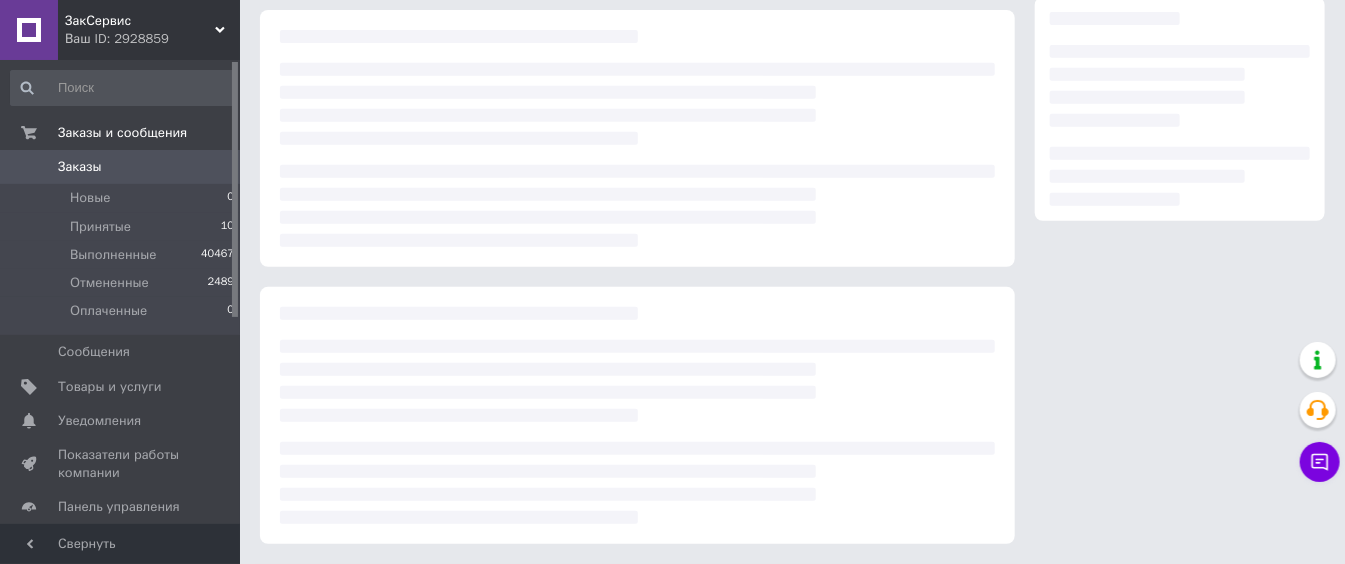 scroll, scrollTop: 0, scrollLeft: 0, axis: both 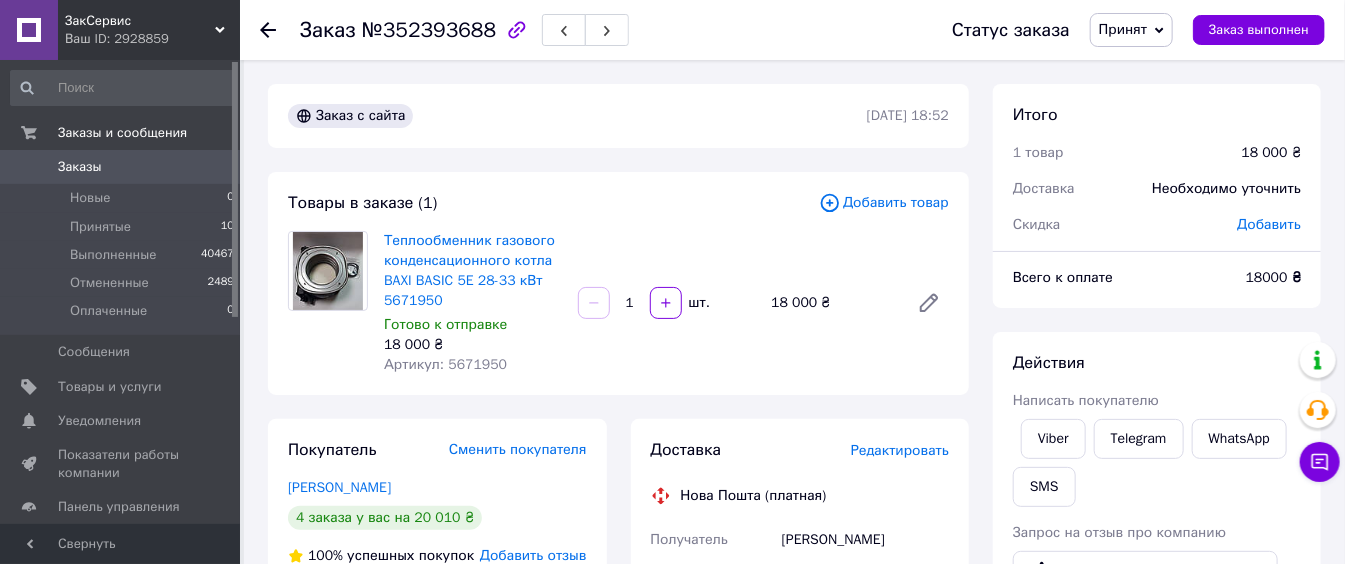 click on "Необходимо уточнить" at bounding box center [1226, 189] 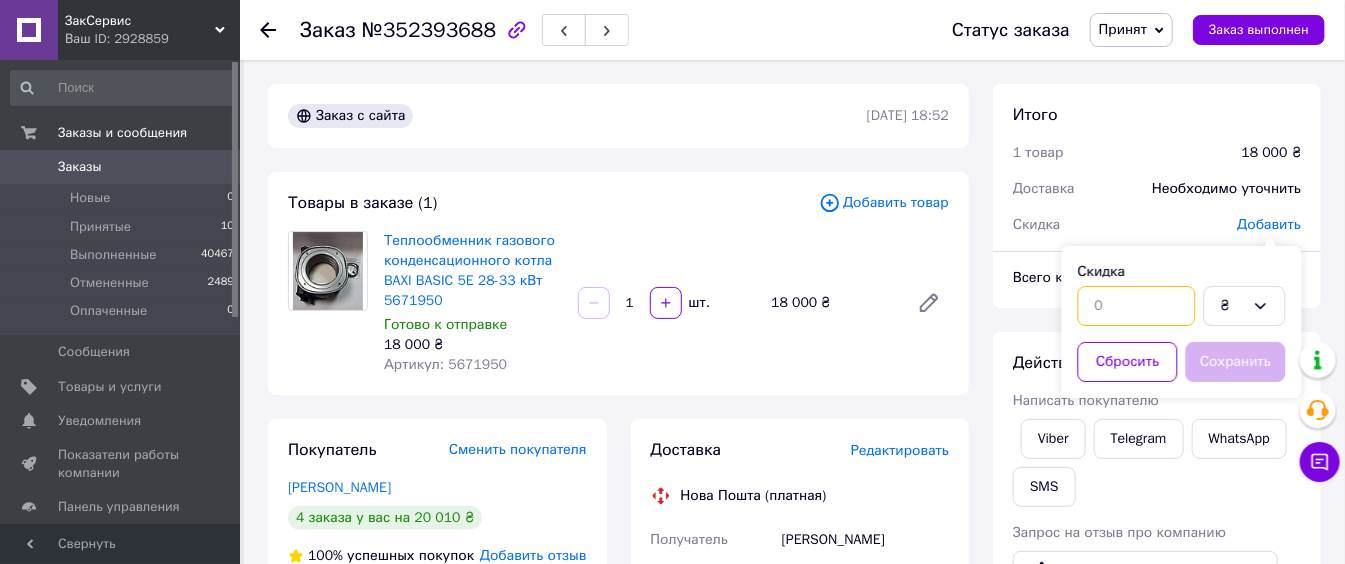 click at bounding box center [1137, 306] 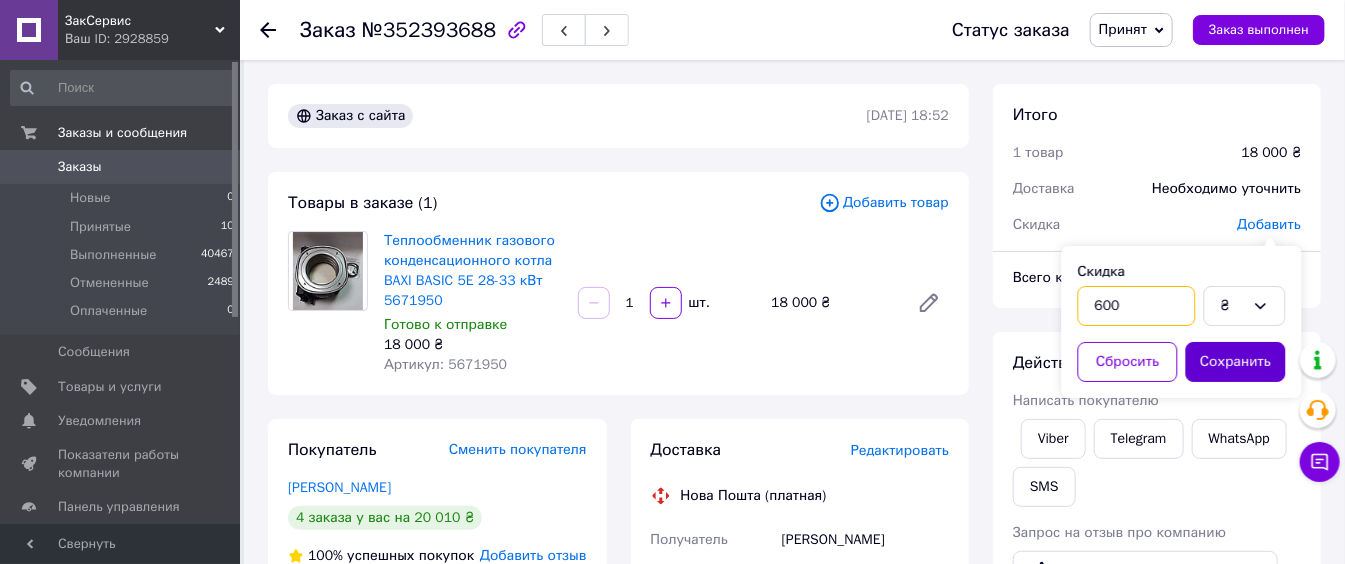type on "600" 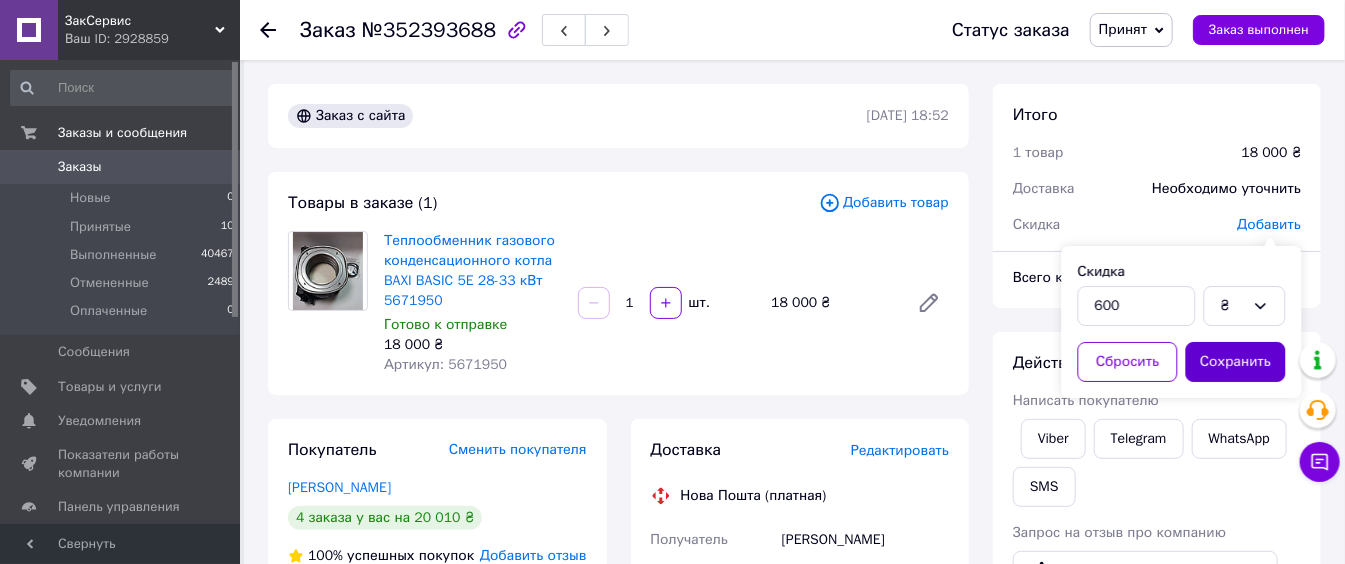click on "Сохранить" at bounding box center [1236, 362] 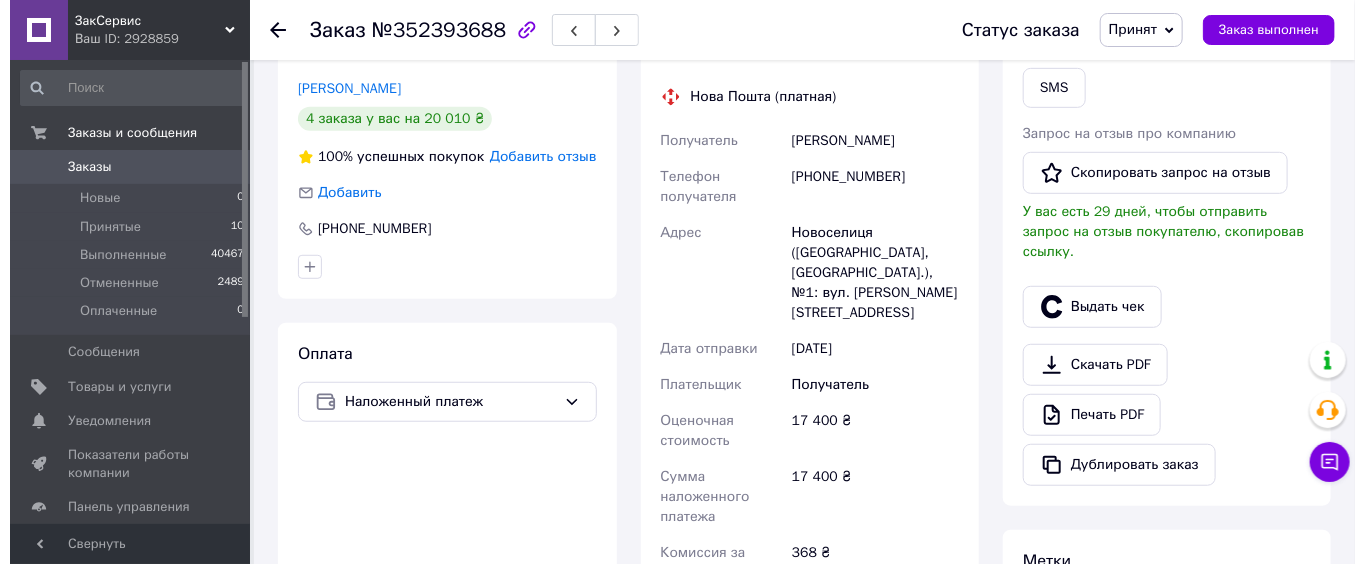 scroll, scrollTop: 246, scrollLeft: 0, axis: vertical 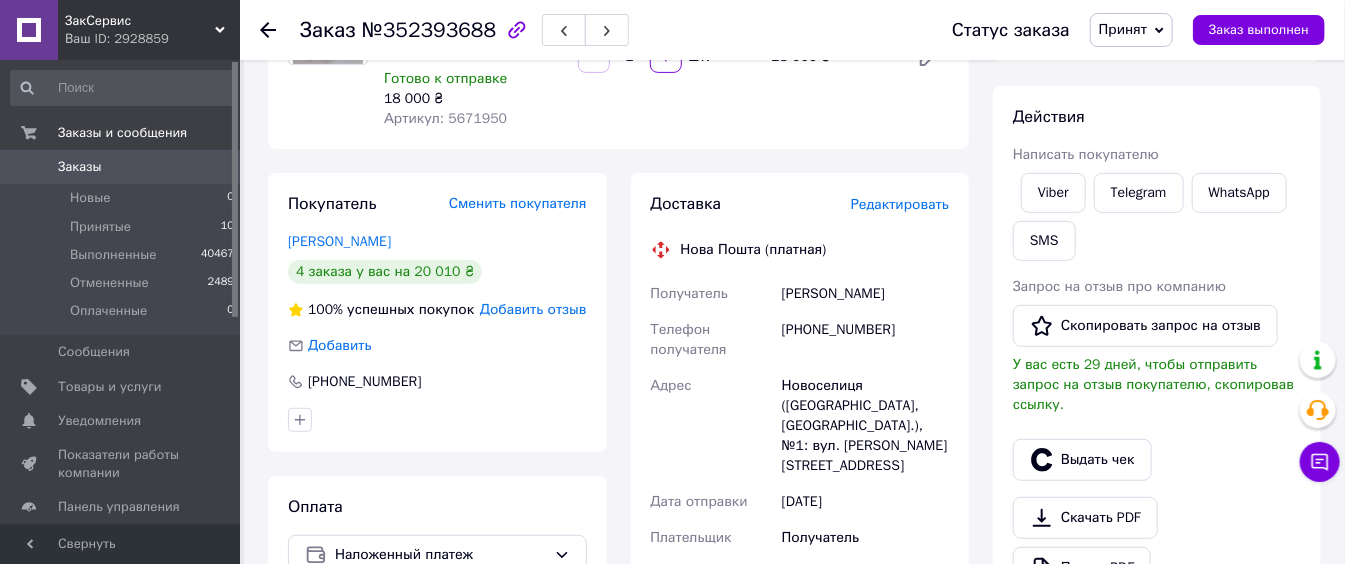 click on "Редактировать" at bounding box center (900, 204) 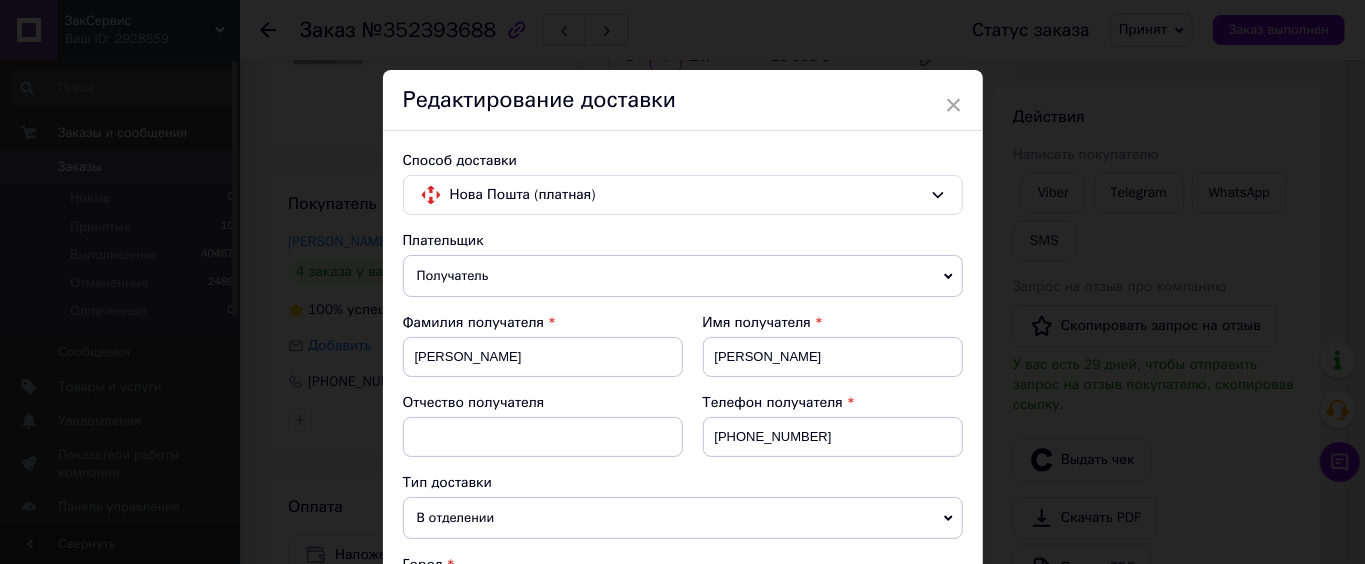 drag, startPoint x: 1358, startPoint y: 145, endPoint x: 1364, endPoint y: 216, distance: 71.25307 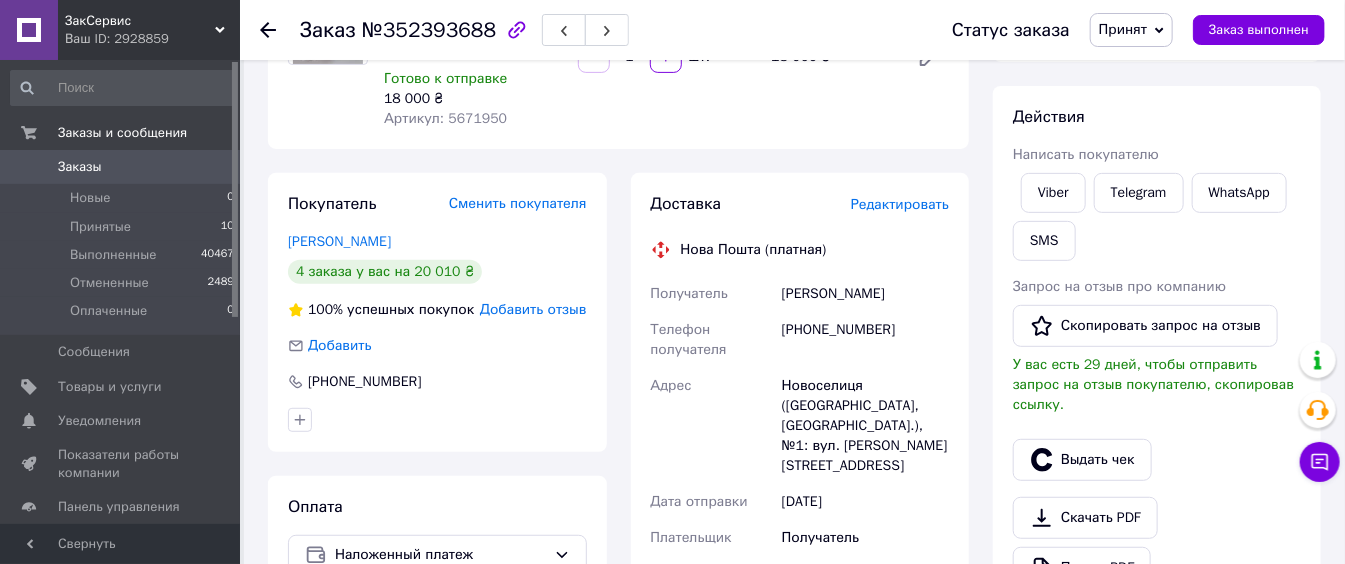 click on "Редактировать" at bounding box center [900, 204] 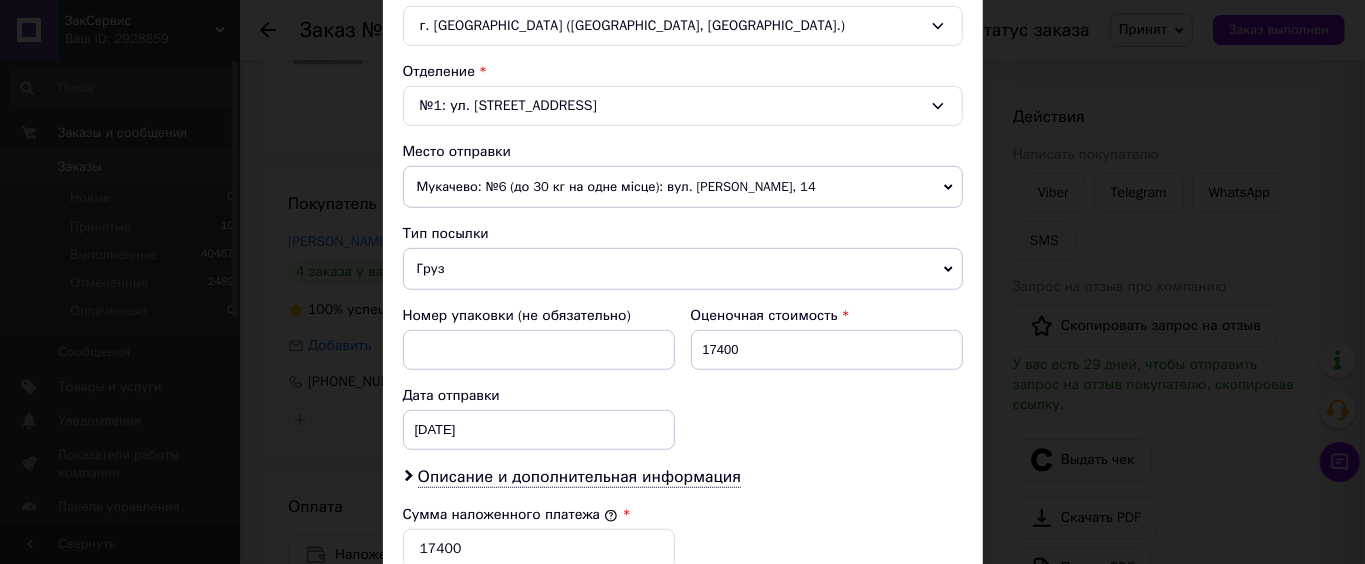 scroll, scrollTop: 746, scrollLeft: 0, axis: vertical 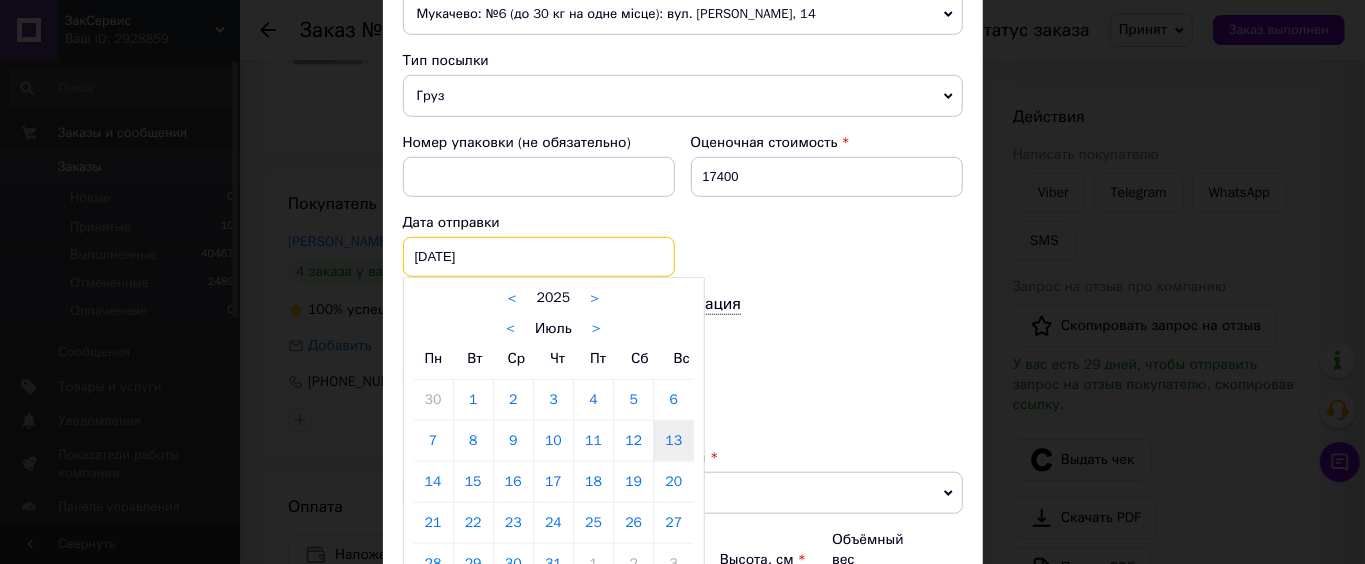 click on "[DATE] < 2025 > < Июль > Пн Вт Ср Чт Пт Сб Вс 30 1 2 3 4 5 6 7 8 9 10 11 12 13 14 15 16 17 18 19 20 21 22 23 24 25 26 27 28 29 30 31 1 2 3 4 5 6 7 8 9 10" at bounding box center (539, 257) 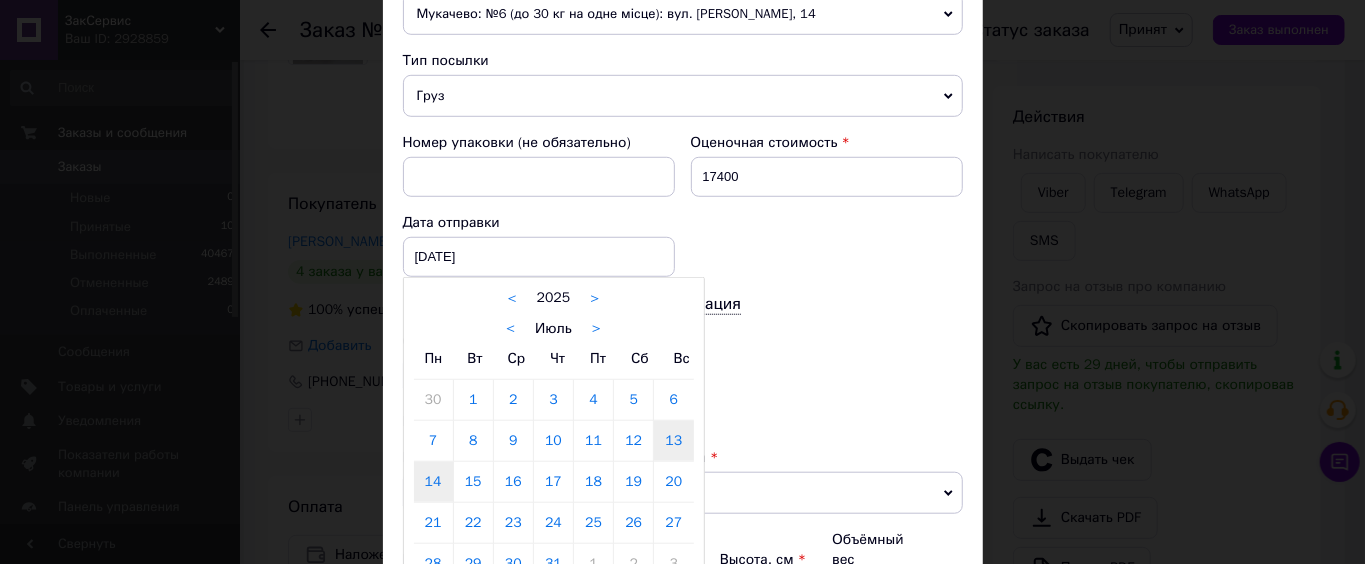 click on "14" at bounding box center (433, 482) 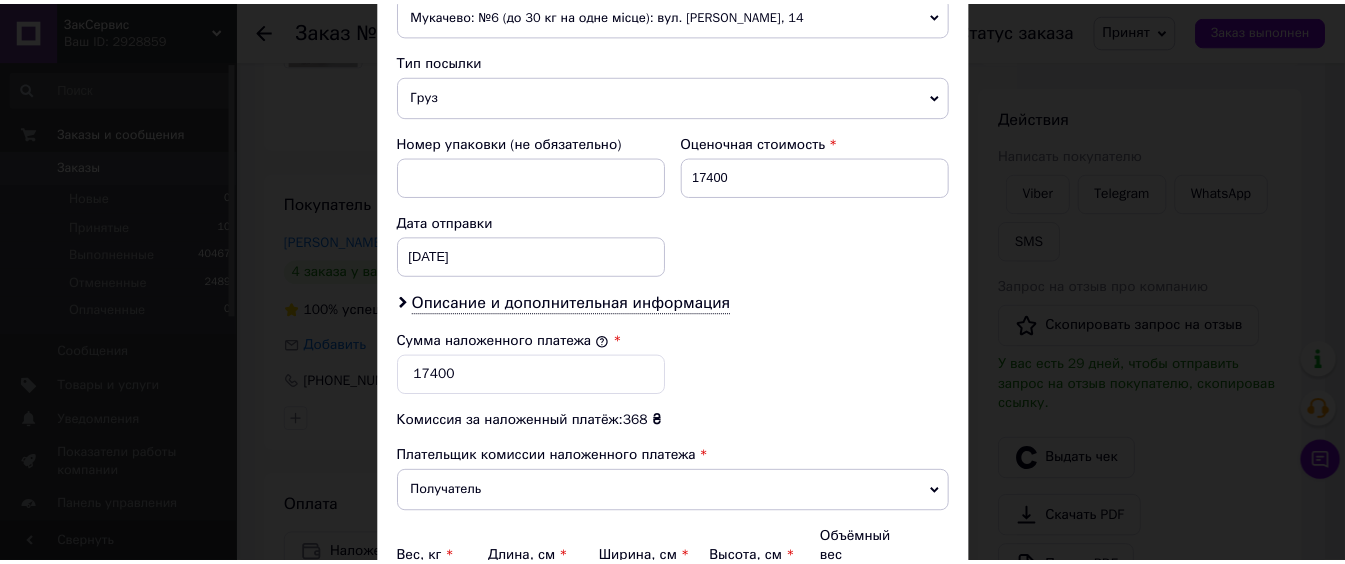 scroll, scrollTop: 952, scrollLeft: 0, axis: vertical 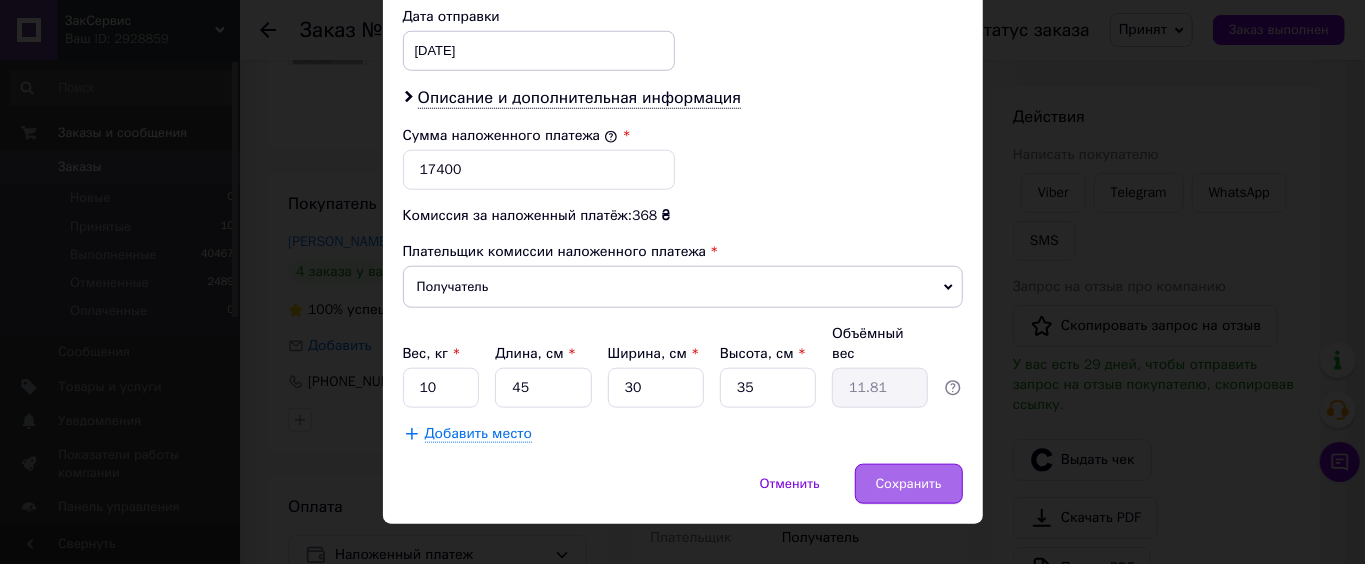 click on "Сохранить" at bounding box center (909, 484) 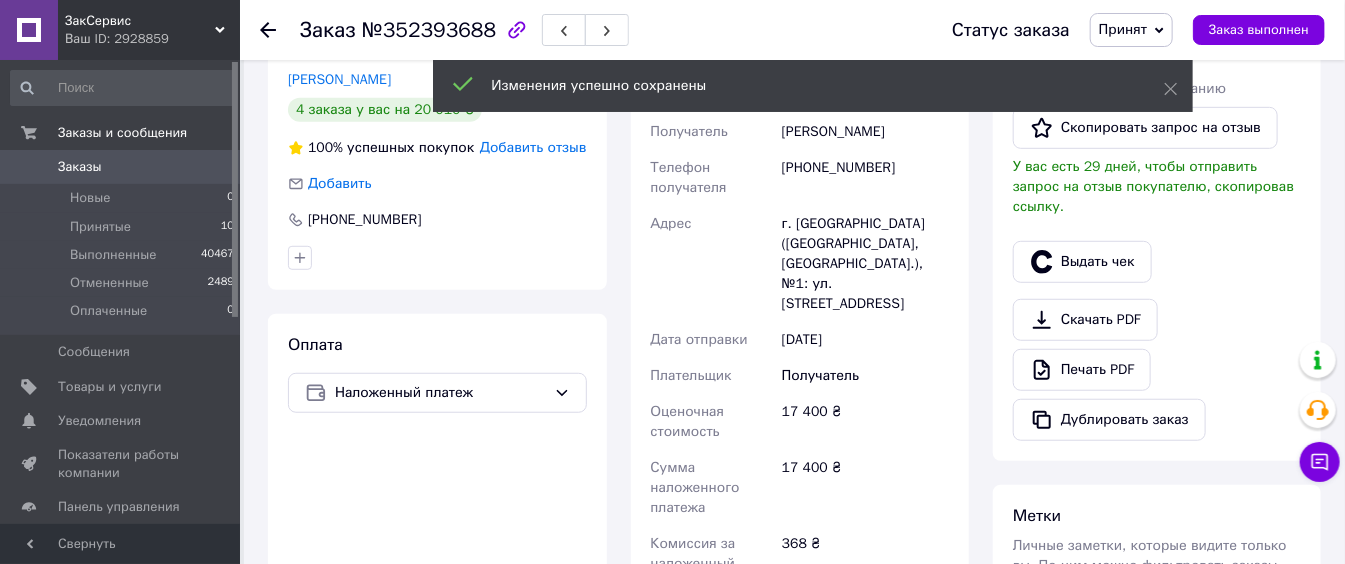 scroll, scrollTop: 780, scrollLeft: 0, axis: vertical 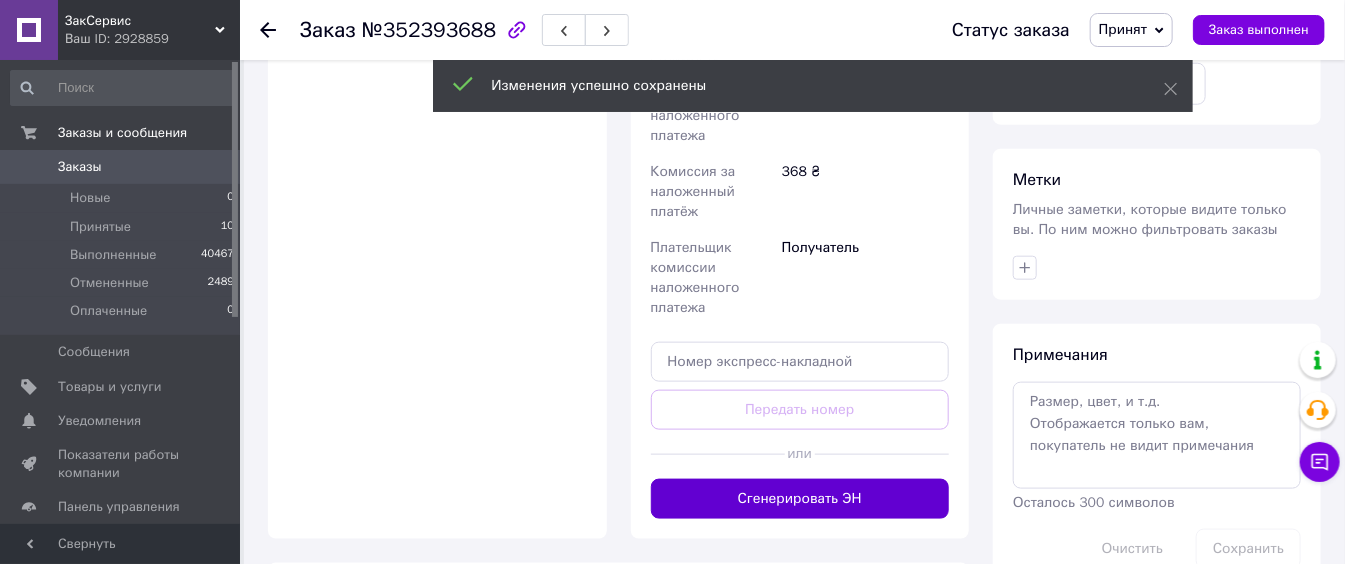 click on "Сгенерировать ЭН" at bounding box center [800, 499] 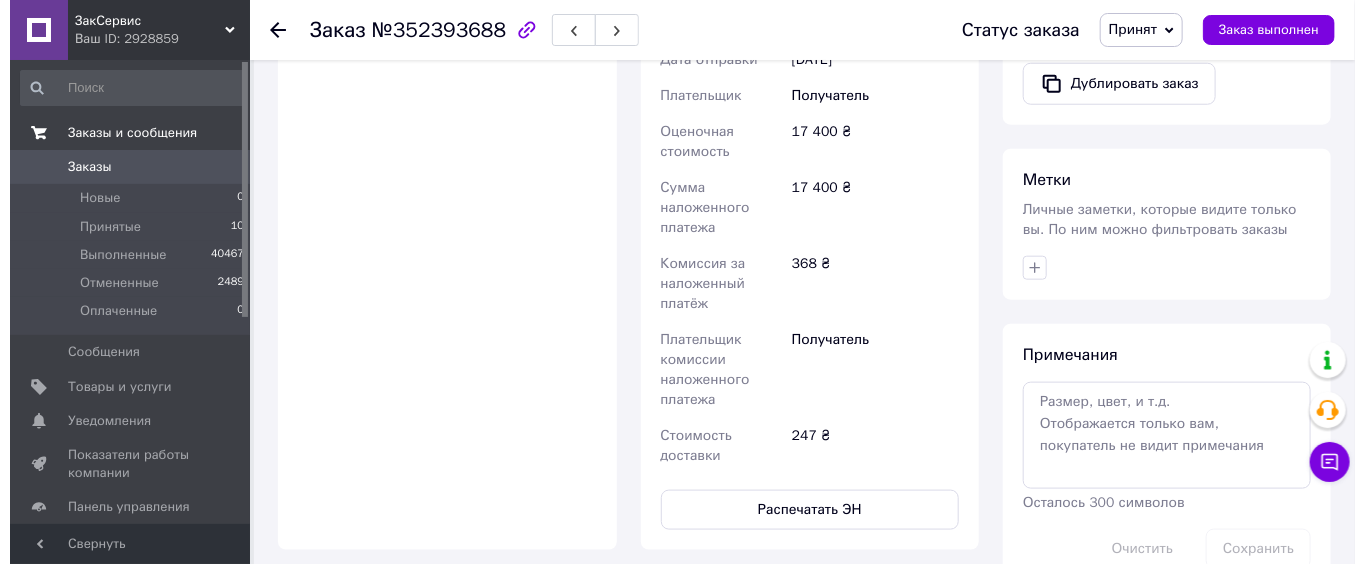 scroll, scrollTop: 0, scrollLeft: 0, axis: both 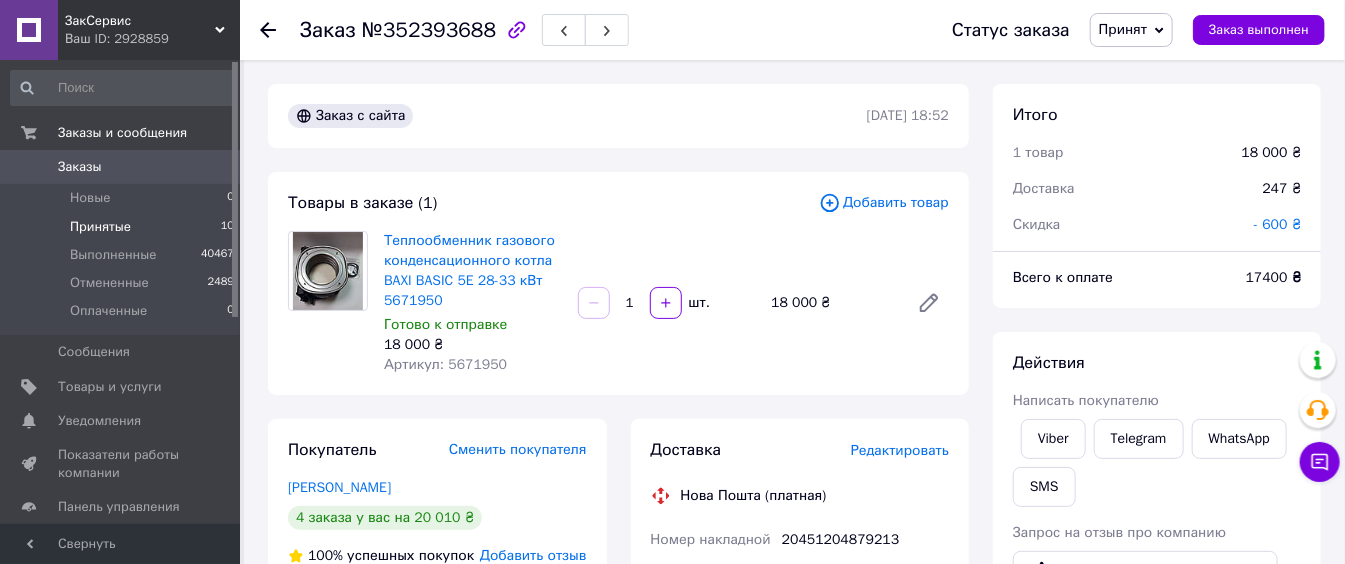 click on "Принятые 10" at bounding box center (123, 227) 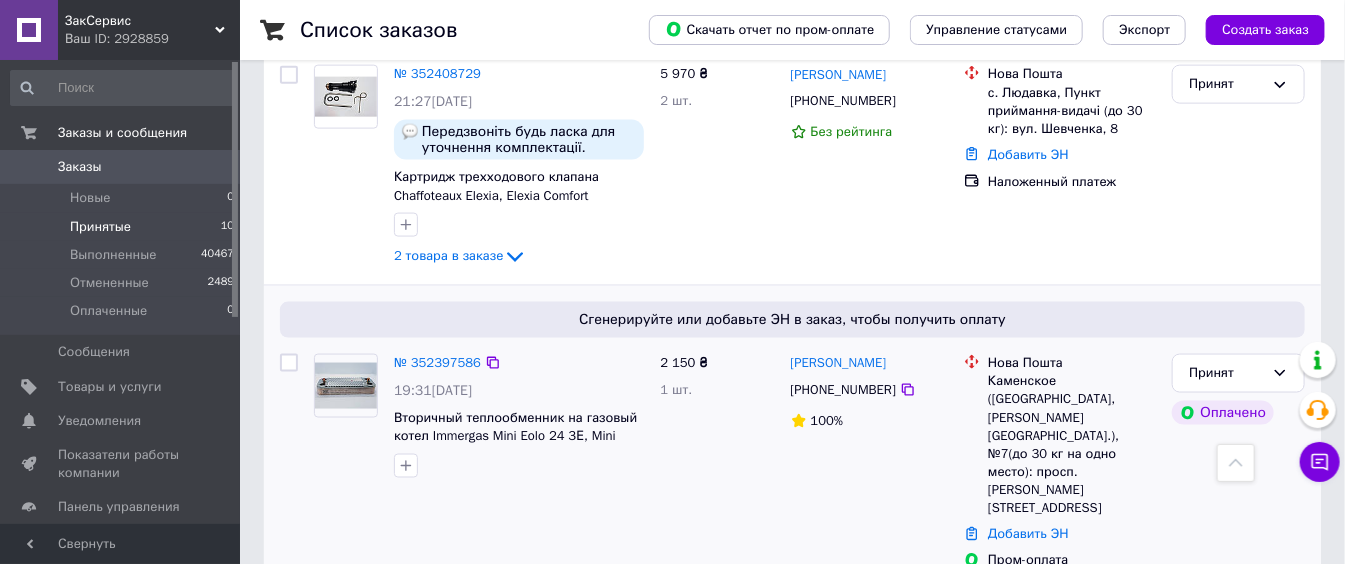 scroll, scrollTop: 1784, scrollLeft: 0, axis: vertical 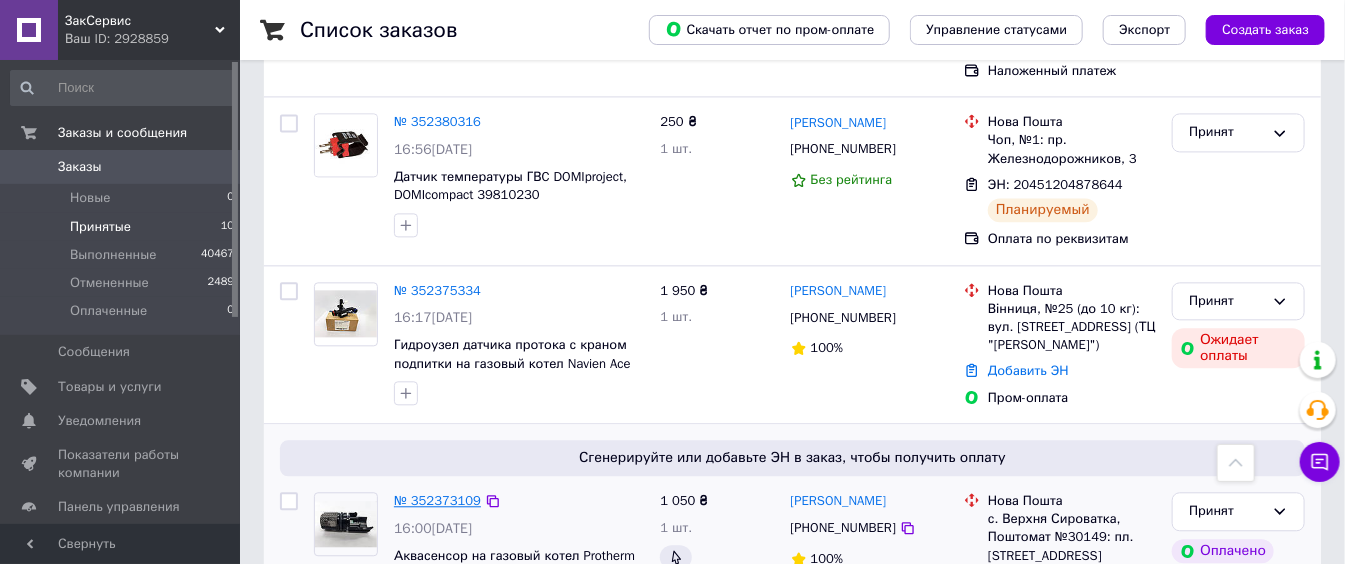 click on "№ 352373109" at bounding box center [437, 500] 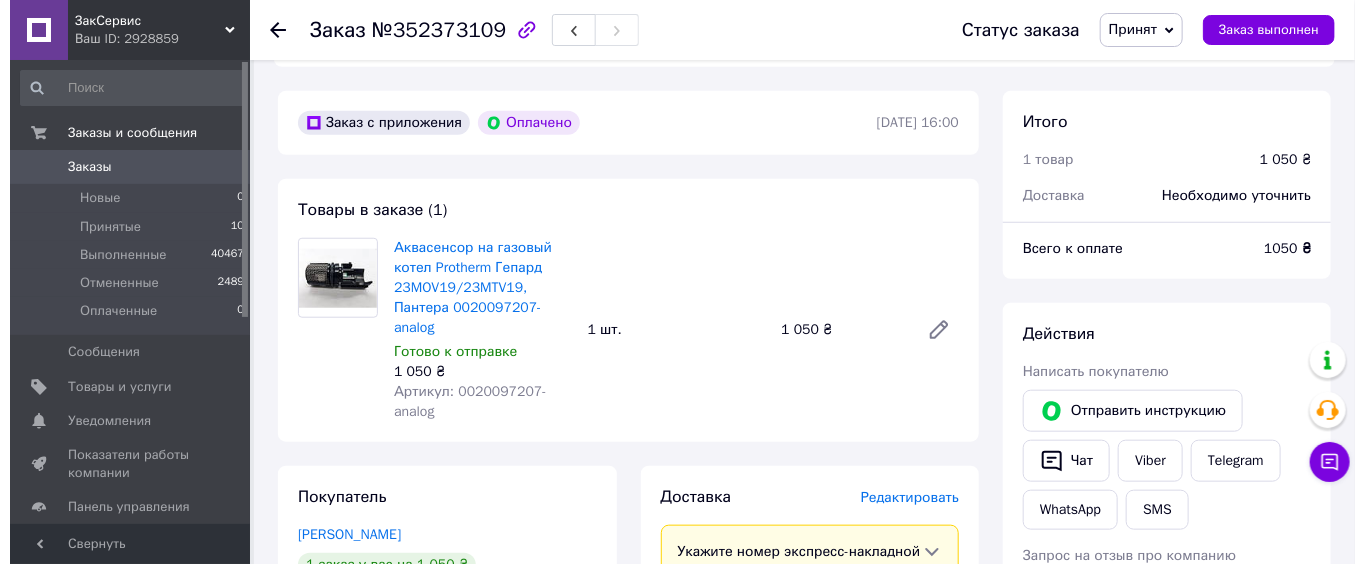scroll, scrollTop: 728, scrollLeft: 0, axis: vertical 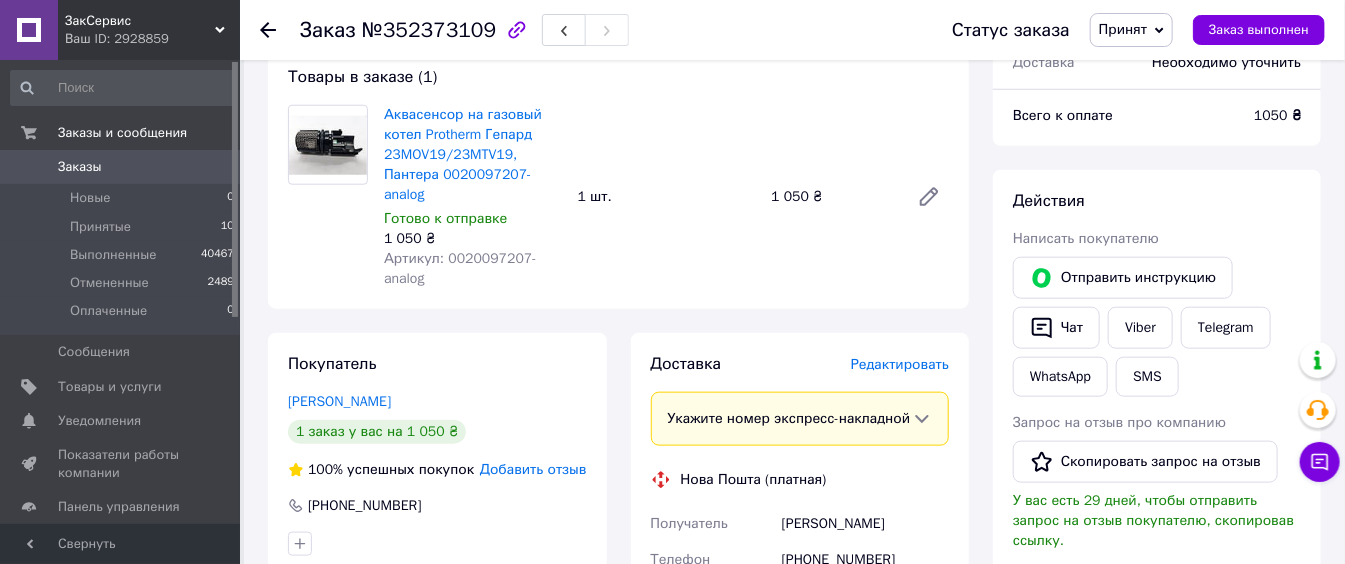 click on "Редактировать" at bounding box center [900, 364] 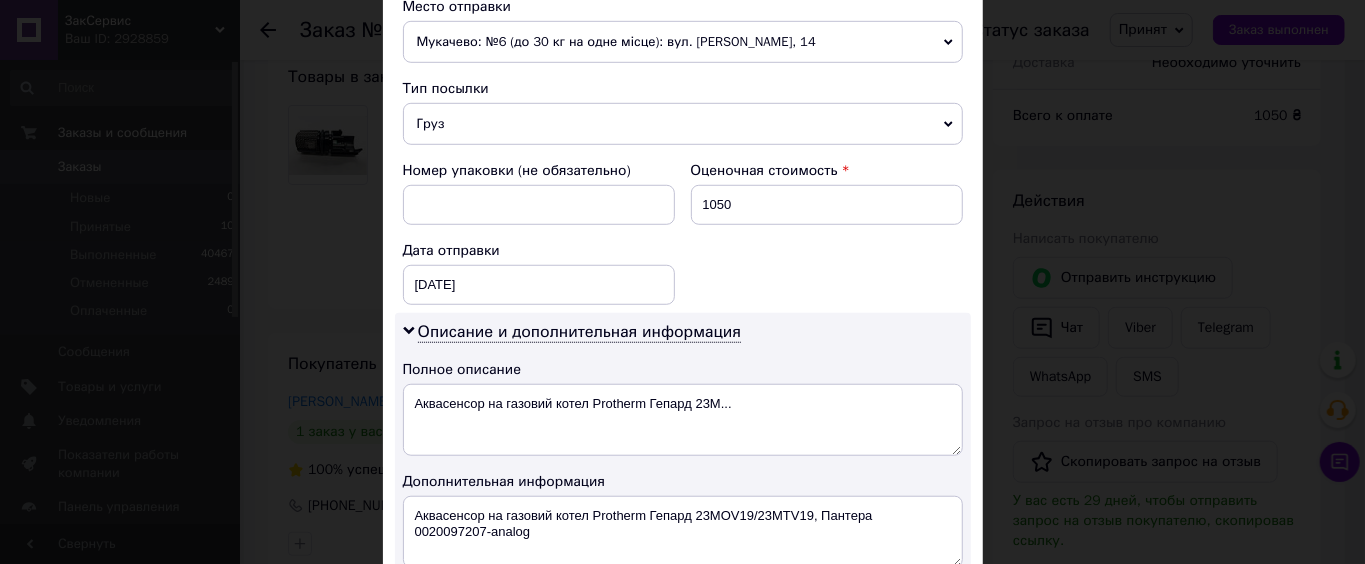 scroll, scrollTop: 800, scrollLeft: 0, axis: vertical 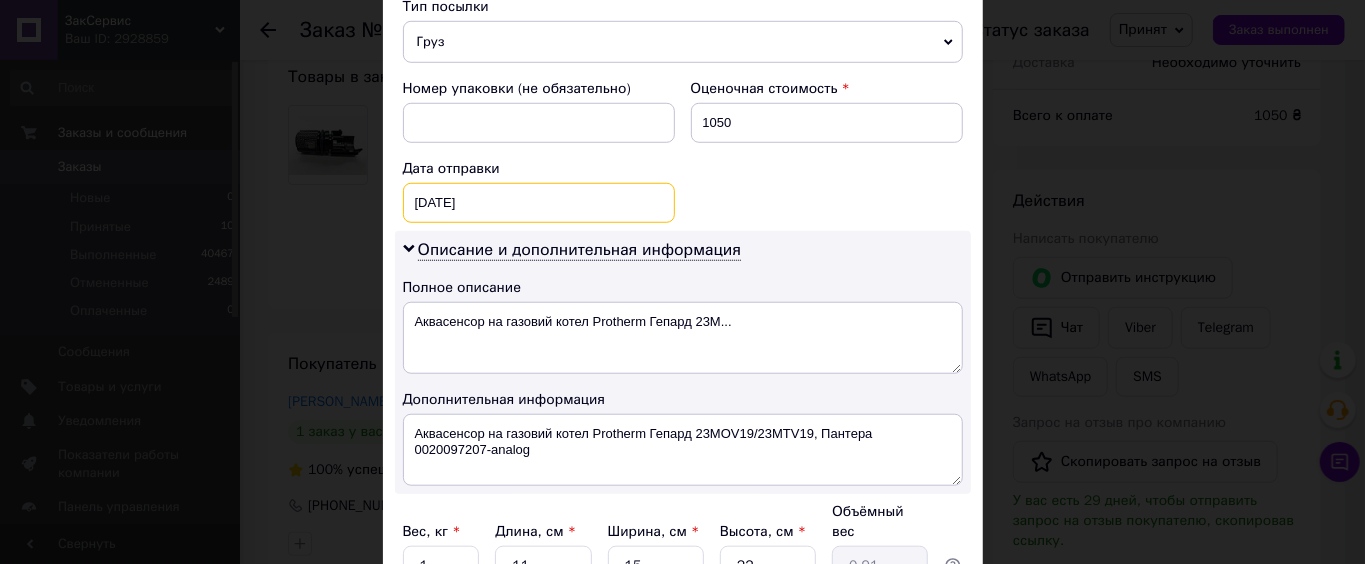 click on "[DATE] < 2025 > < Июль > Пн Вт Ср Чт Пт Сб Вс 30 1 2 3 4 5 6 7 8 9 10 11 12 13 14 15 16 17 18 19 20 21 22 23 24 25 26 27 28 29 30 31 1 2 3 4 5 6 7 8 9 10" at bounding box center (539, 203) 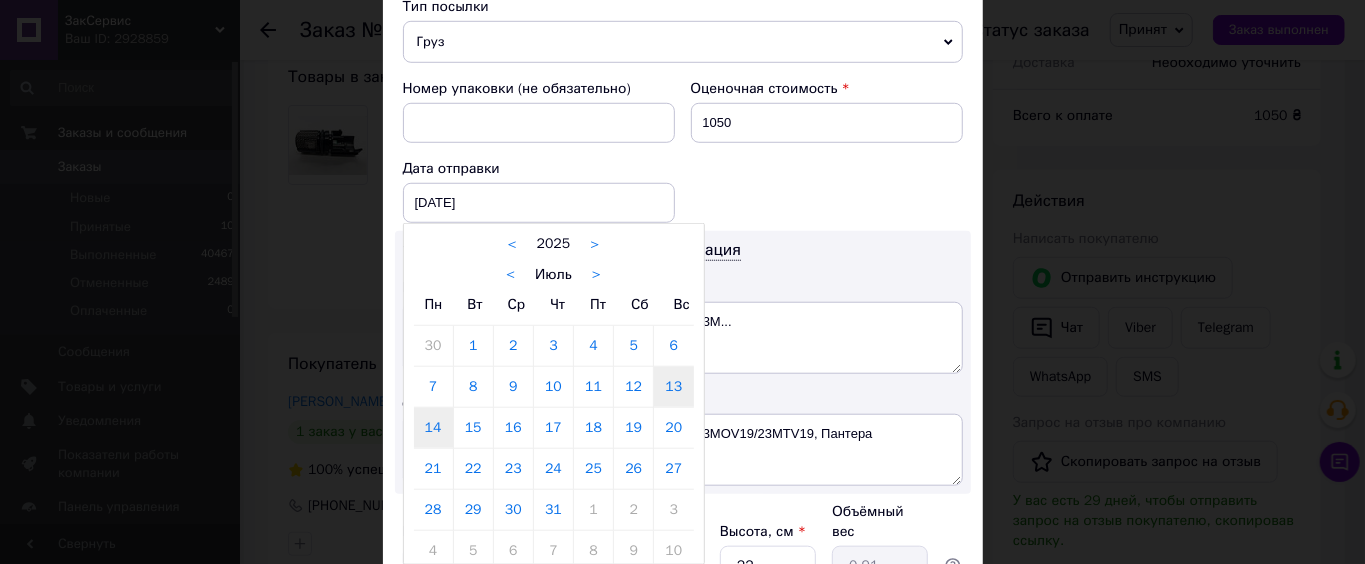 click on "14" at bounding box center [433, 428] 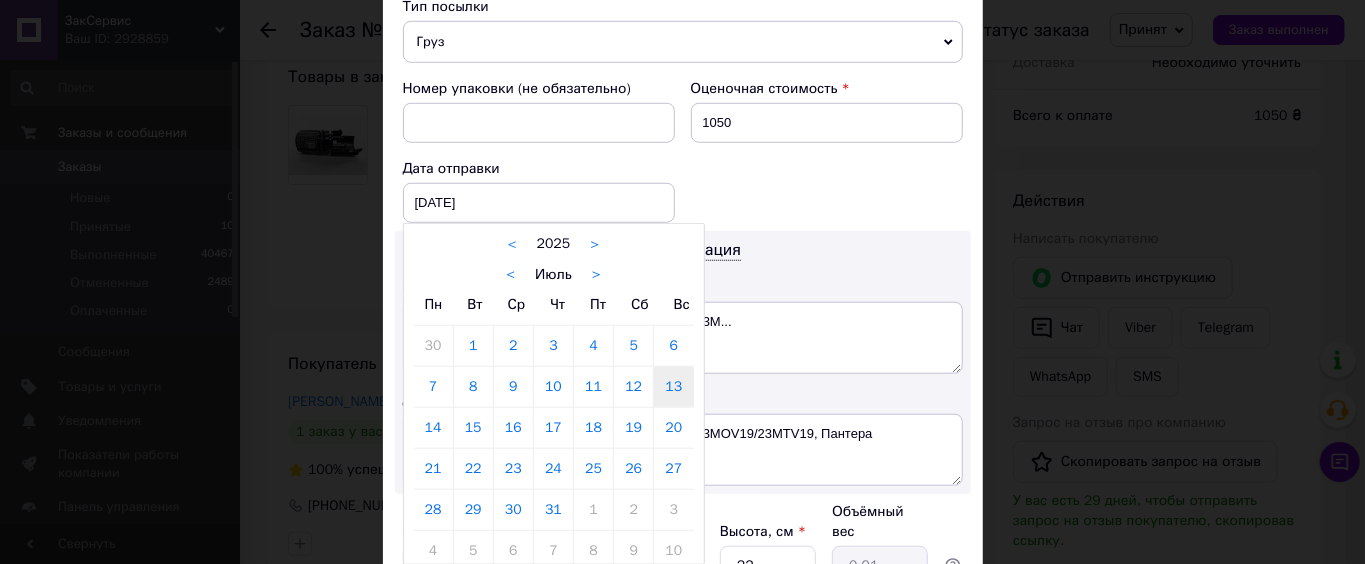 type on "[DATE]" 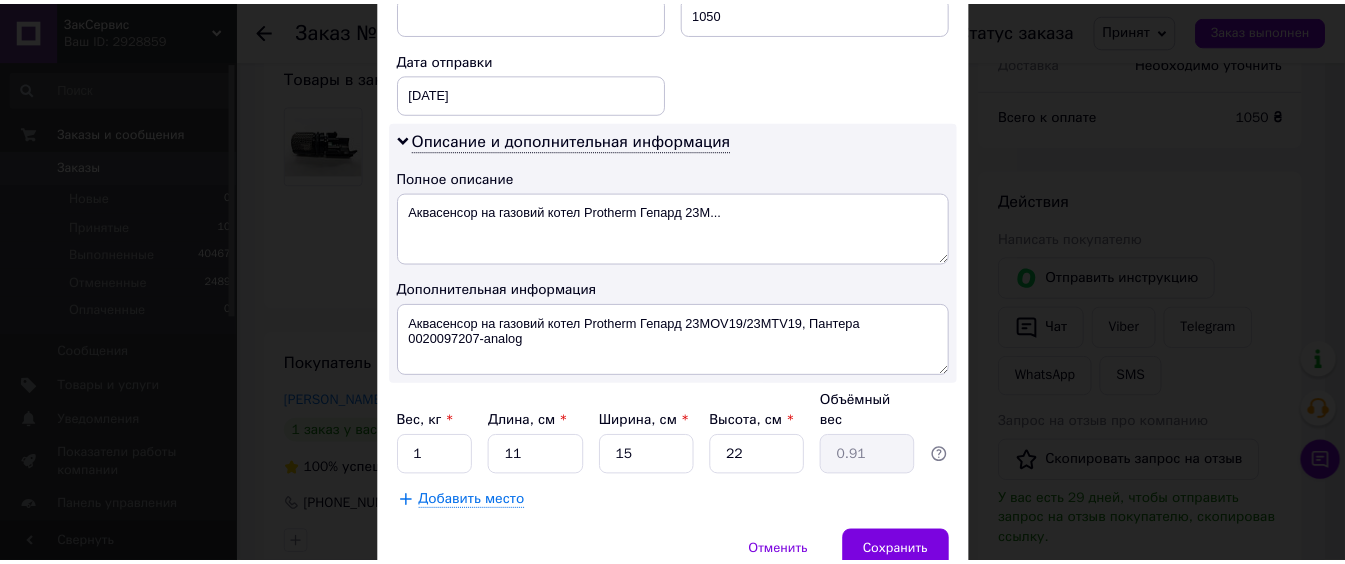 scroll, scrollTop: 978, scrollLeft: 0, axis: vertical 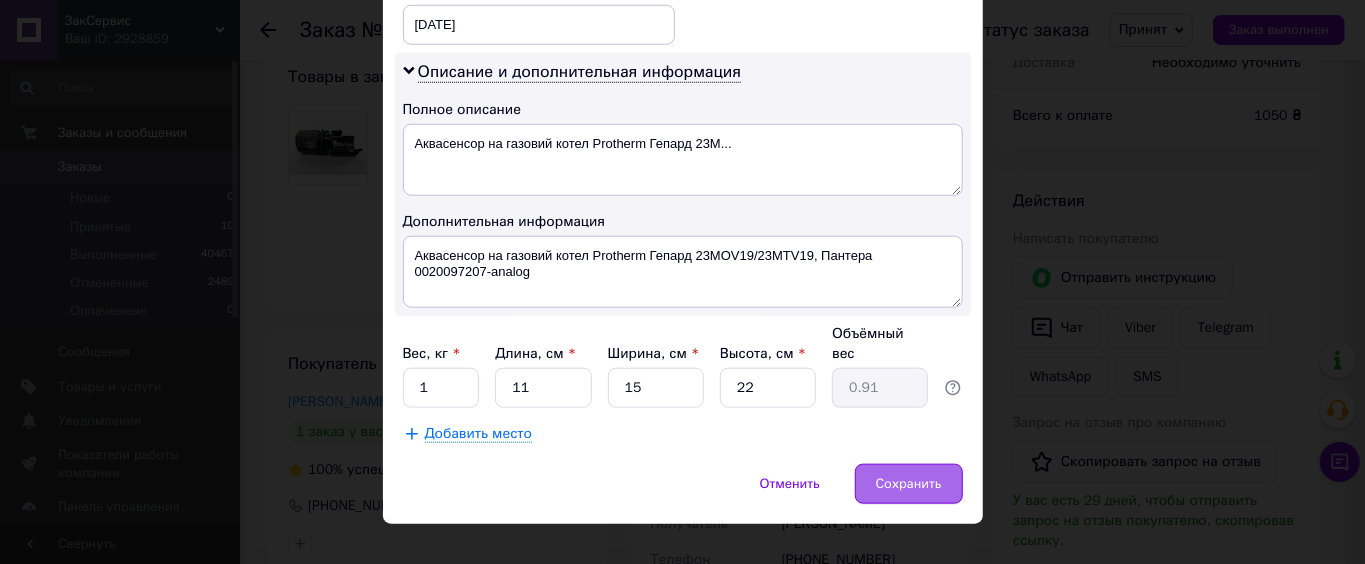 click on "Сохранить" at bounding box center [909, 484] 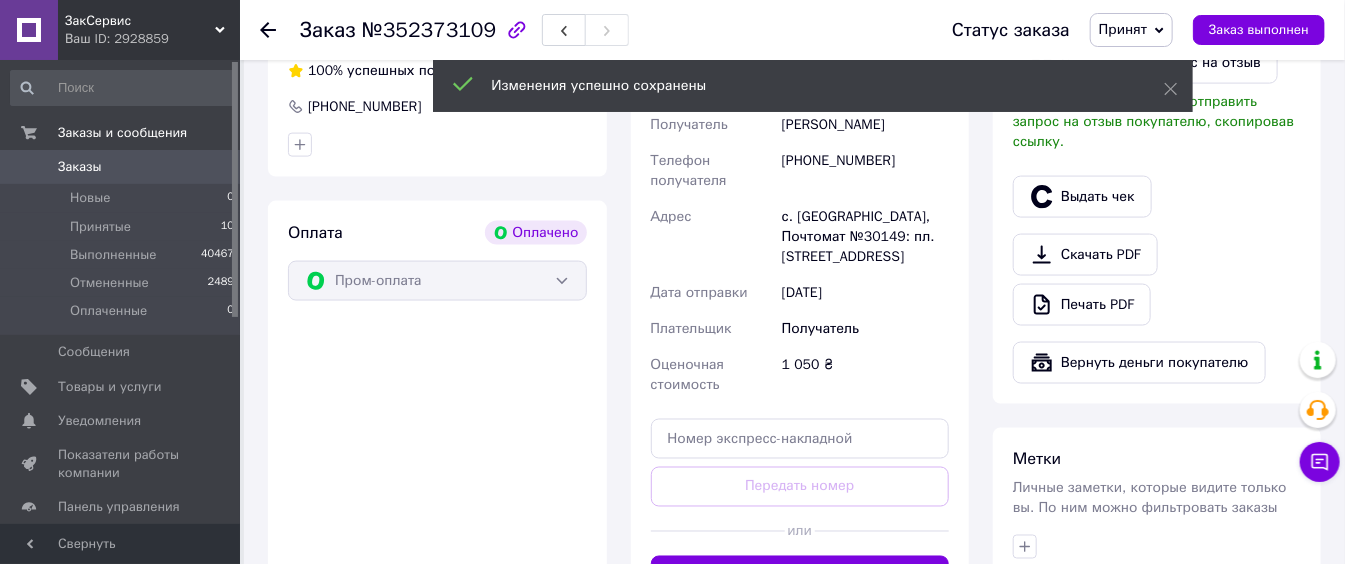 scroll, scrollTop: 1262, scrollLeft: 0, axis: vertical 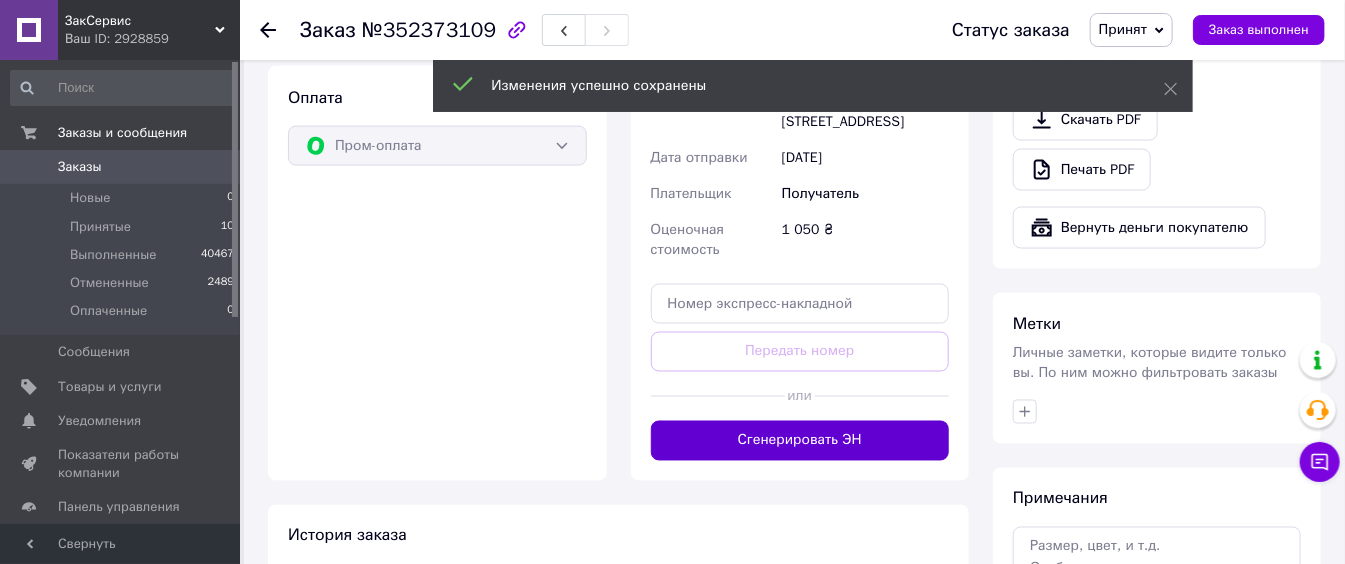 click on "Сгенерировать ЭН" at bounding box center (800, 441) 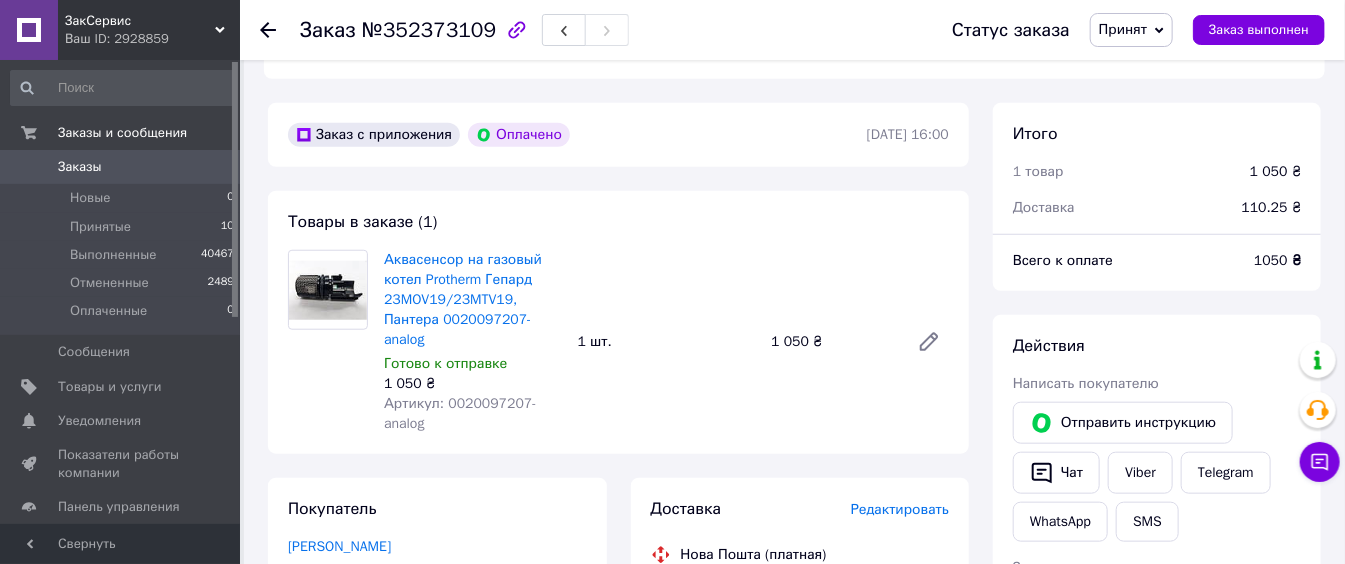 scroll, scrollTop: 462, scrollLeft: 0, axis: vertical 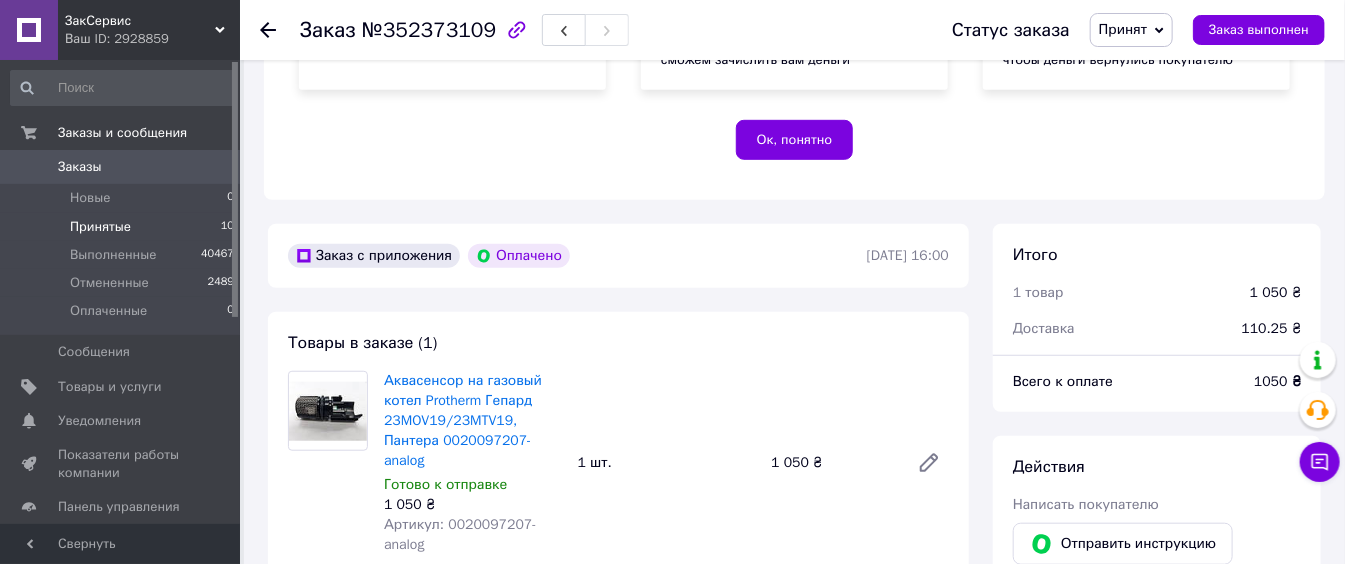 click on "10" at bounding box center [227, 227] 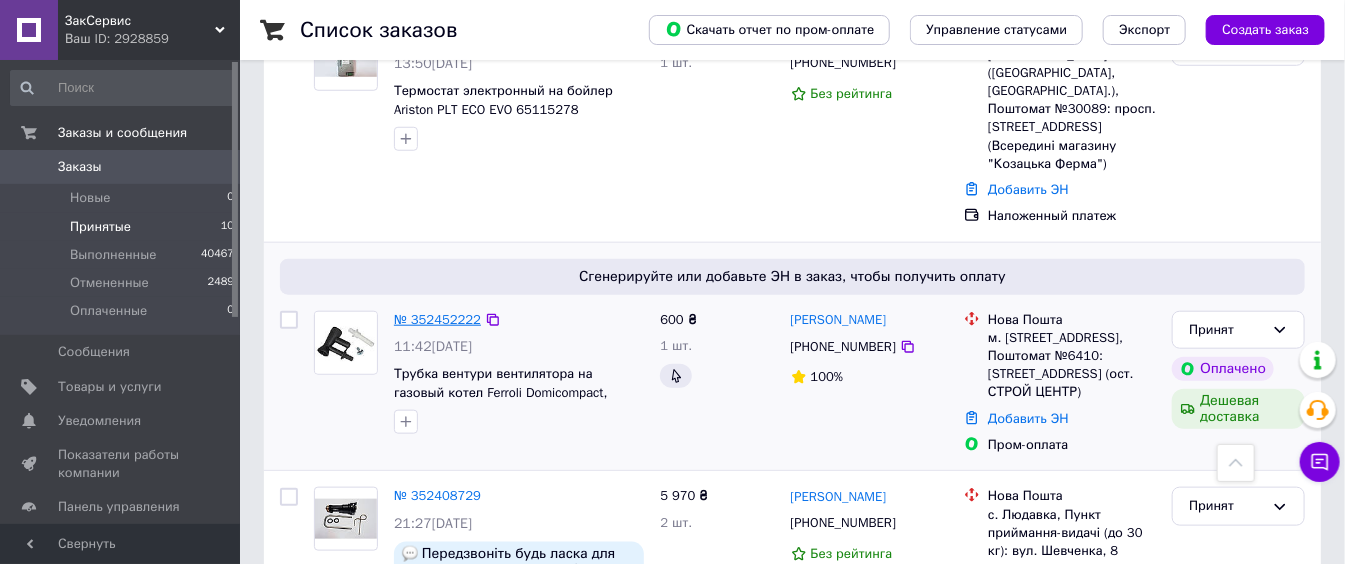 click on "№ 352452222" at bounding box center (437, 319) 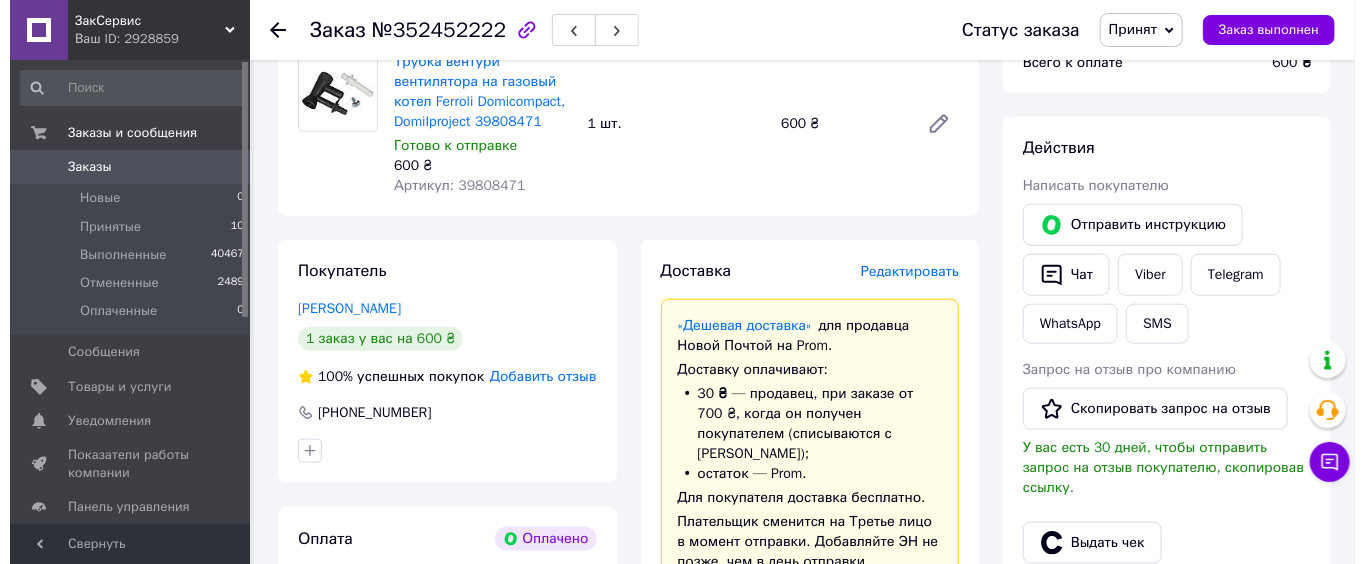 scroll, scrollTop: 933, scrollLeft: 0, axis: vertical 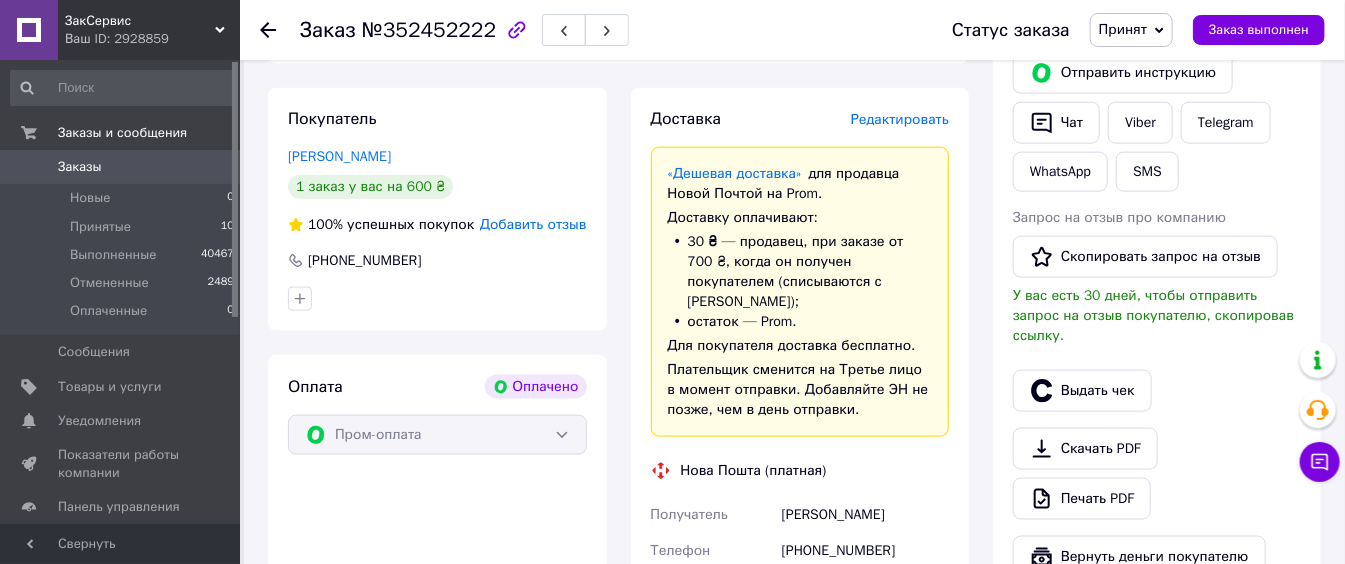 click on "Редактировать" at bounding box center [900, 119] 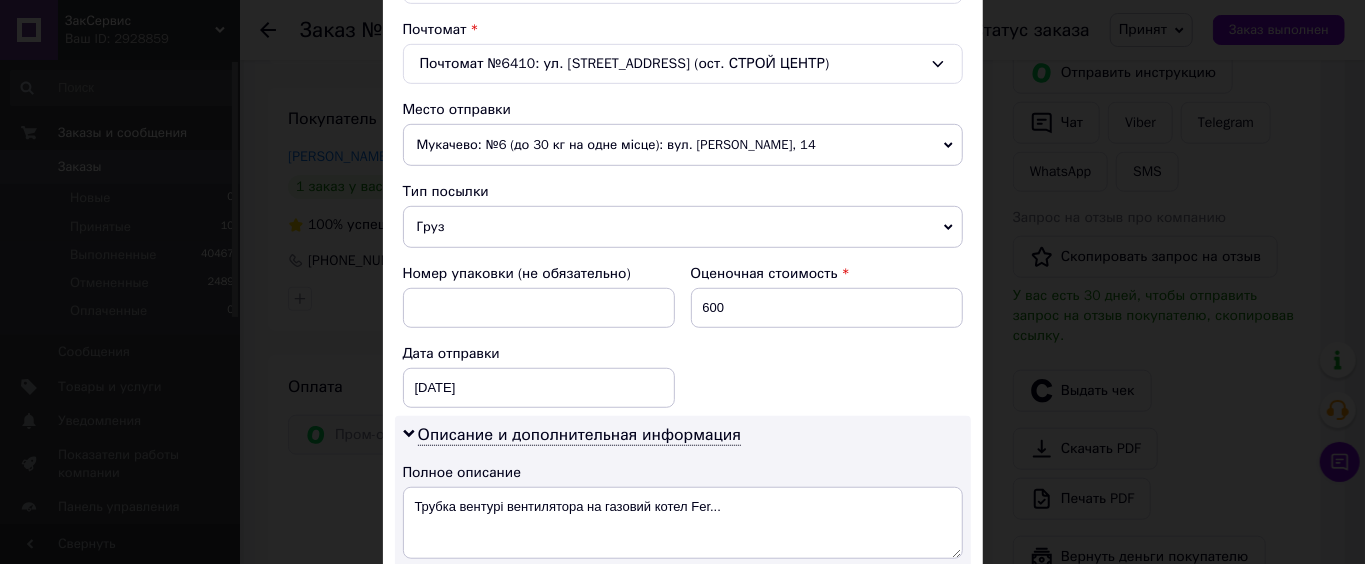 scroll, scrollTop: 667, scrollLeft: 0, axis: vertical 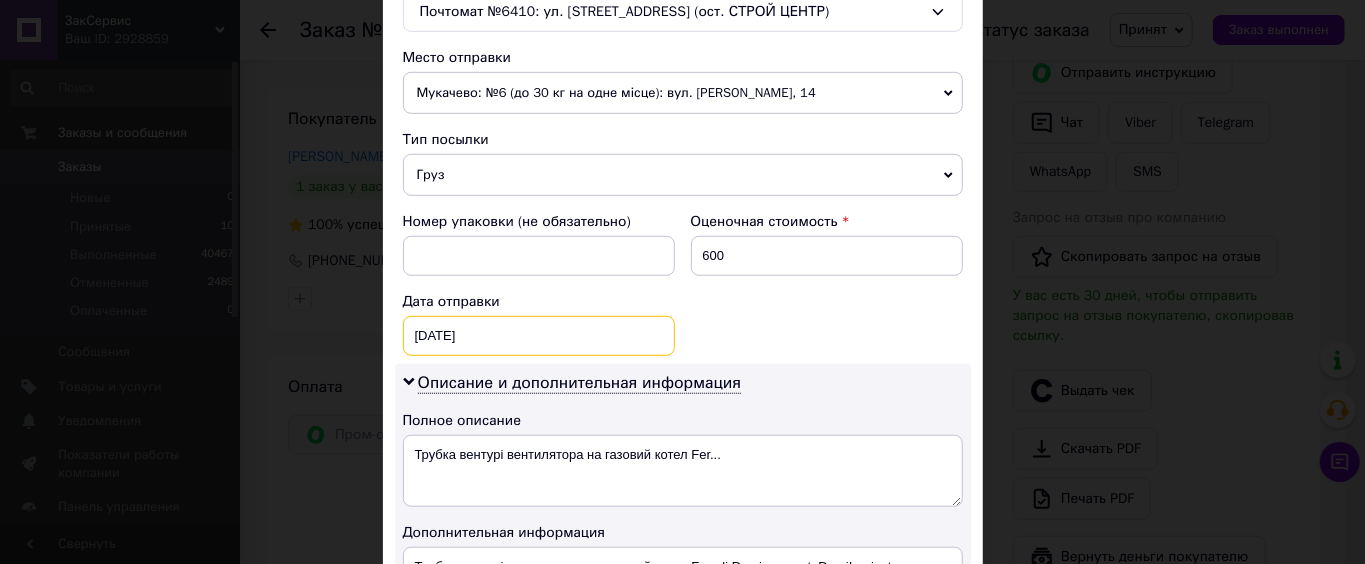 click on "[DATE] < 2025 > < Июль > Пн Вт Ср Чт Пт Сб Вс 30 1 2 3 4 5 6 7 8 9 10 11 12 13 14 15 16 17 18 19 20 21 22 23 24 25 26 27 28 29 30 31 1 2 3 4 5 6 7 8 9 10" at bounding box center [539, 336] 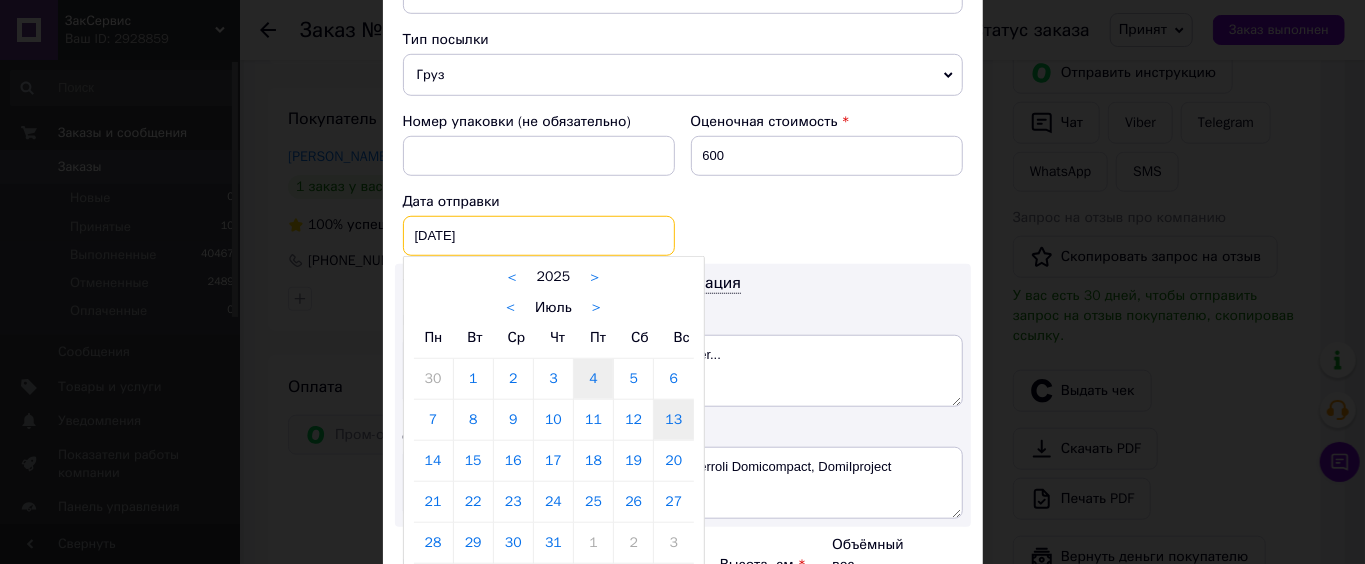 scroll, scrollTop: 800, scrollLeft: 0, axis: vertical 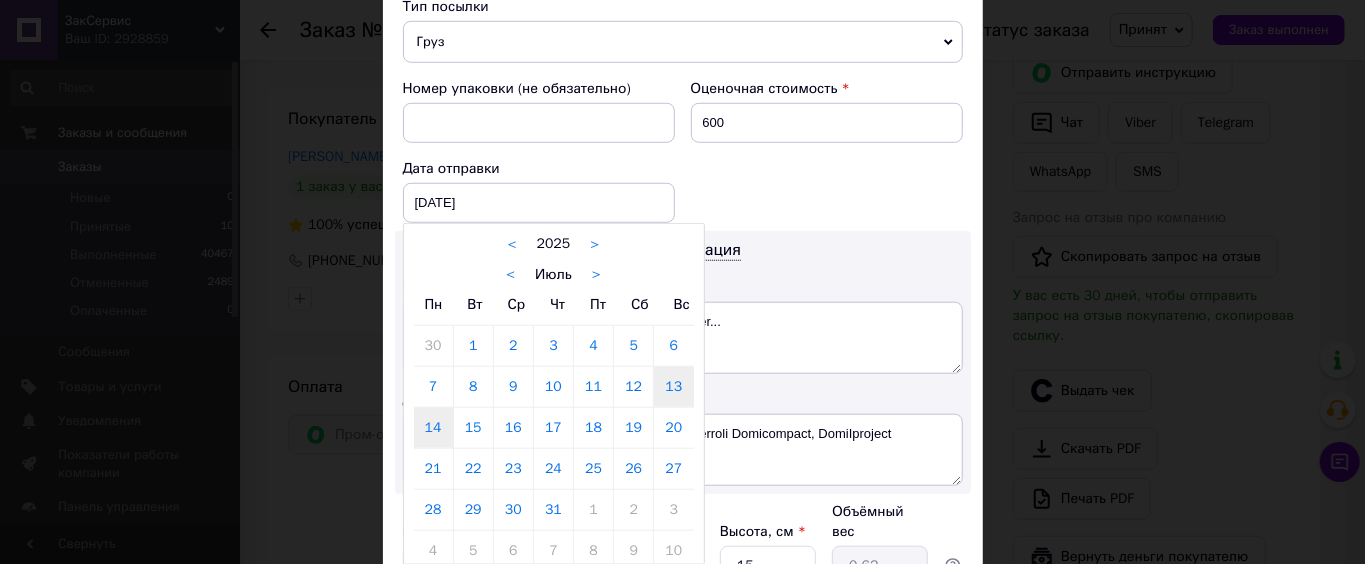click on "14" at bounding box center (433, 428) 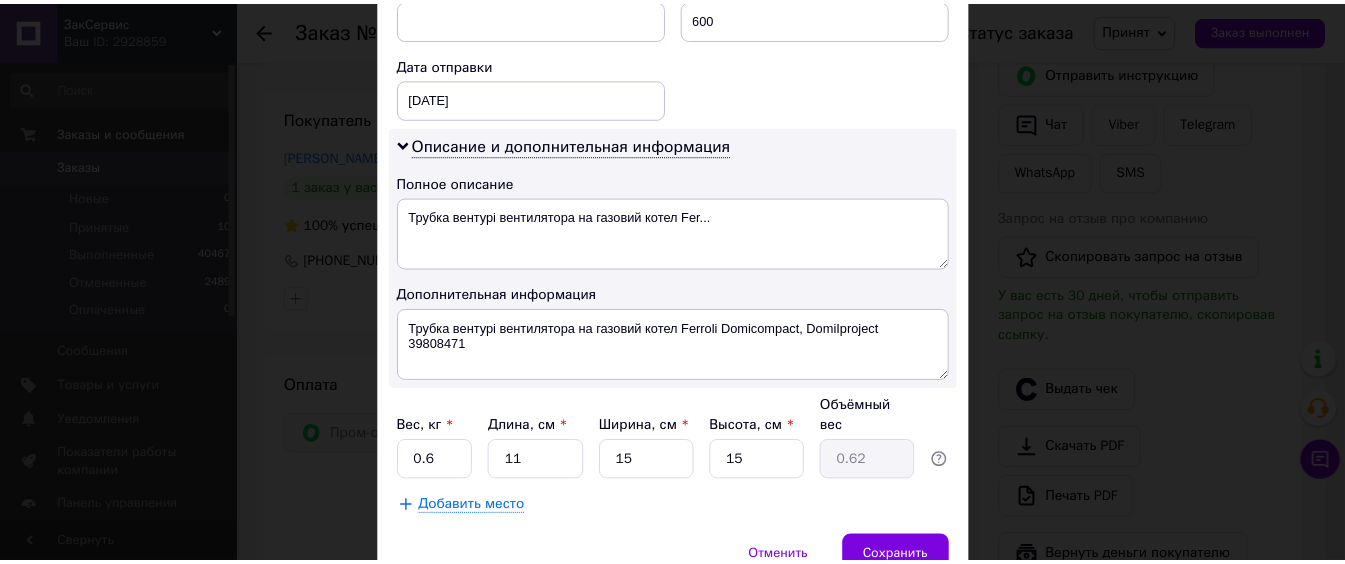 scroll, scrollTop: 978, scrollLeft: 0, axis: vertical 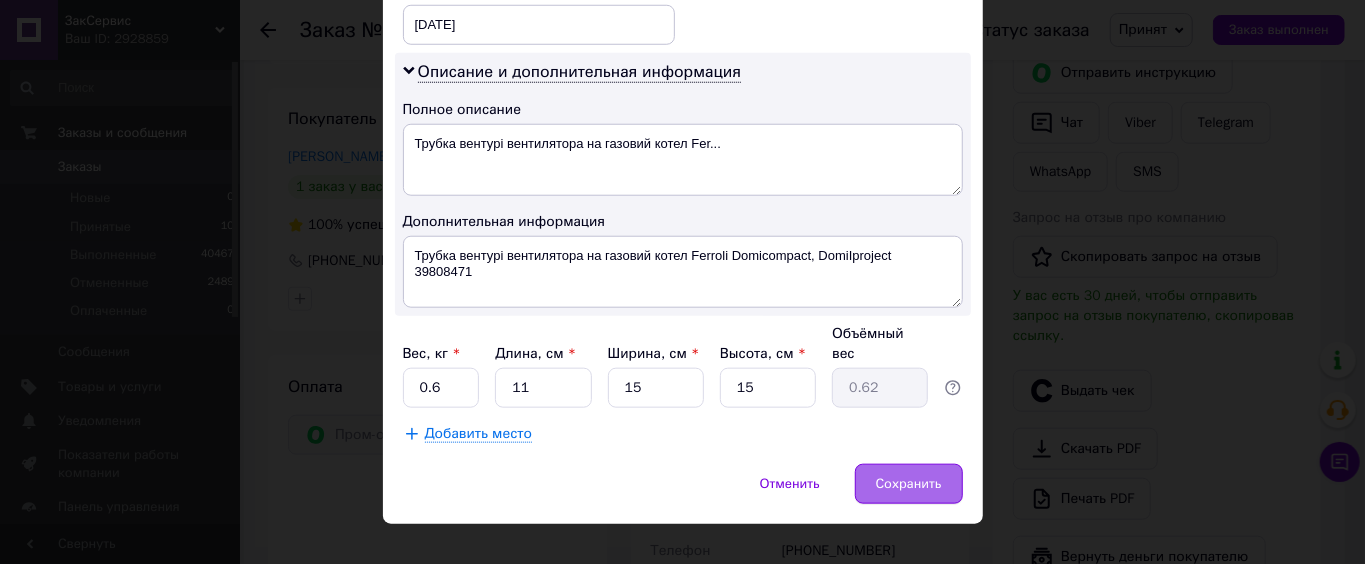 click on "Сохранить" at bounding box center [909, 484] 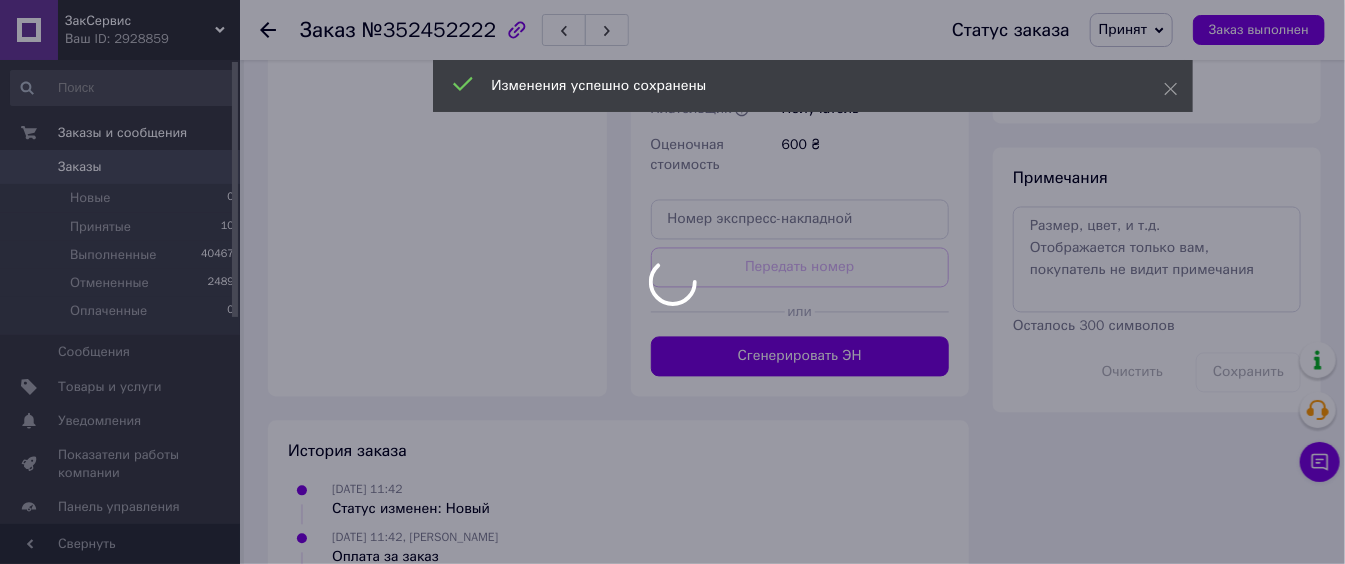 scroll, scrollTop: 1600, scrollLeft: 0, axis: vertical 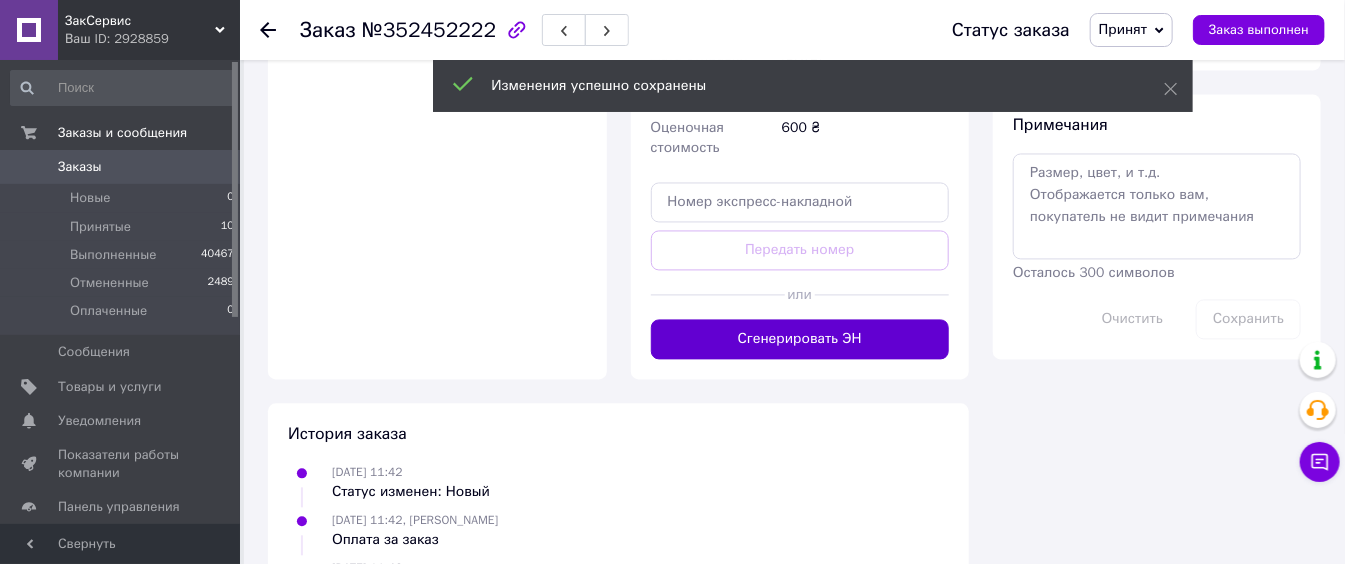 click on "Сгенерировать ЭН" at bounding box center [800, 339] 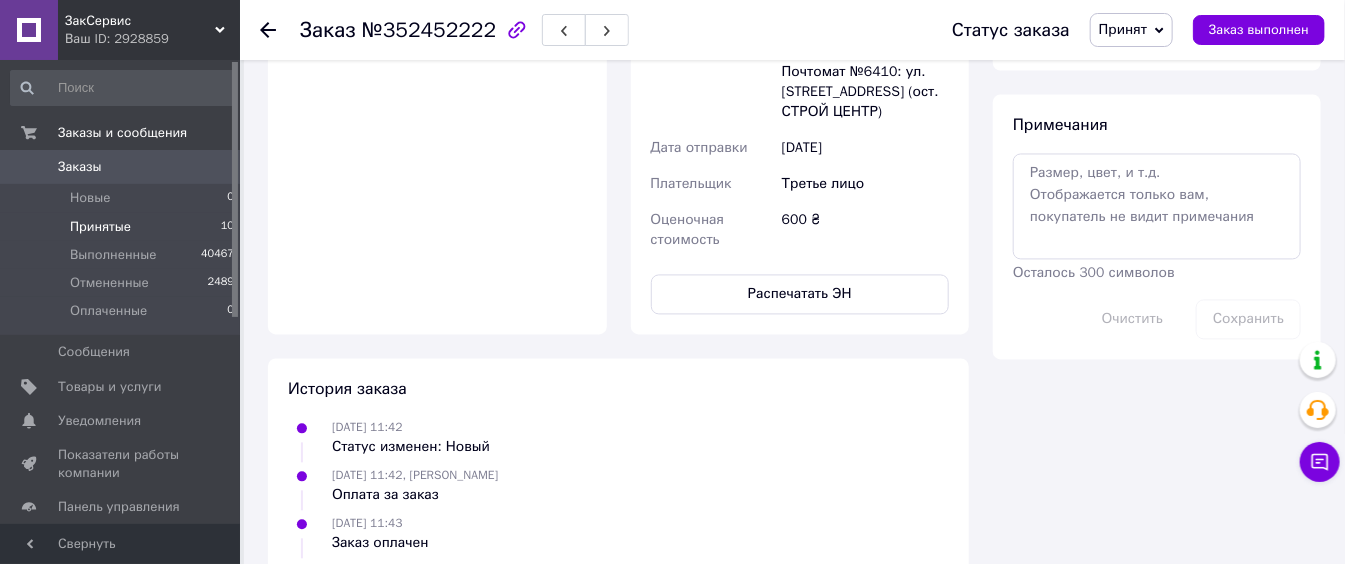 click on "Принятые 10" at bounding box center (123, 227) 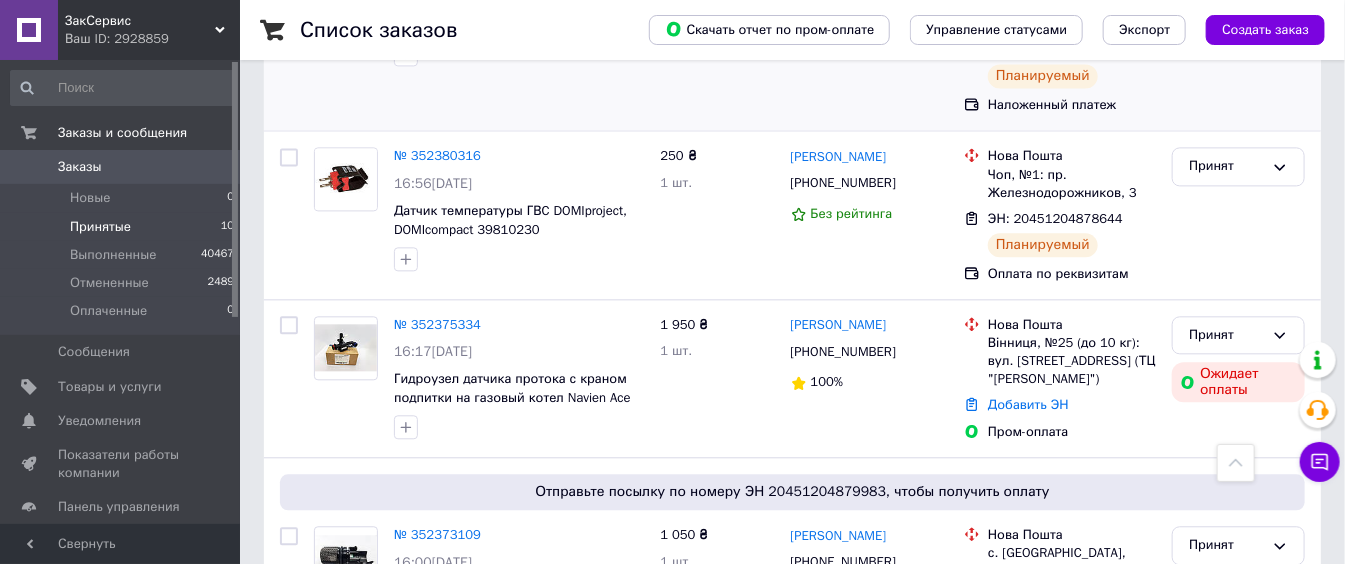 scroll, scrollTop: 1840, scrollLeft: 0, axis: vertical 